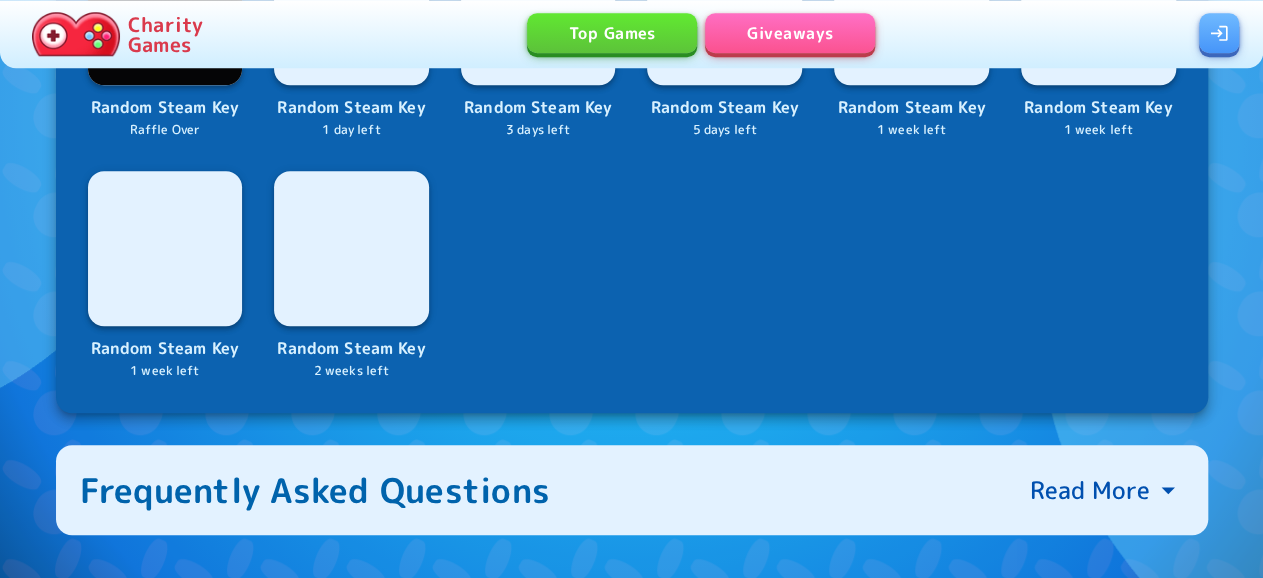 scroll, scrollTop: 416, scrollLeft: 0, axis: vertical 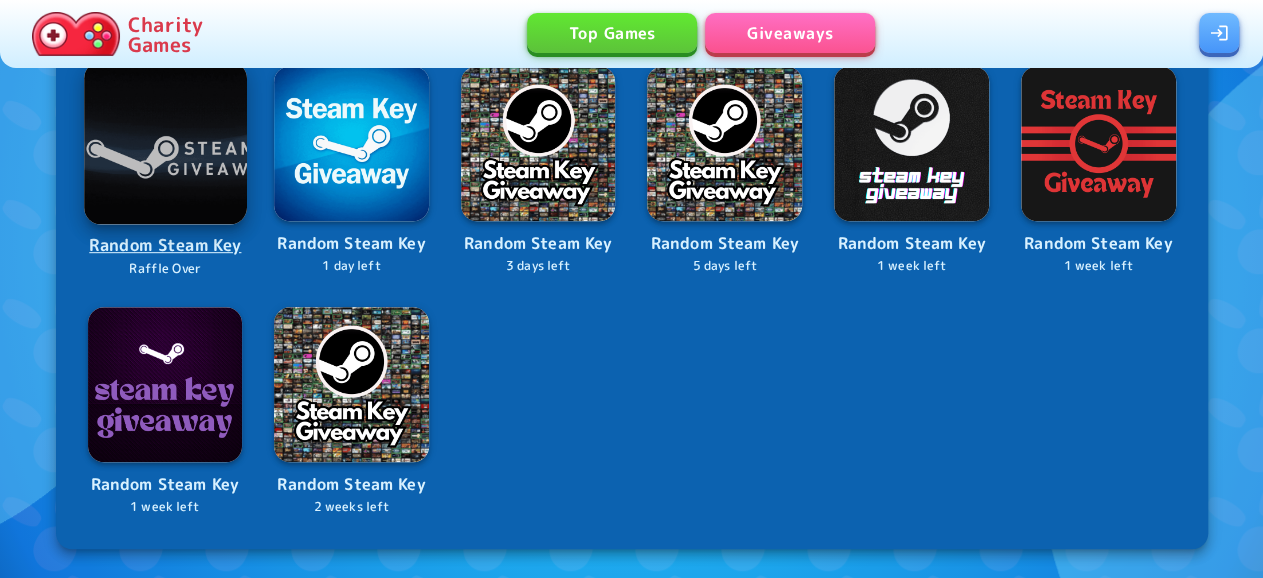 click at bounding box center [165, 142] 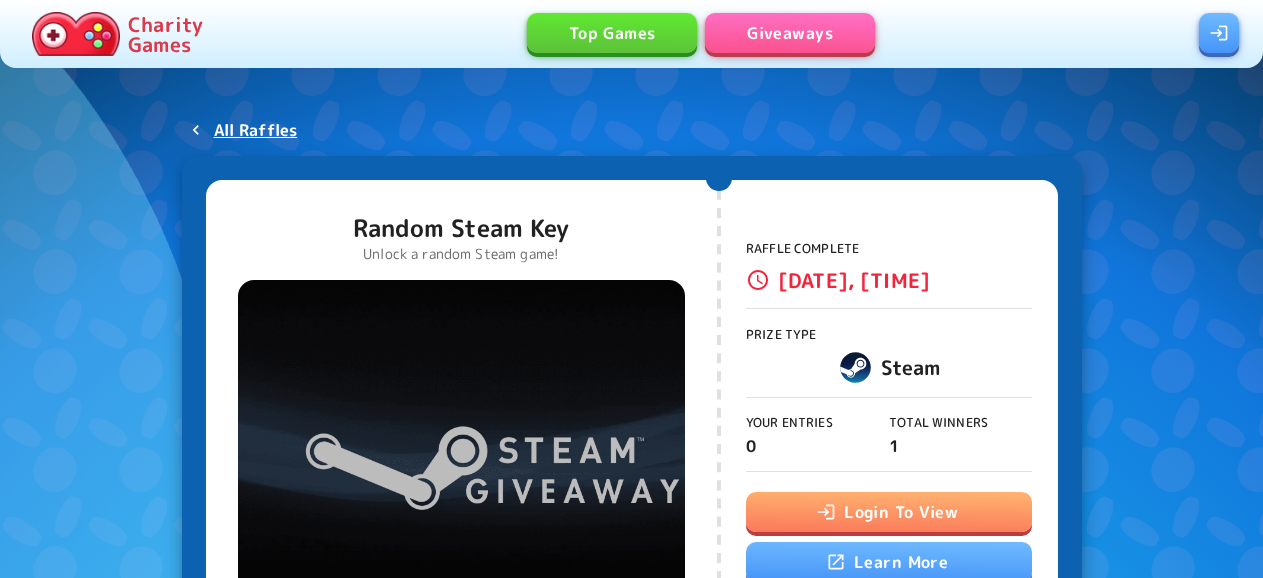 scroll, scrollTop: 208, scrollLeft: 0, axis: vertical 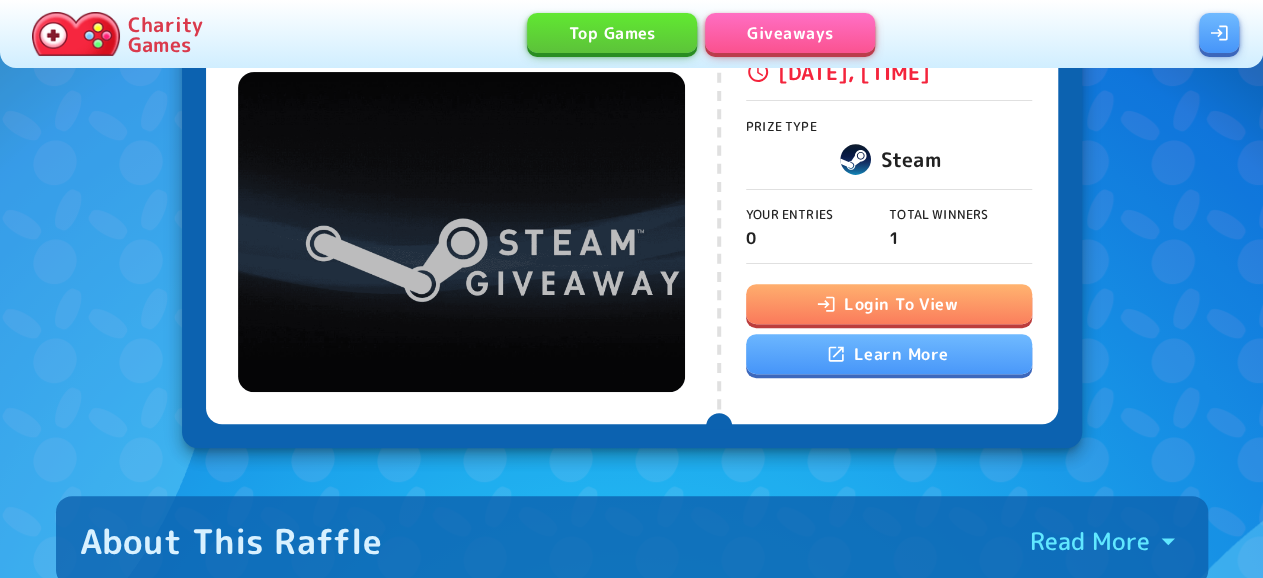 click on "Login To View" at bounding box center [889, 304] 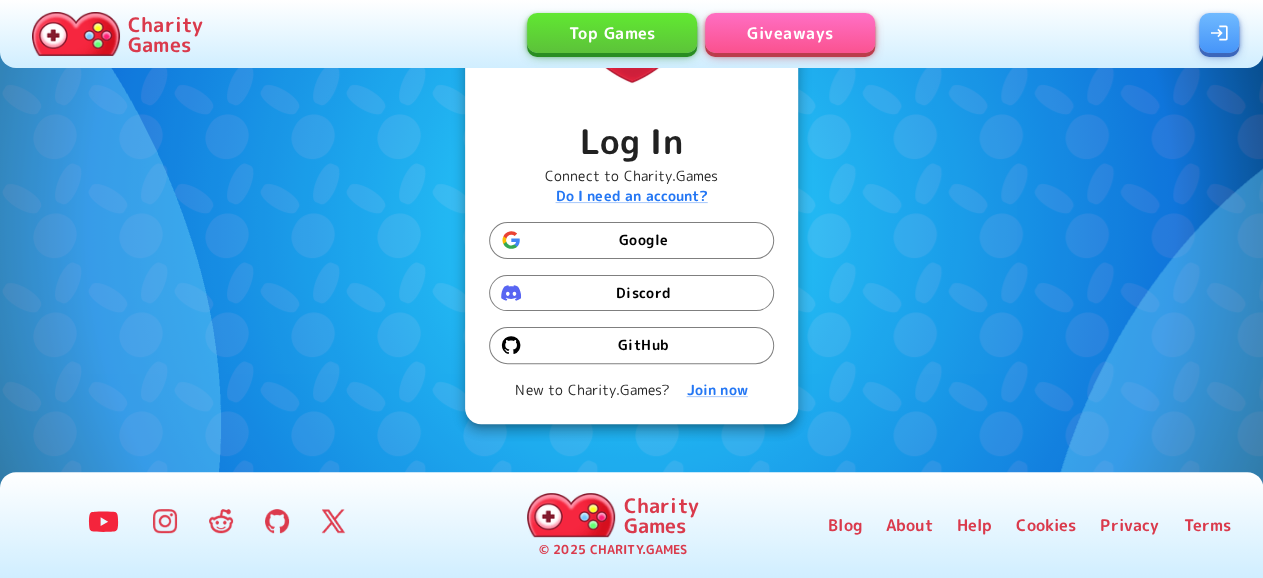 scroll, scrollTop: 0, scrollLeft: 0, axis: both 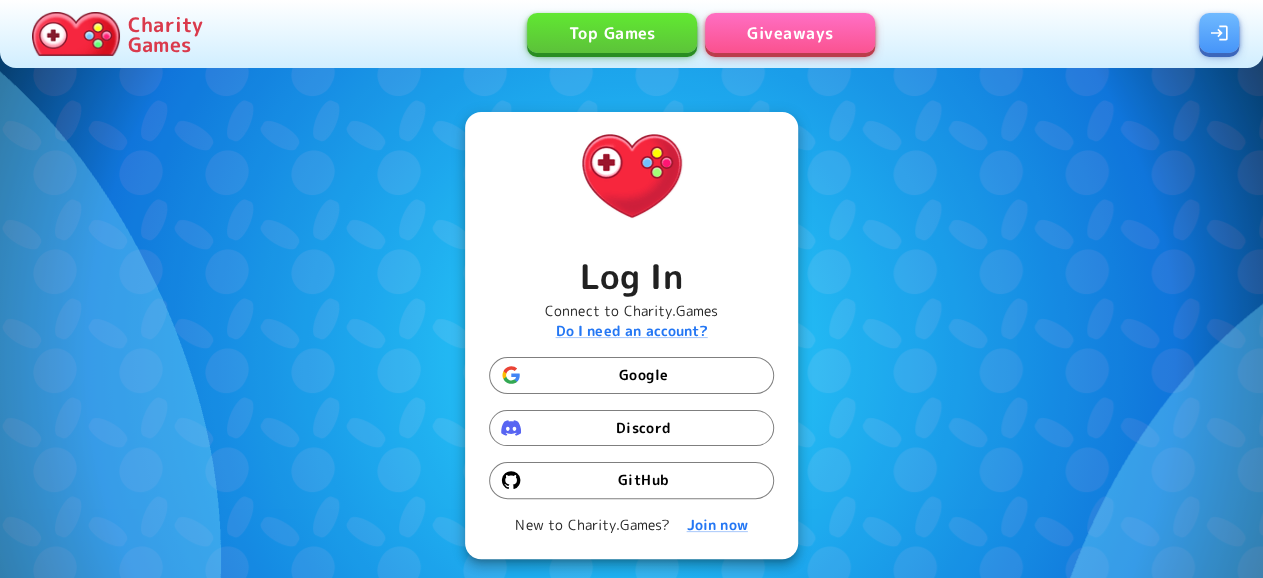 click on "Google" at bounding box center (631, 375) 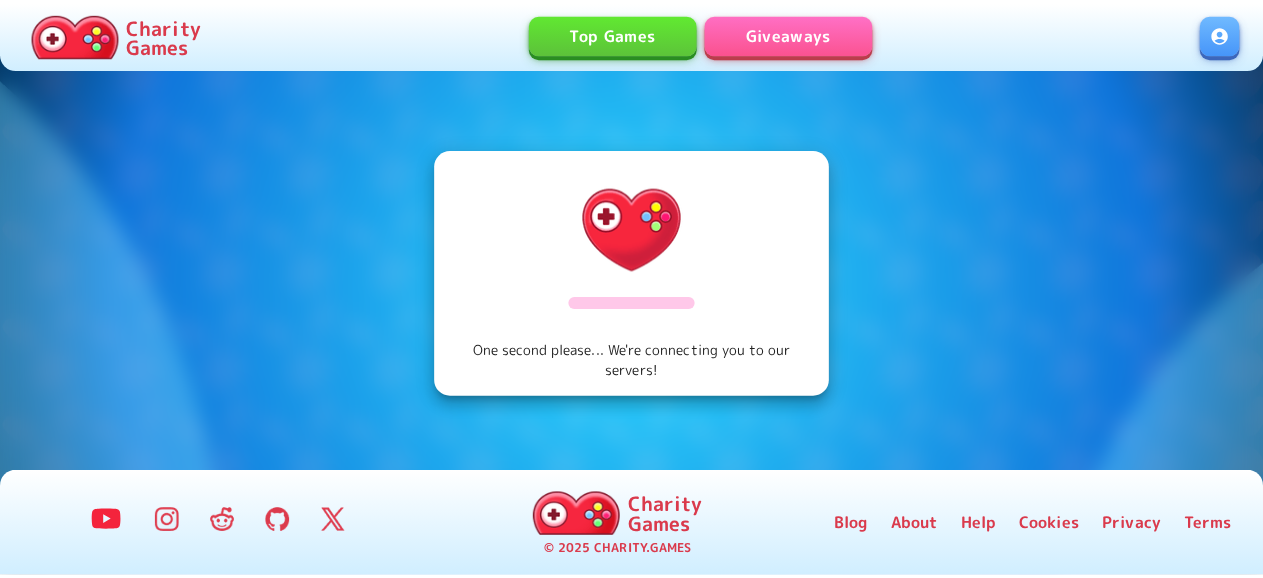 scroll, scrollTop: 0, scrollLeft: 0, axis: both 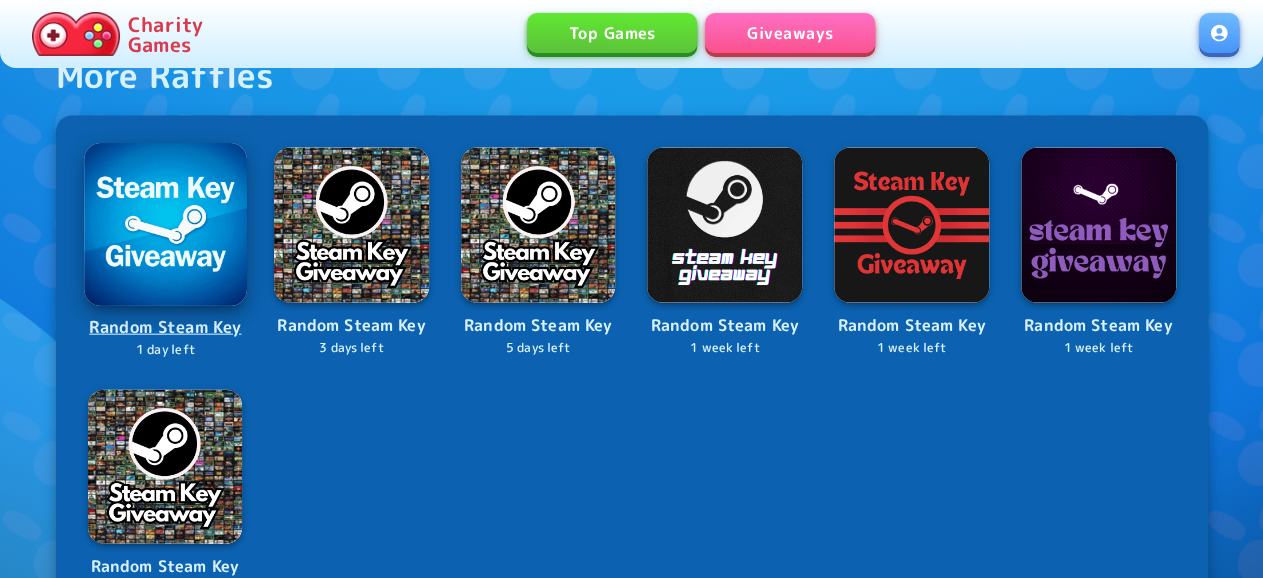 click at bounding box center (165, 225) 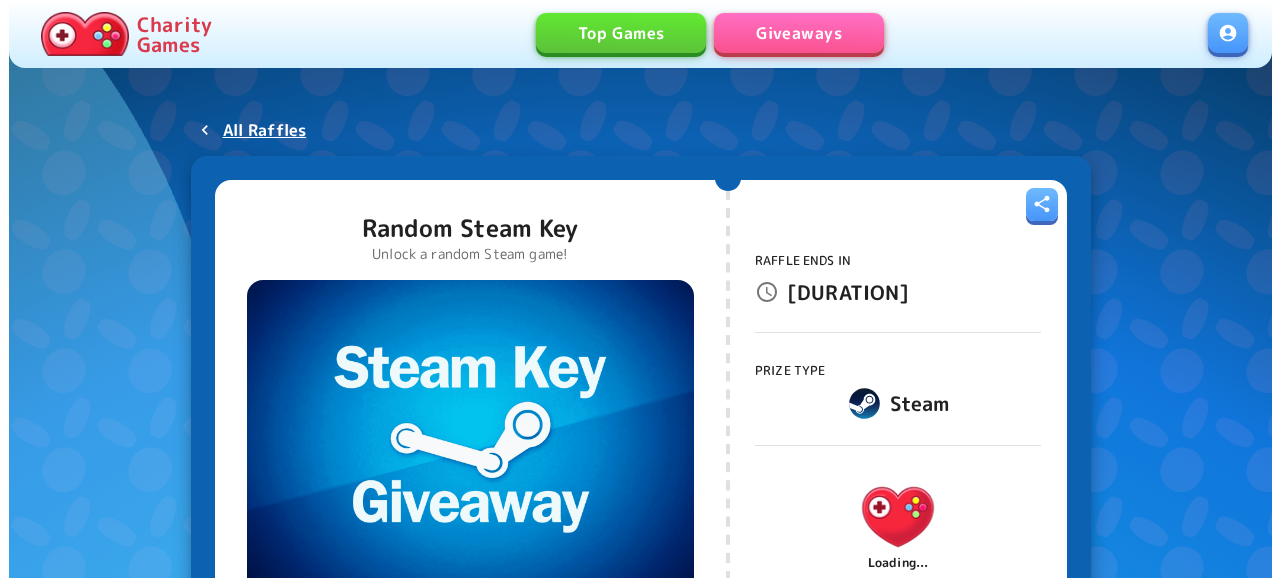 scroll, scrollTop: 104, scrollLeft: 0, axis: vertical 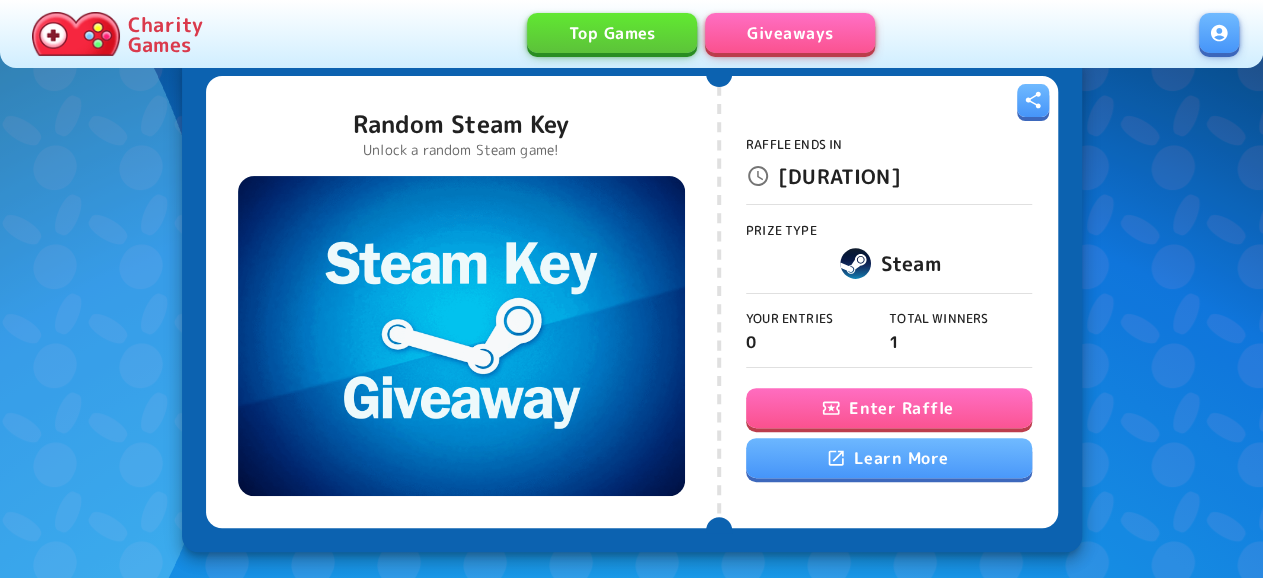 click on "Enter Raffle" at bounding box center (889, 408) 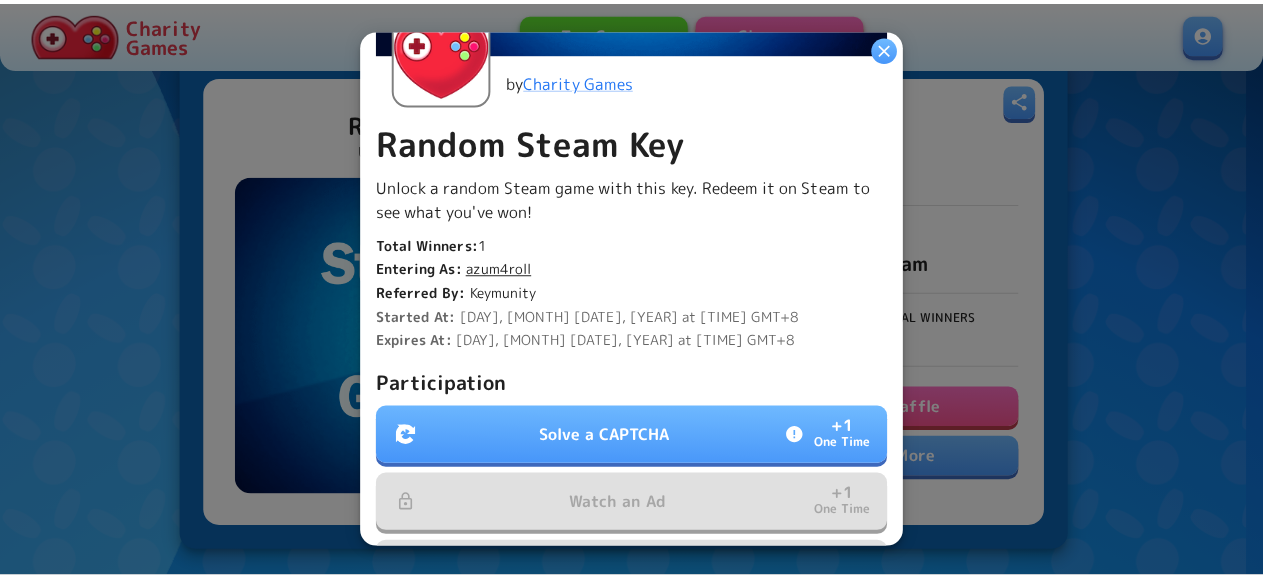 scroll, scrollTop: 648, scrollLeft: 0, axis: vertical 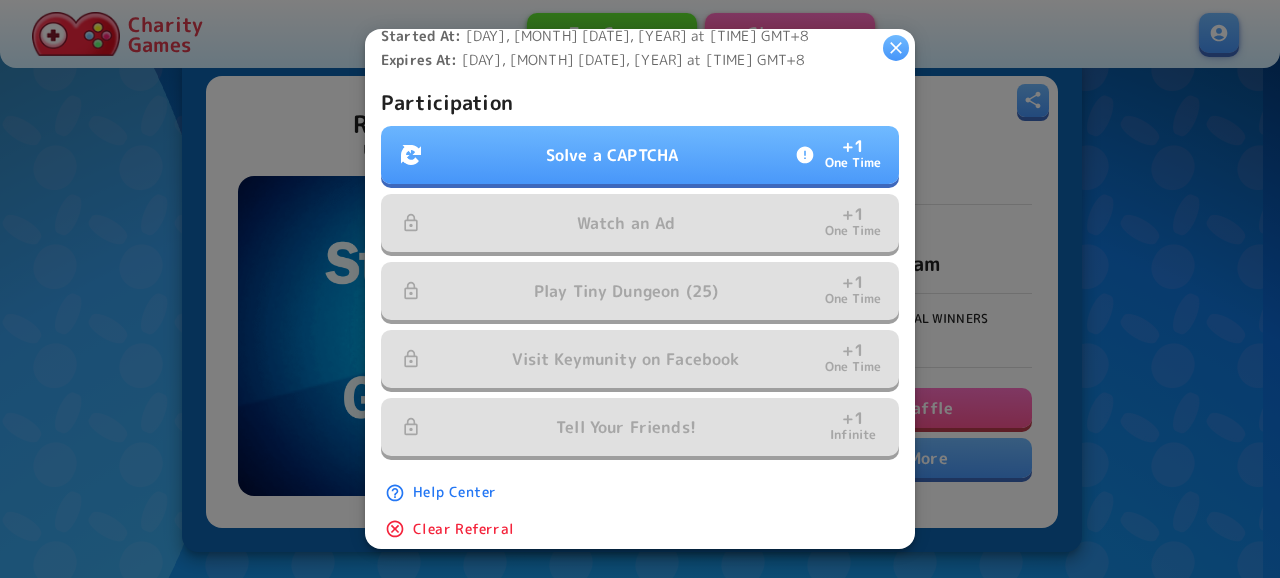 click on "Solve a CAPTCHA + 1 One Time" at bounding box center (640, 155) 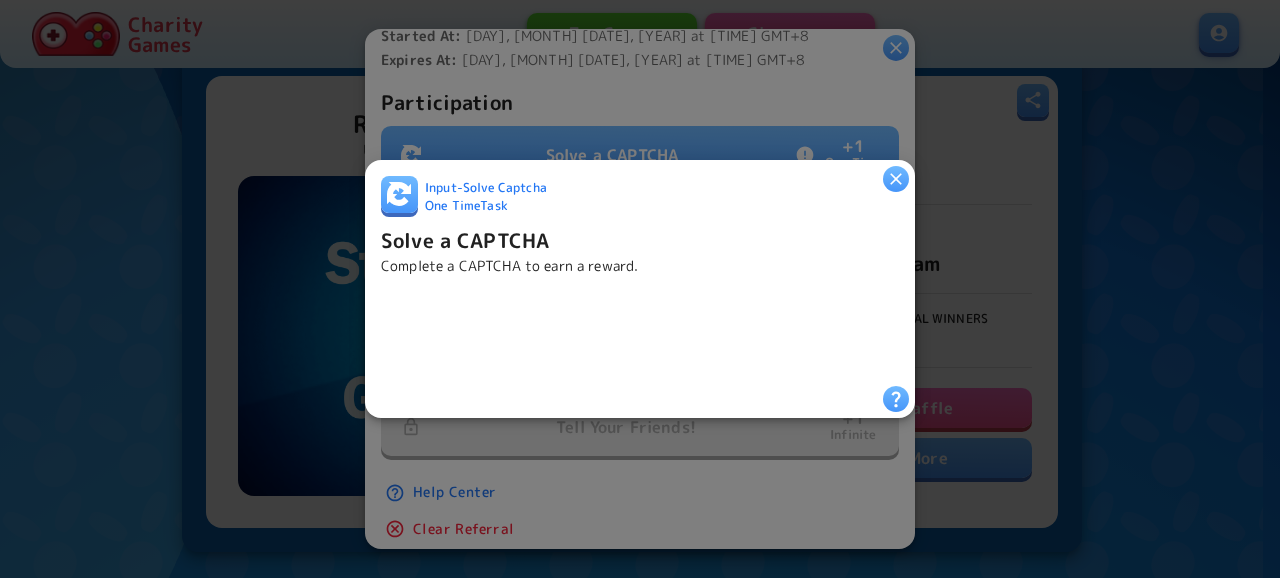 drag, startPoint x: 893, startPoint y: 164, endPoint x: 900, endPoint y: 127, distance: 37.65634 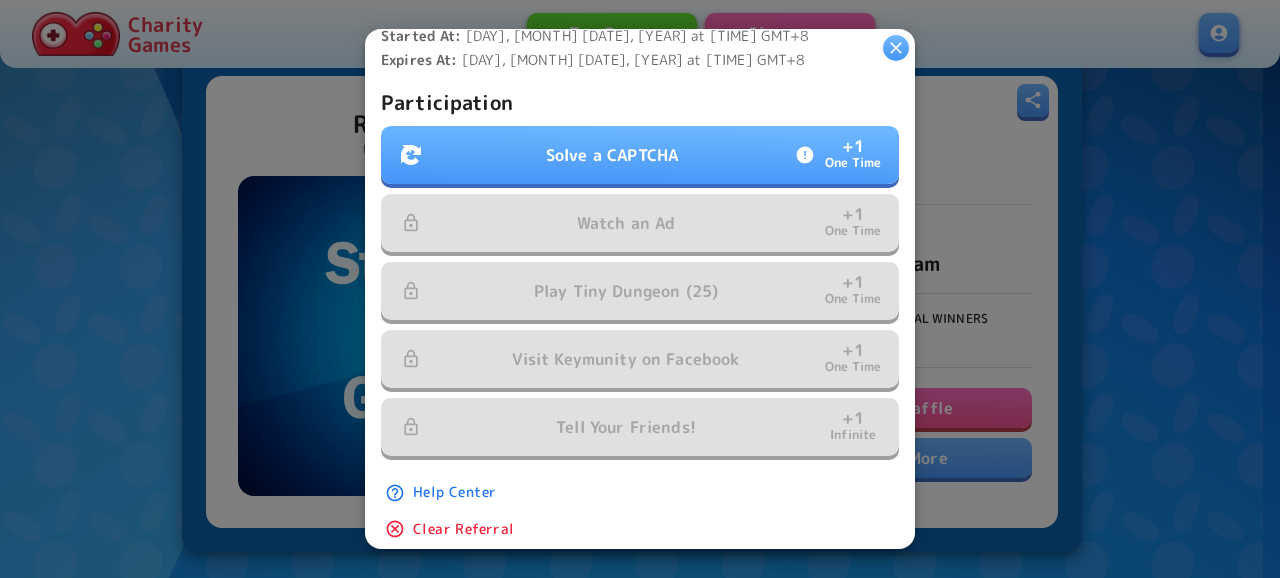 click at bounding box center (896, 48) 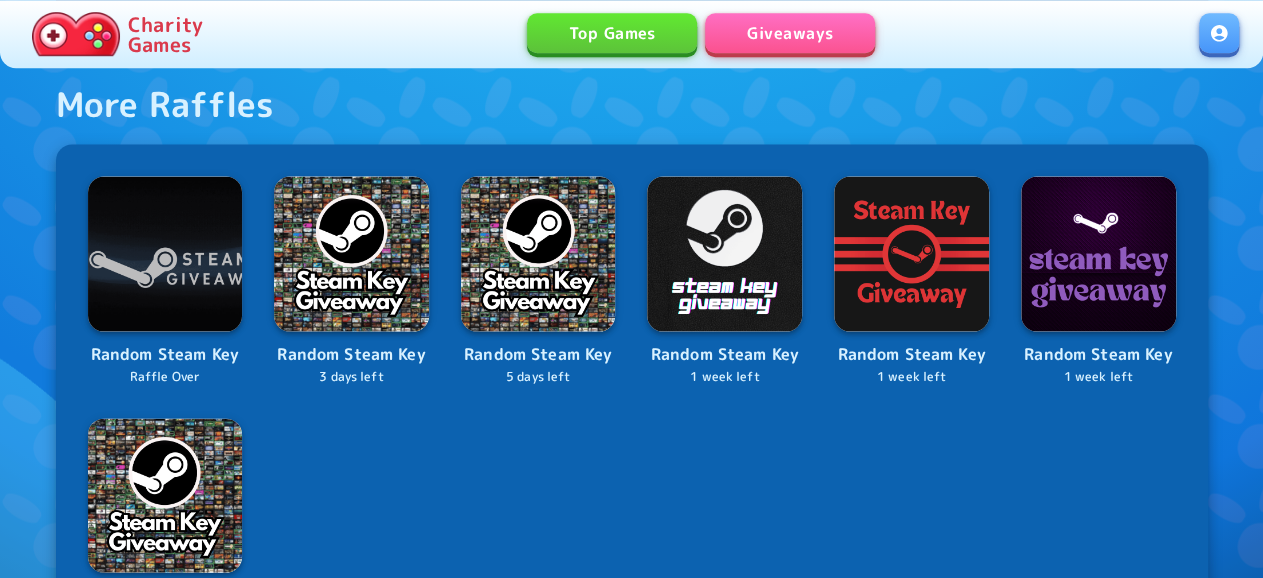 scroll, scrollTop: 2080, scrollLeft: 0, axis: vertical 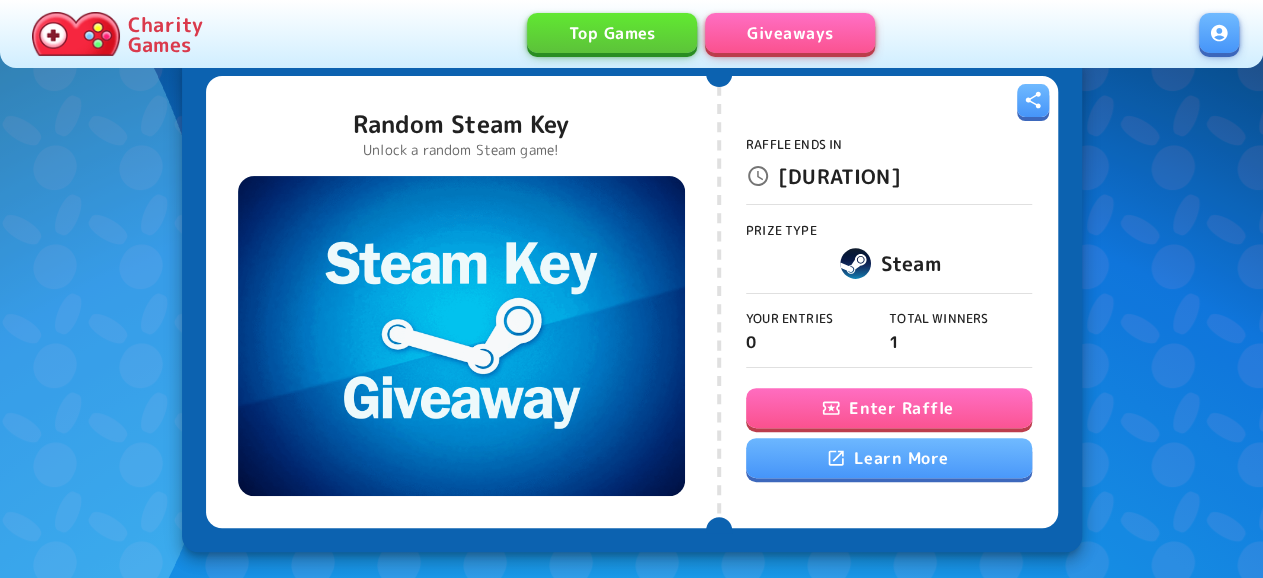 click on "Enter Raffle" at bounding box center [889, 408] 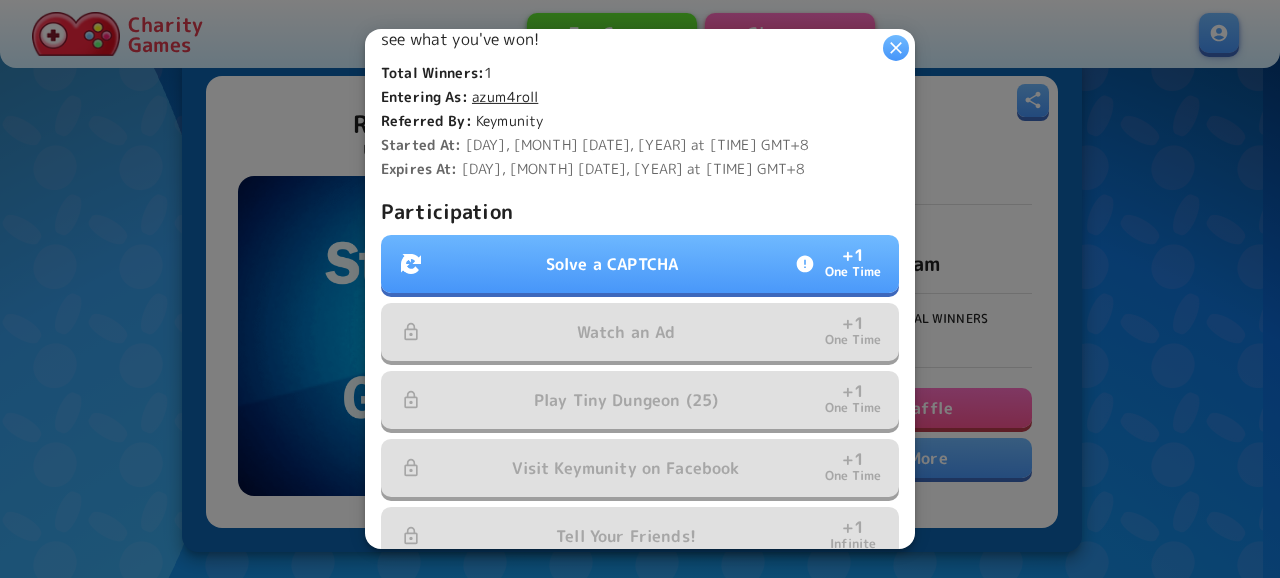scroll, scrollTop: 540, scrollLeft: 0, axis: vertical 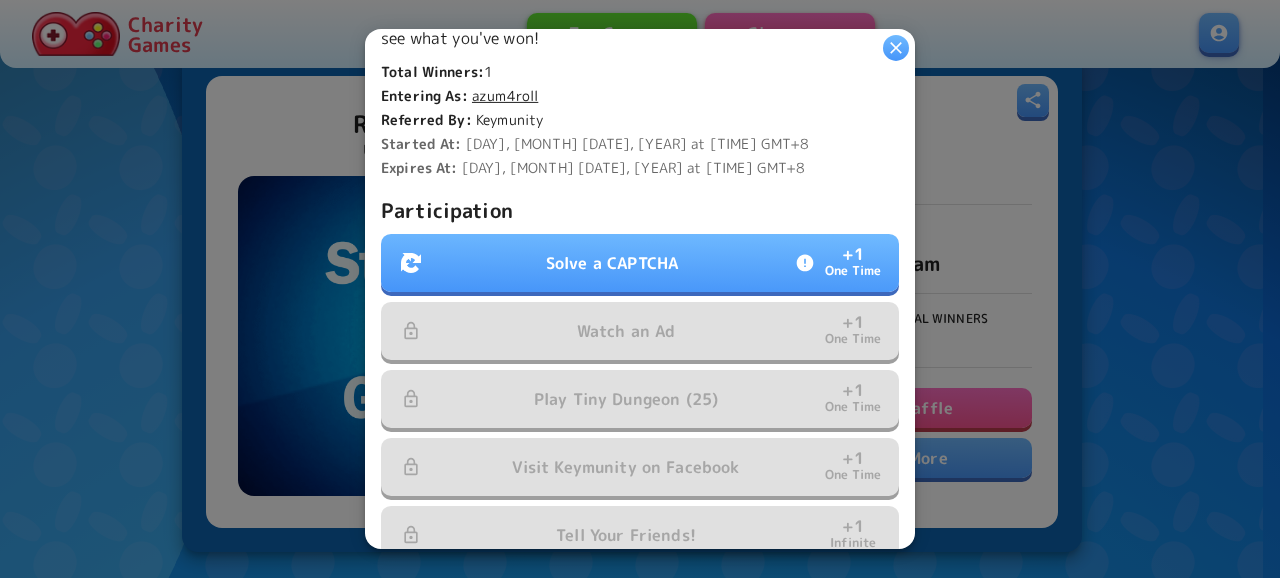 click on "Solve a CAPTCHA + 1 One Time" at bounding box center (640, 263) 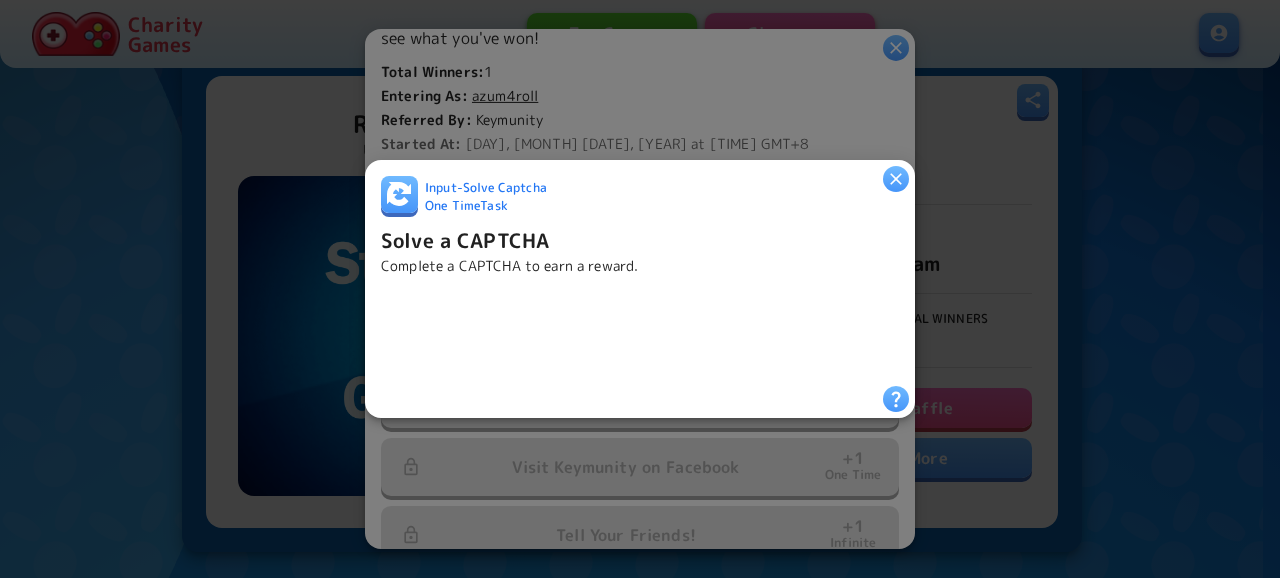 click at bounding box center (533, 331) 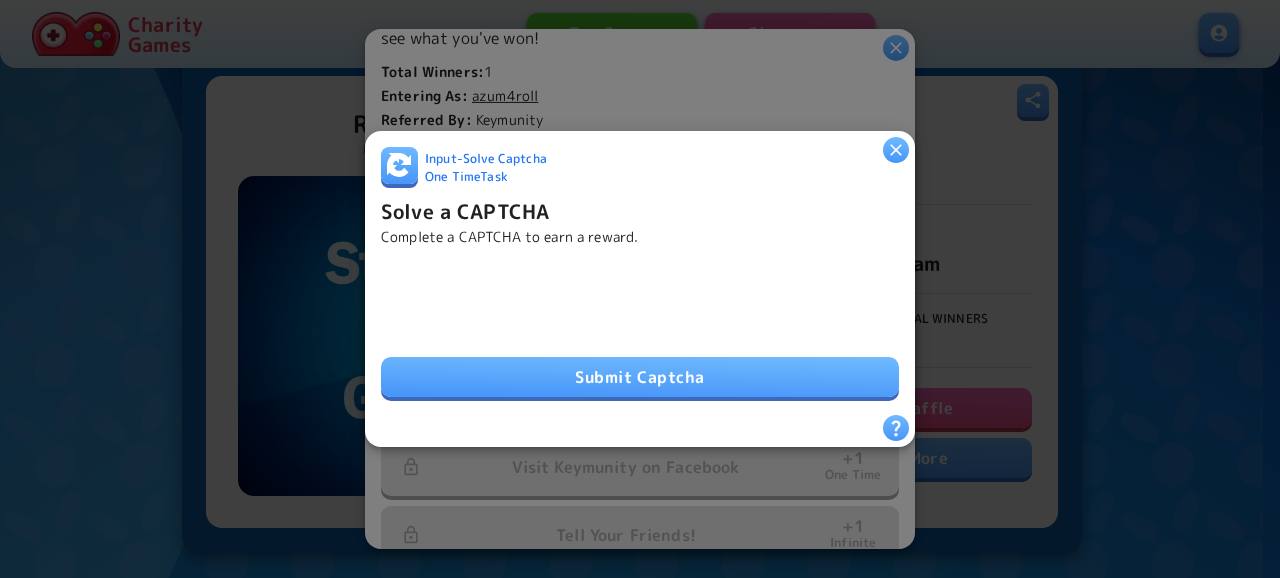 click on "Submit Captcha" at bounding box center (640, 377) 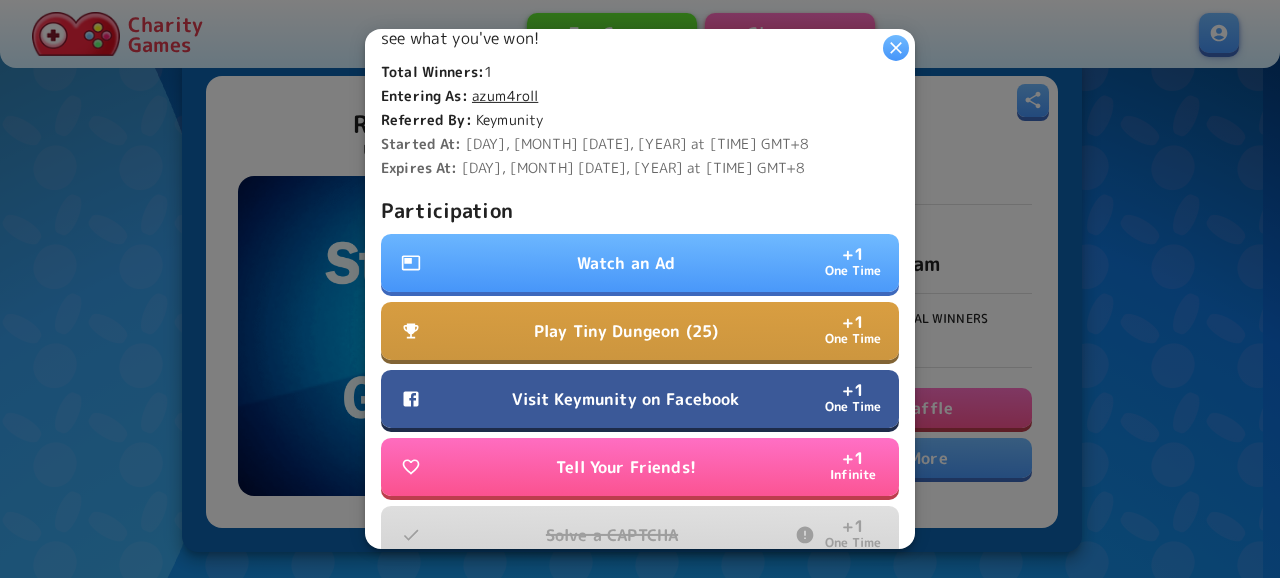 click on "Watch an Ad + 1 One Time" at bounding box center [640, 263] 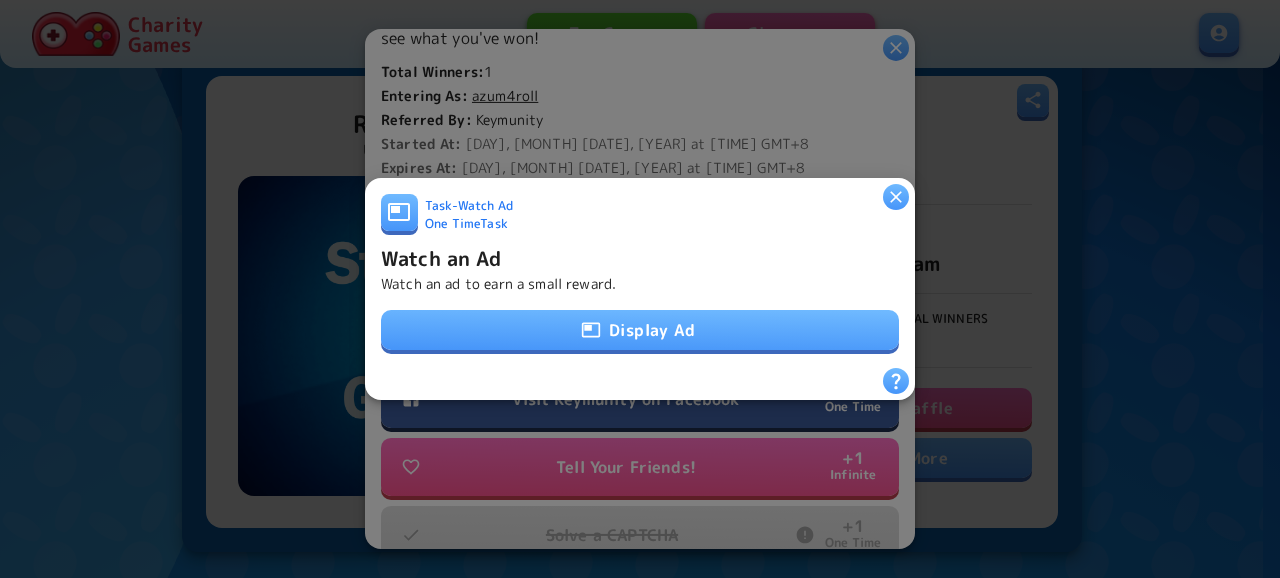 click on "Display Ad" at bounding box center [640, 330] 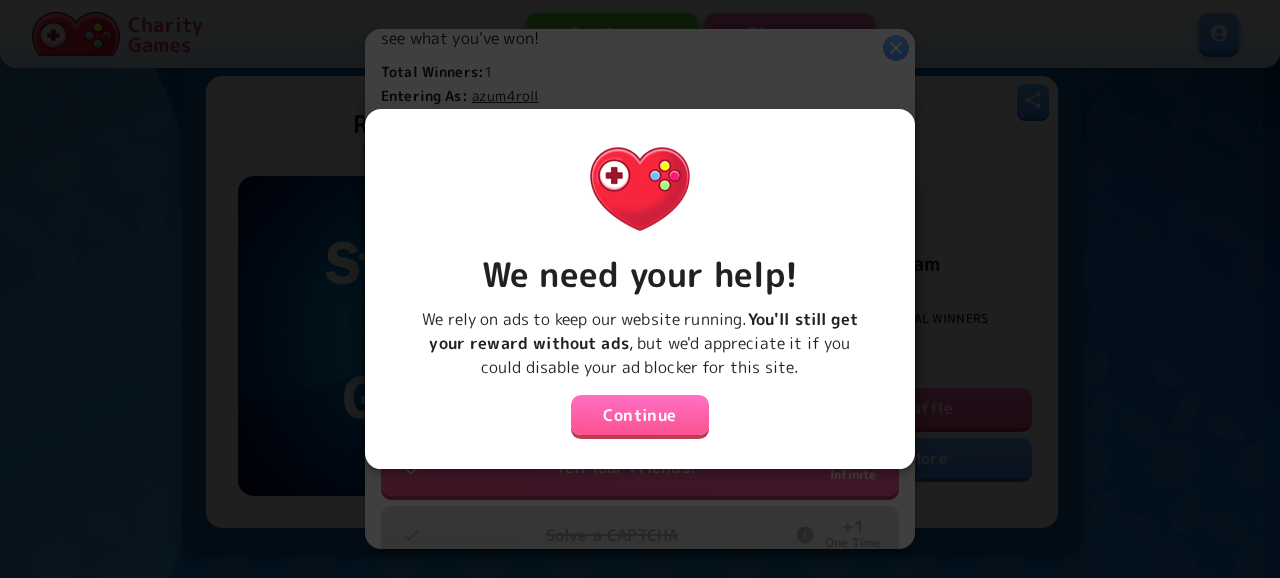 click on "We need your help! We rely on ads to keep our website running.  You'll still get your reward without ads , but we'd appreciate it if you could disable your ad blocker for this site. Continue" at bounding box center [640, 281] 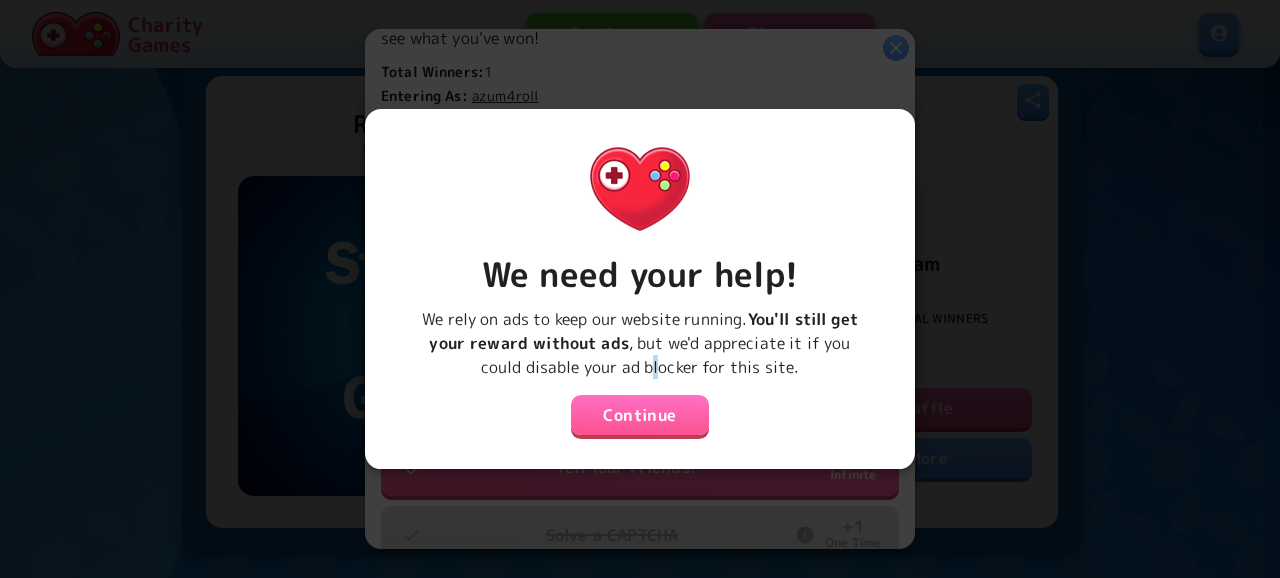 click on "Continue" at bounding box center (640, 415) 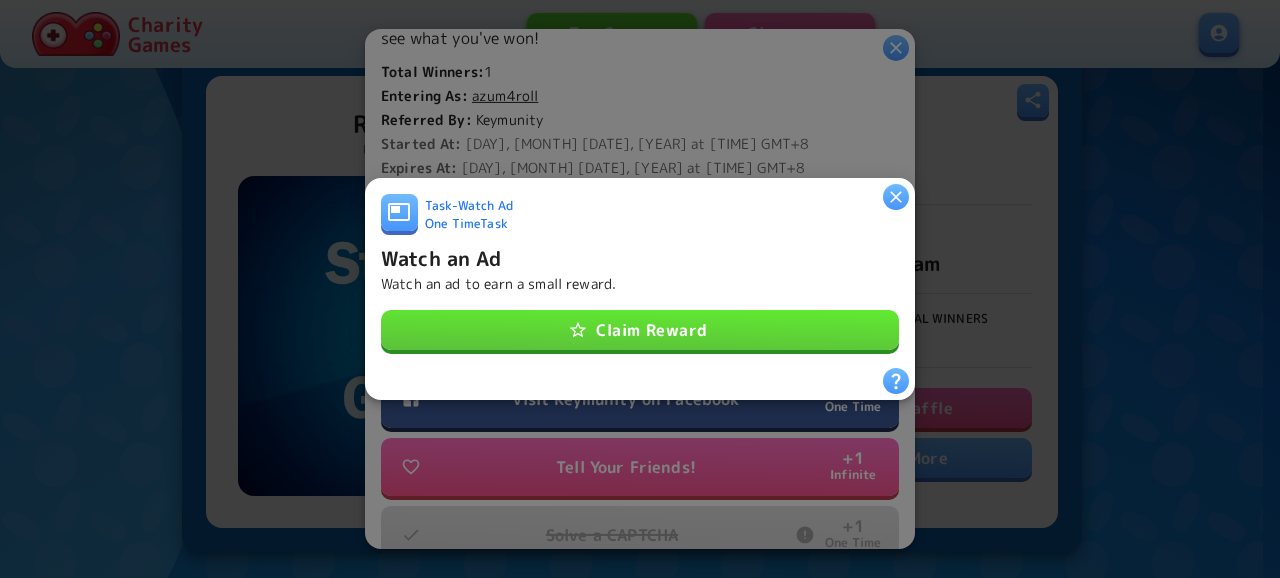 click on "Claim Reward" at bounding box center [640, 330] 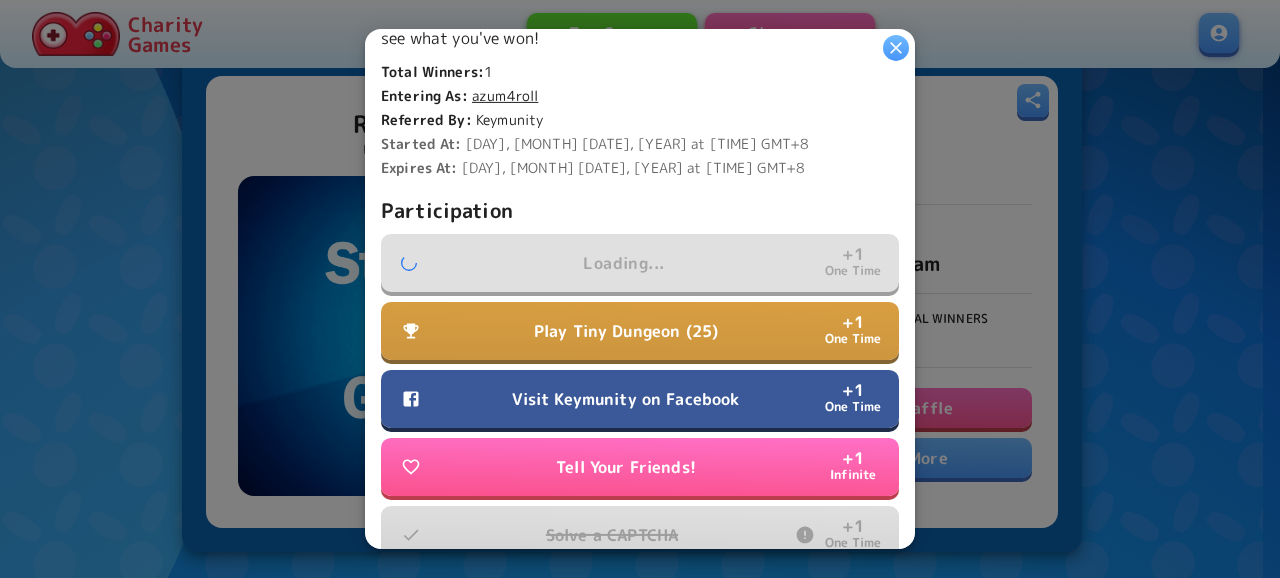 click on "Visit Keymunity on Facebook" at bounding box center (625, 399) 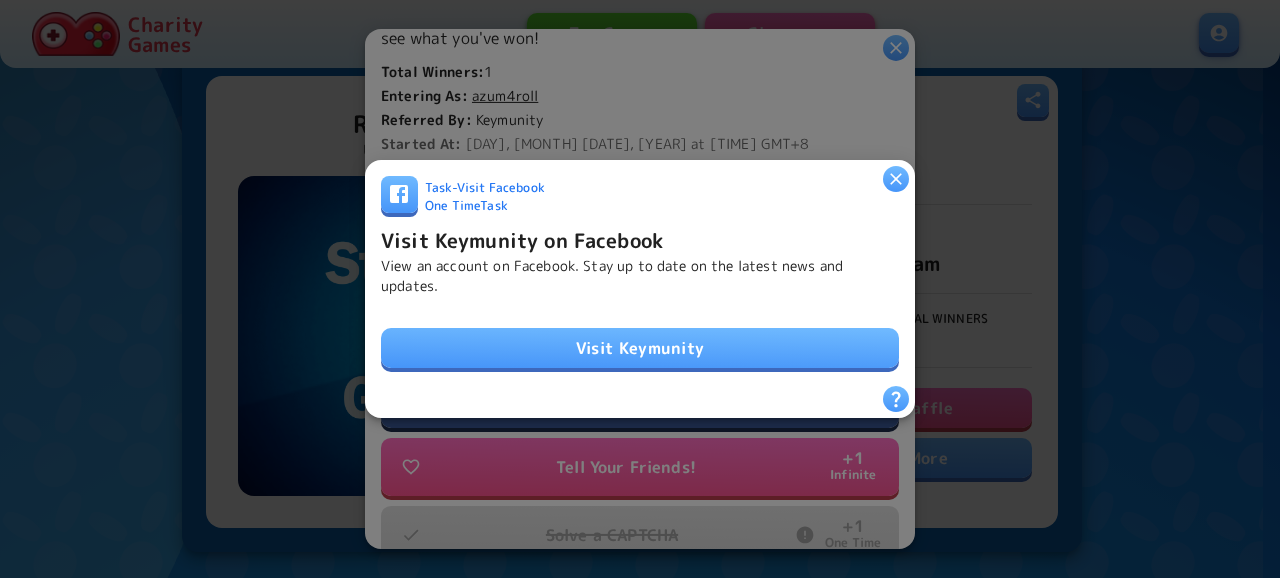 click on "Task  -  Visit Facebook One Time  Task Visit Keymunity on Facebook View an account on Facebook. Stay up to date on the latest news and updates. Visit Keymunity" at bounding box center (640, 281) 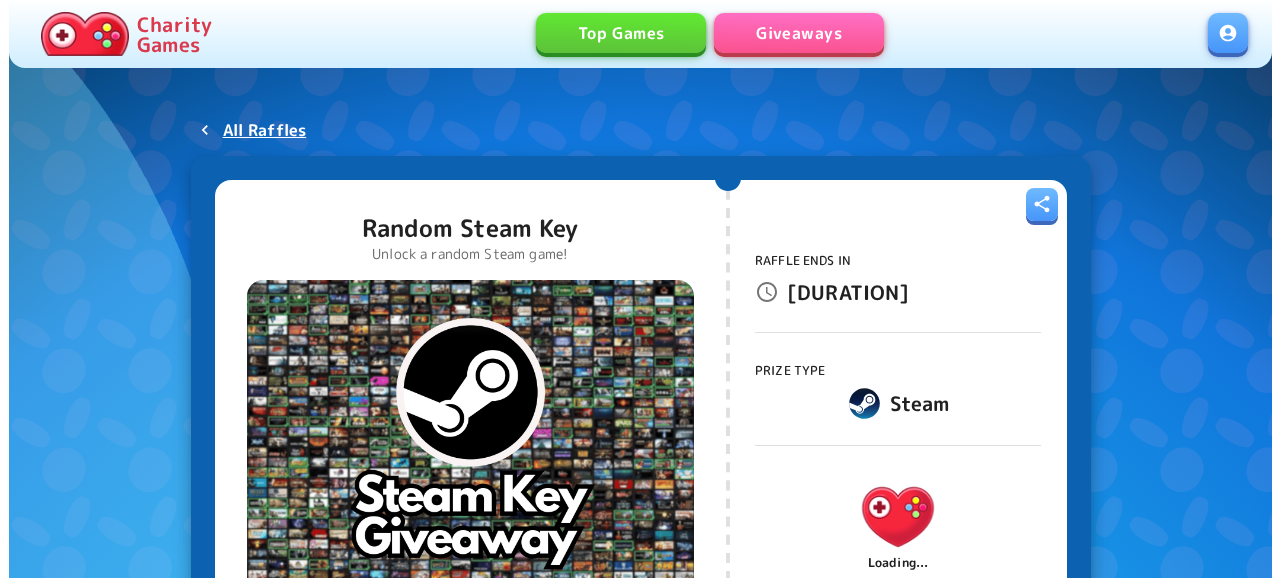 scroll, scrollTop: 0, scrollLeft: 0, axis: both 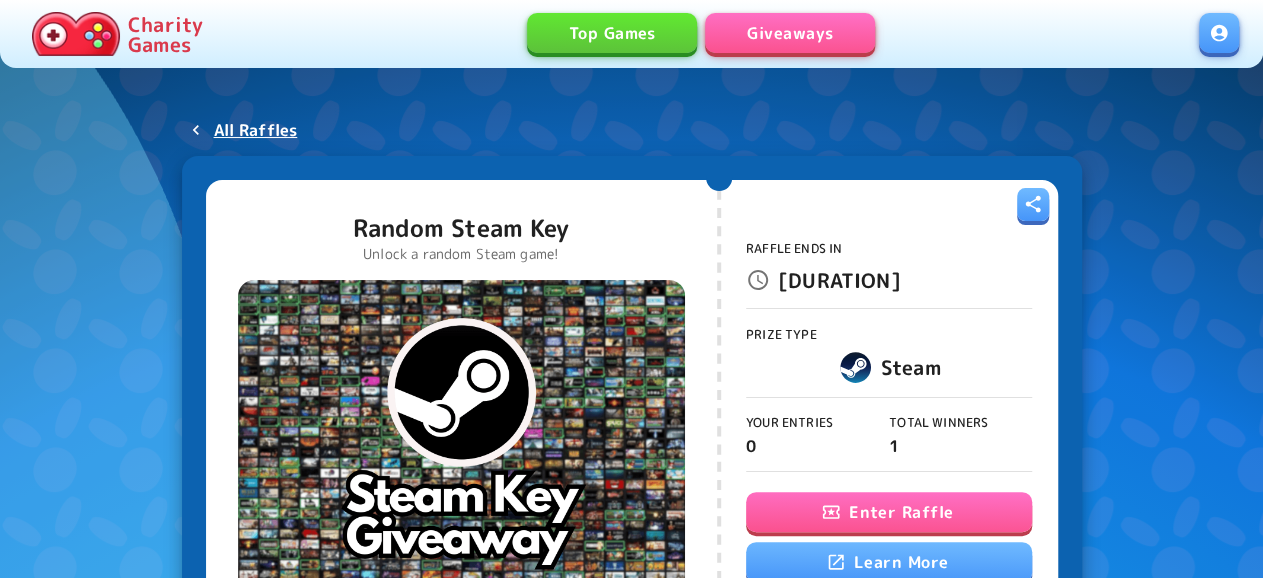 click on "Enter Raffle" at bounding box center [889, 512] 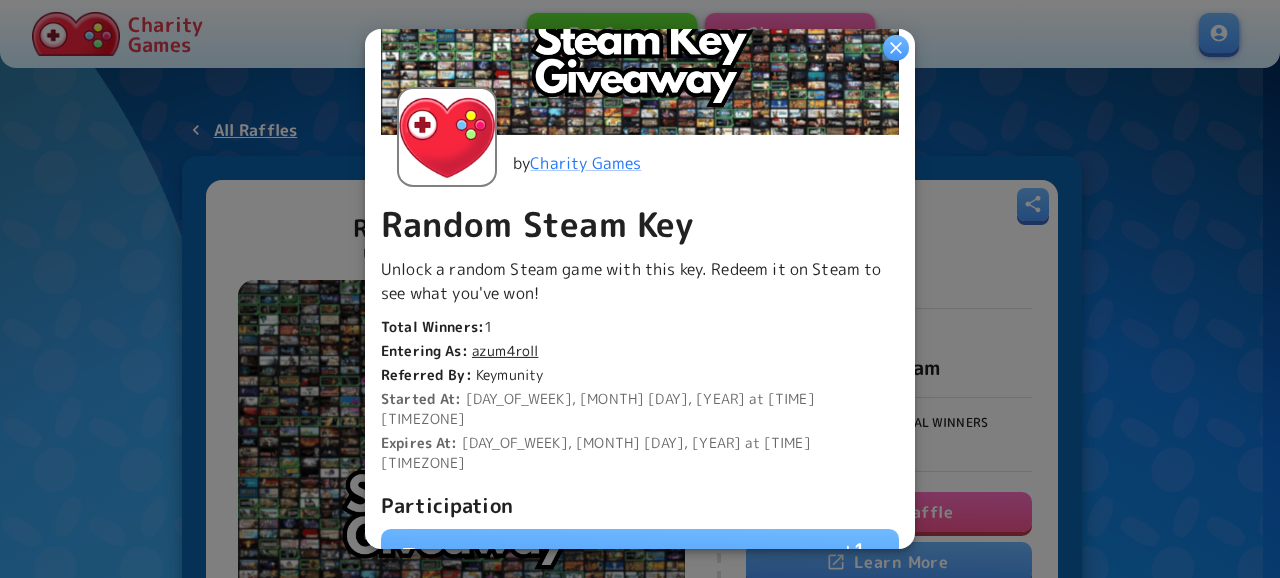 scroll, scrollTop: 648, scrollLeft: 0, axis: vertical 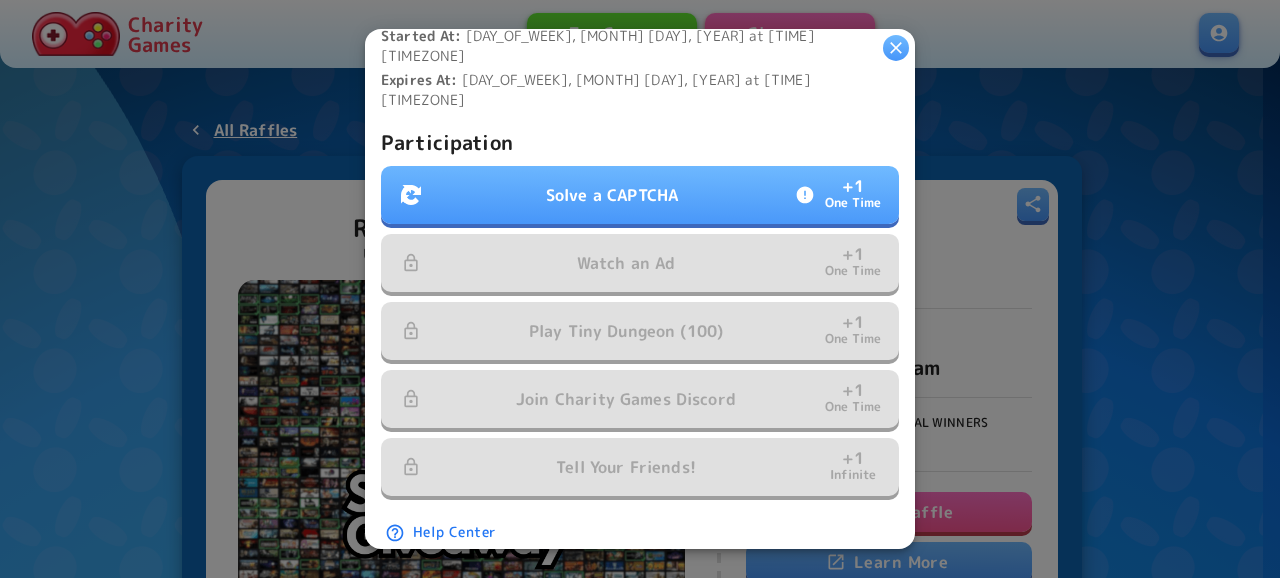 click on "Participation Solve a CAPTCHA + 1 One Time Watch an Ad + 1 One Time Play Tiny Dungeon (100) + 1 One Time Join Charity Games Discord + 1 One Time Tell Your Friends! + 1 Infinite" at bounding box center (640, 312) 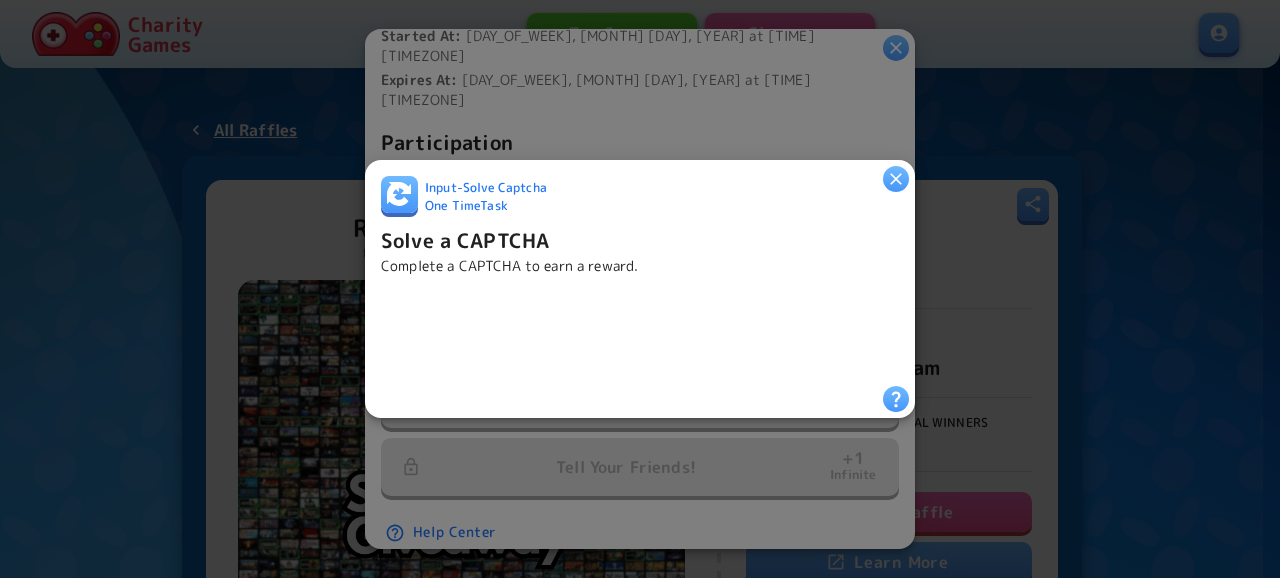 click at bounding box center [533, 331] 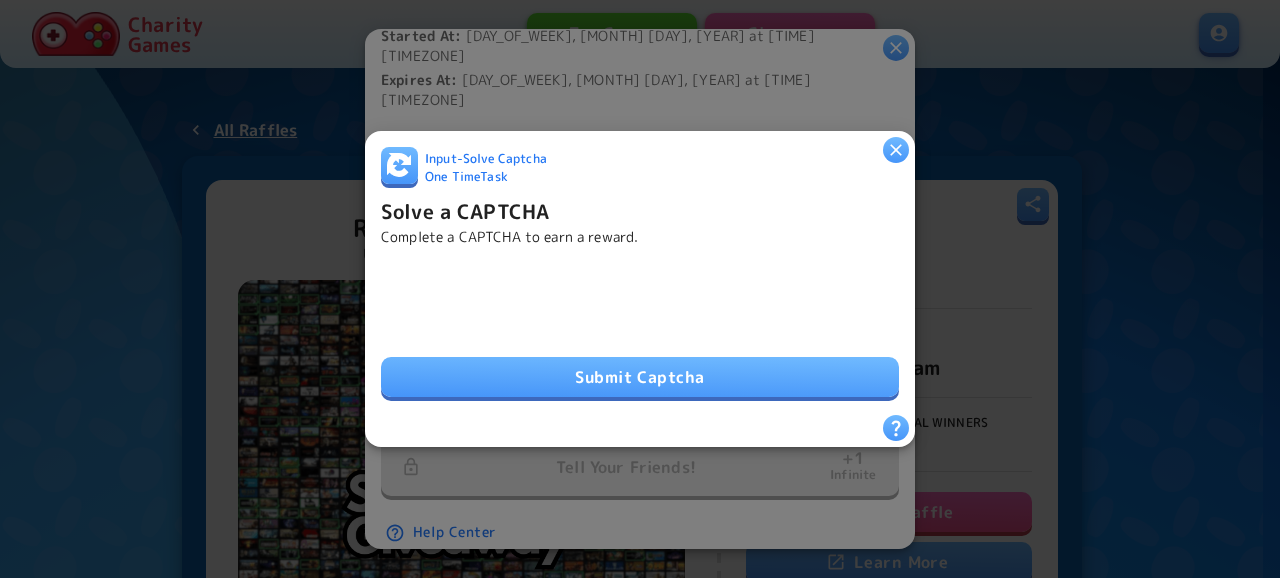 click on "Submit Captcha" at bounding box center [640, 377] 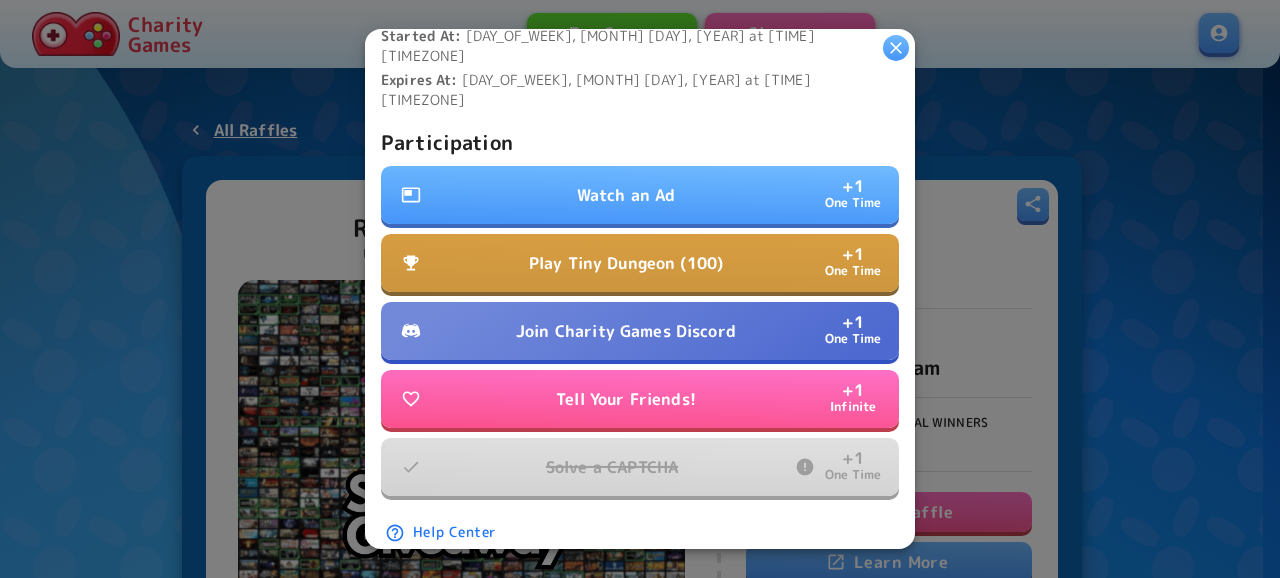 click on "Join Charity Games Discord" at bounding box center (626, 331) 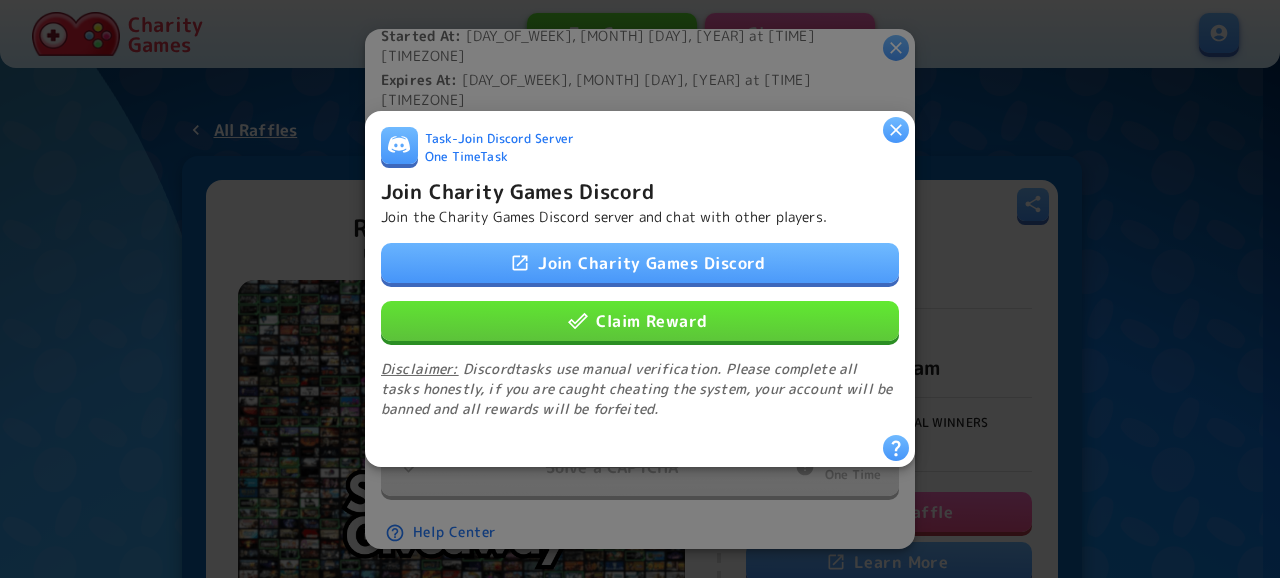 click on "Claim Reward" at bounding box center (640, 321) 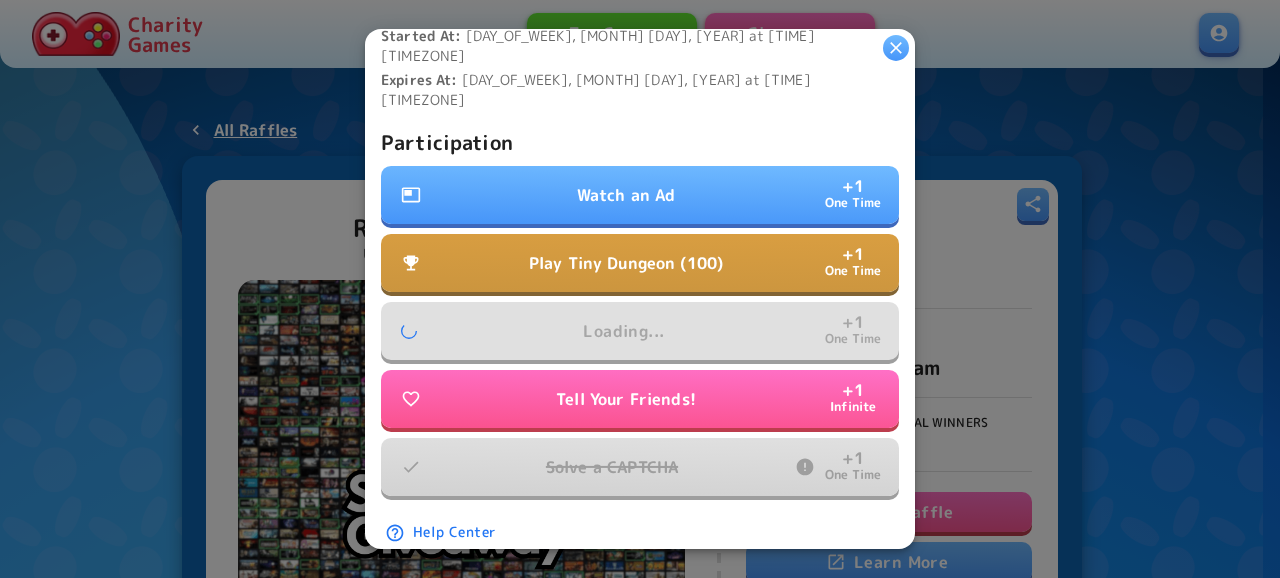 click on "Watch an Ad + 1 One Time" at bounding box center (640, 195) 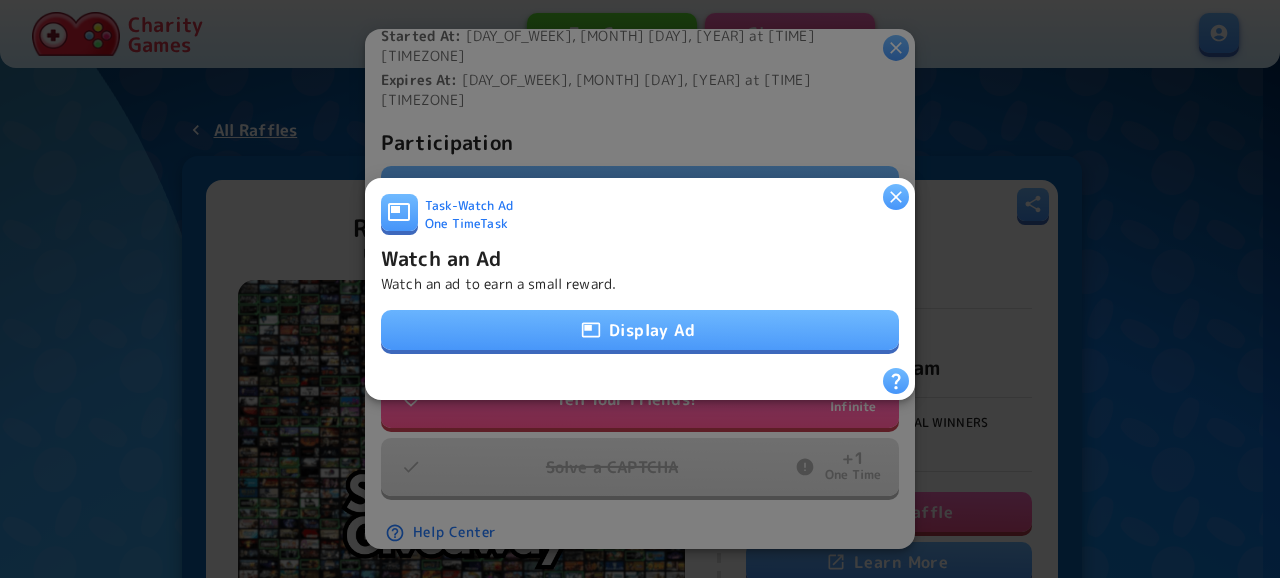 click on "Display Ad" at bounding box center (640, 330) 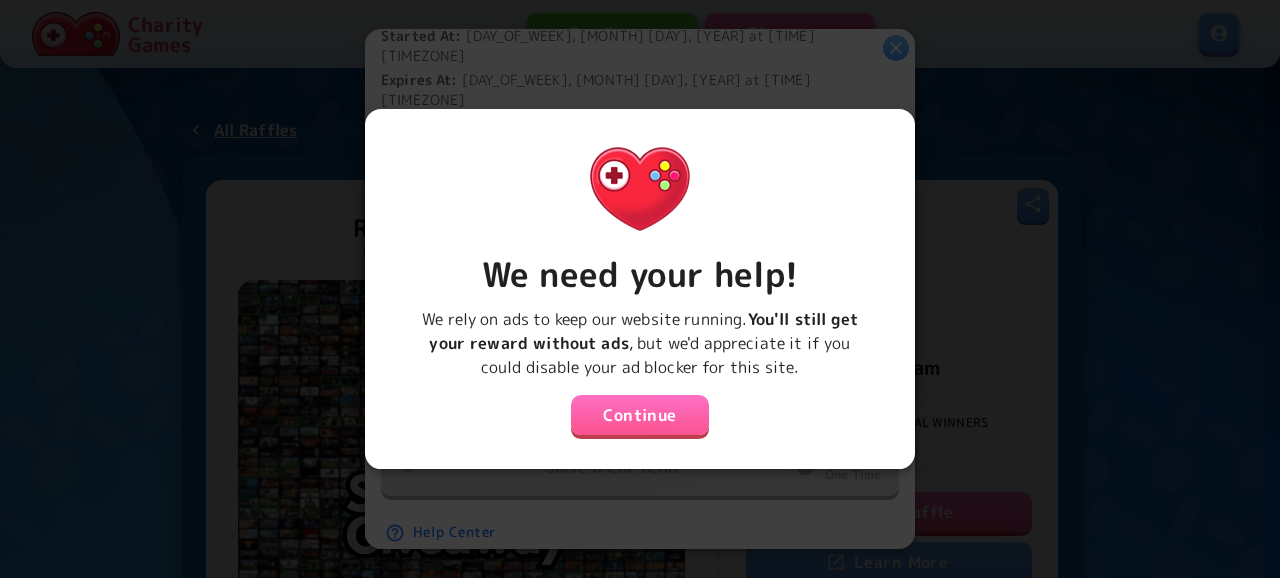 click on "We need your help! We rely on ads to keep our website running.  You'll still get your reward without ads , but we'd appreciate it if you could disable your ad blocker for this site. Continue" at bounding box center [640, 281] 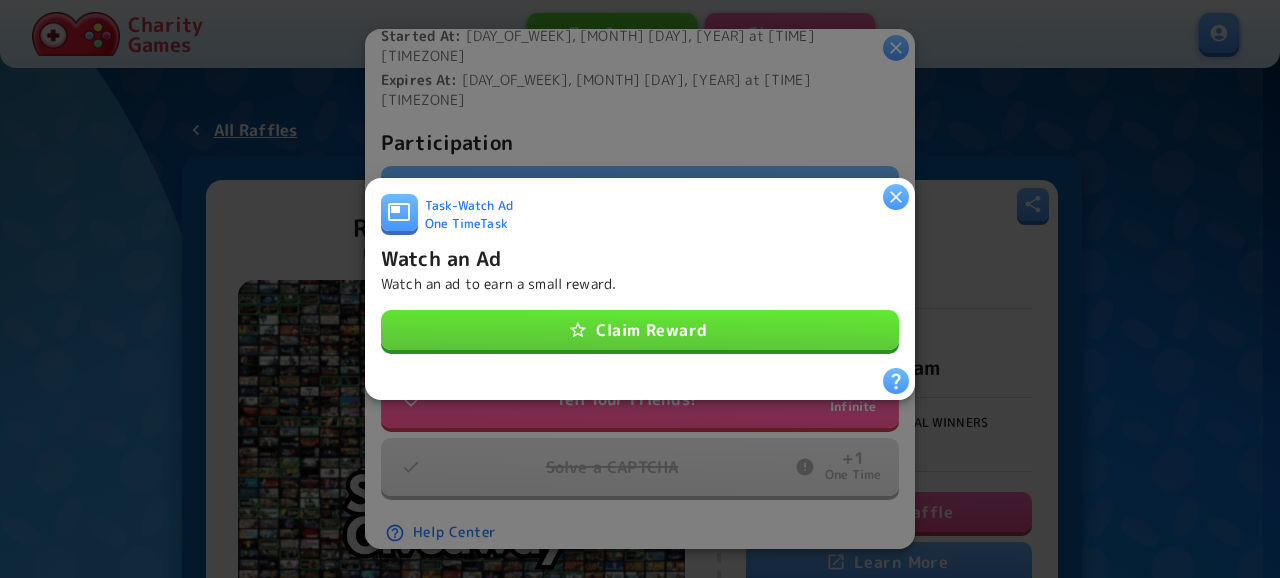 click on "Claim Reward" at bounding box center [640, 330] 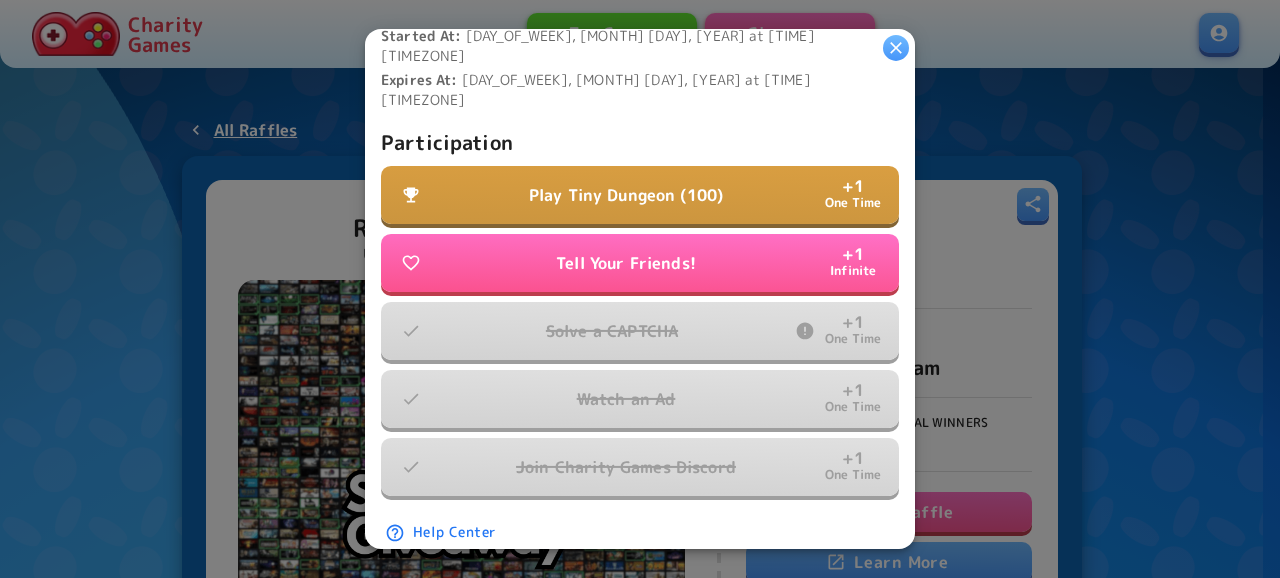 click on "Play Tiny Dungeon (100) + 1 One Time" at bounding box center (640, 195) 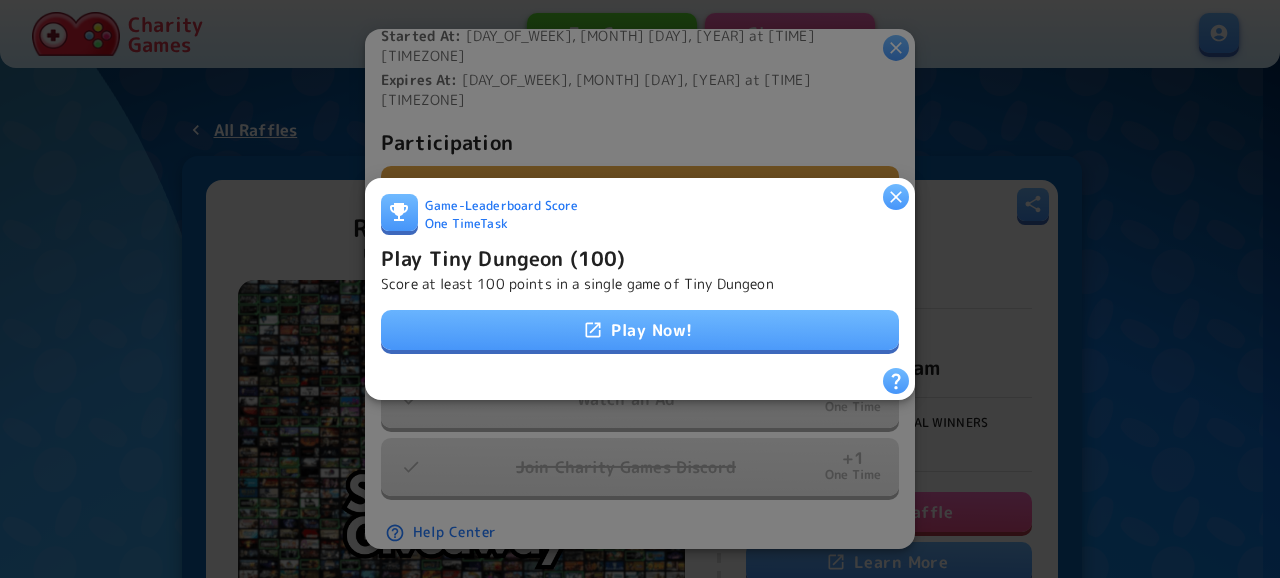 click on "Game  -  Leaderboard Score One Time  Task Play Tiny Dungeon (100) Score at least 100 points in a single game of Tiny Dungeon Play Now!" at bounding box center (640, 281) 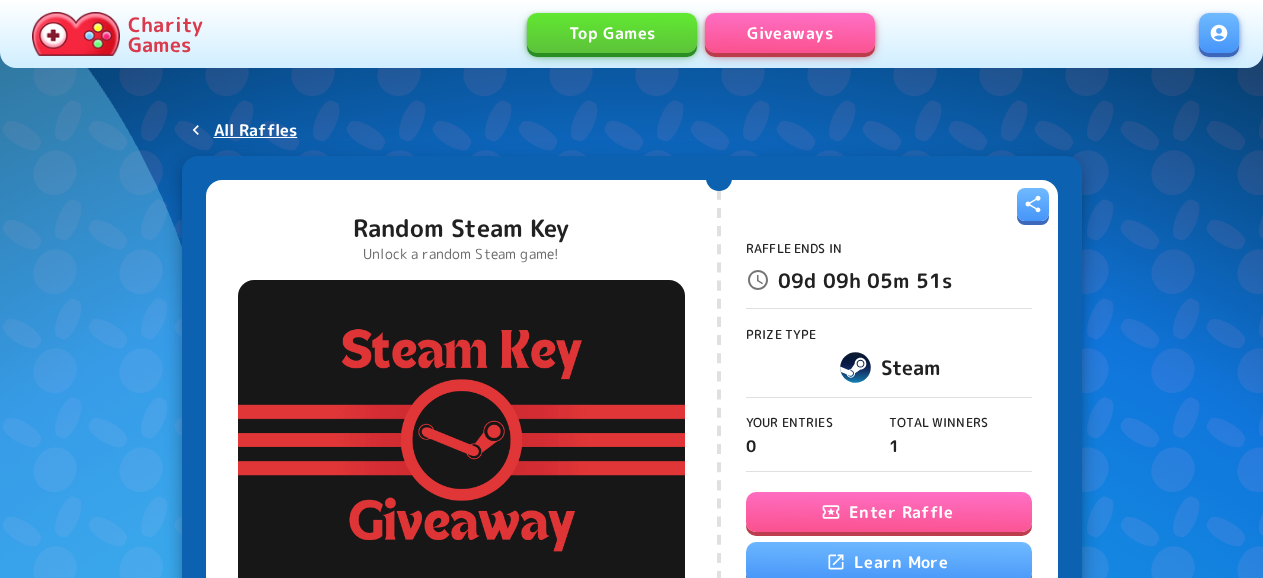 scroll, scrollTop: 0, scrollLeft: 0, axis: both 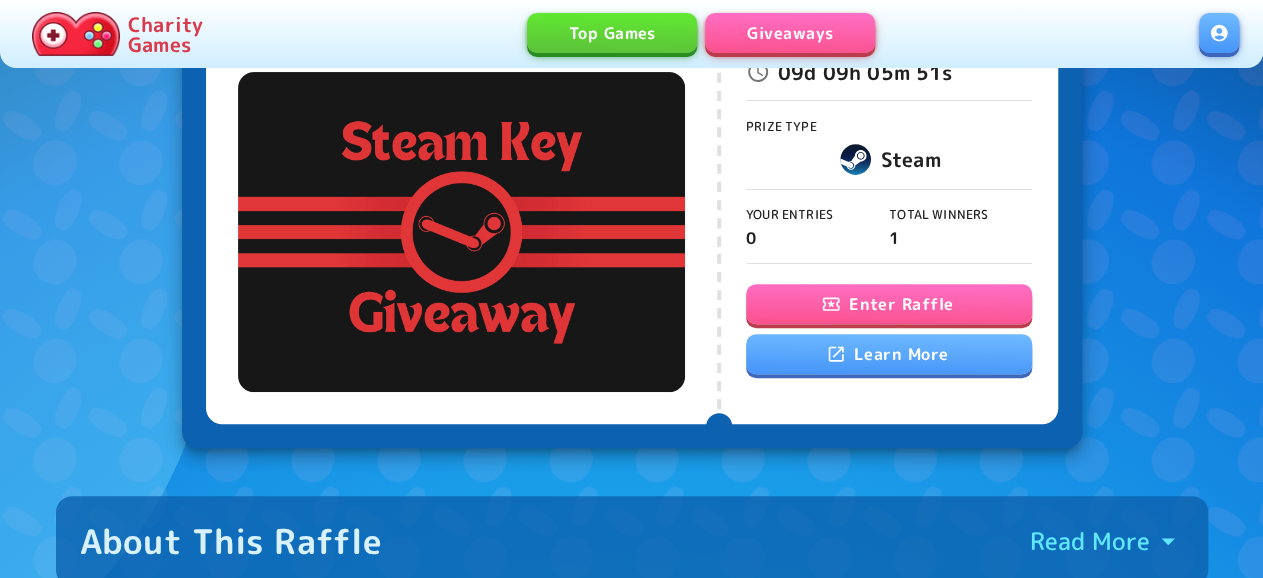 click on "Enter Raffle" at bounding box center (889, 304) 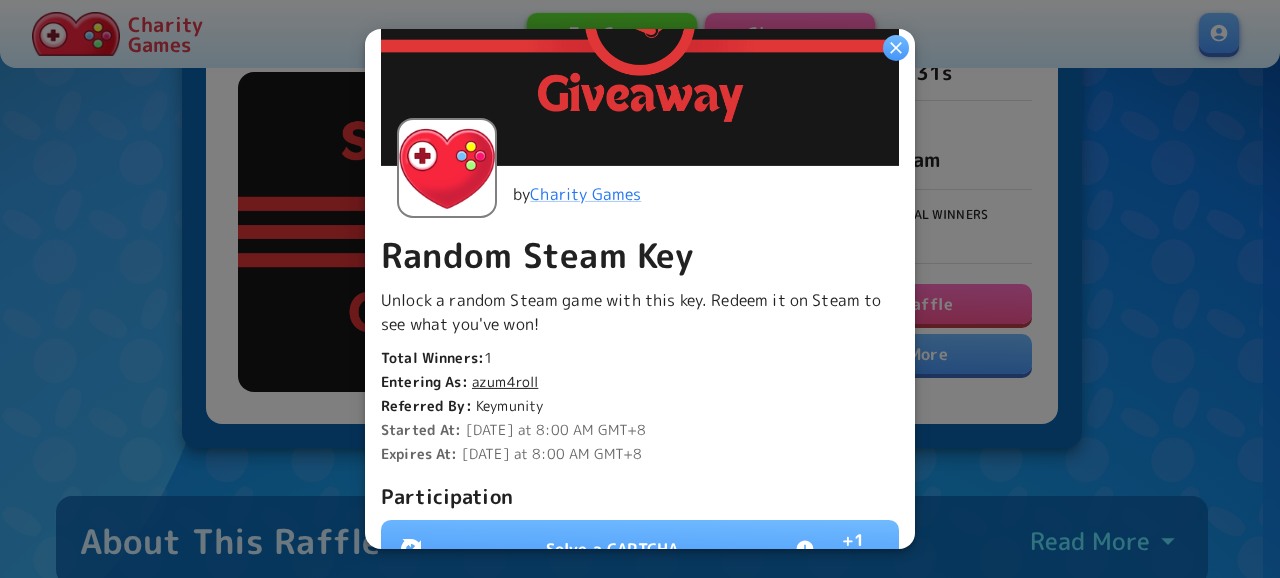 scroll, scrollTop: 540, scrollLeft: 0, axis: vertical 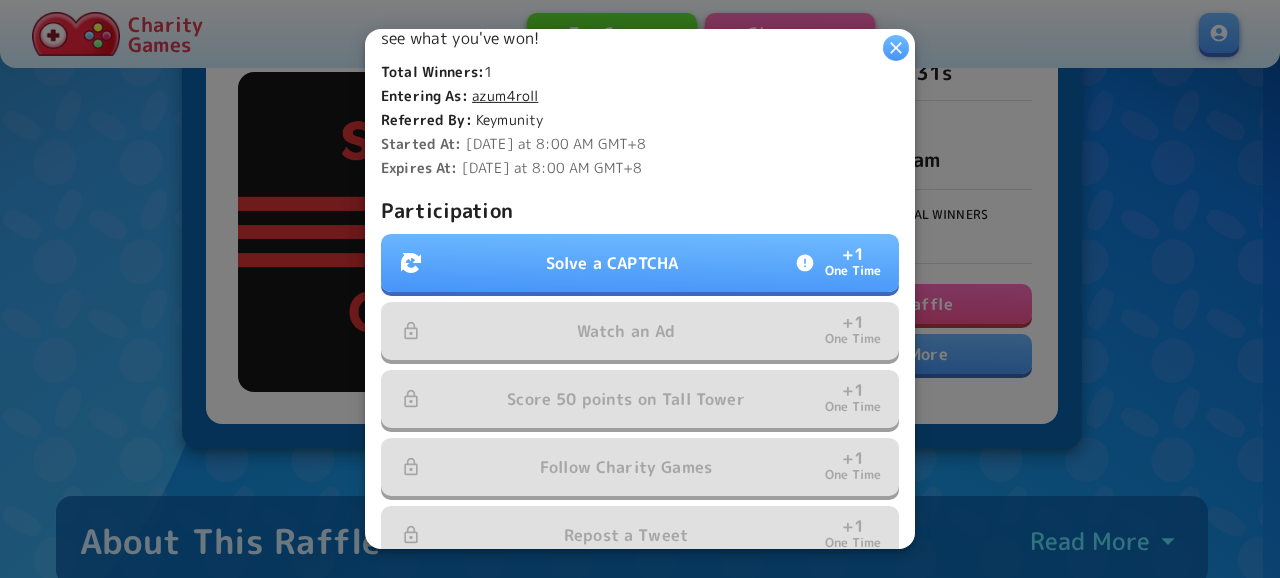 click on "Solve a CAPTCHA + 1 One Time" at bounding box center (640, 263) 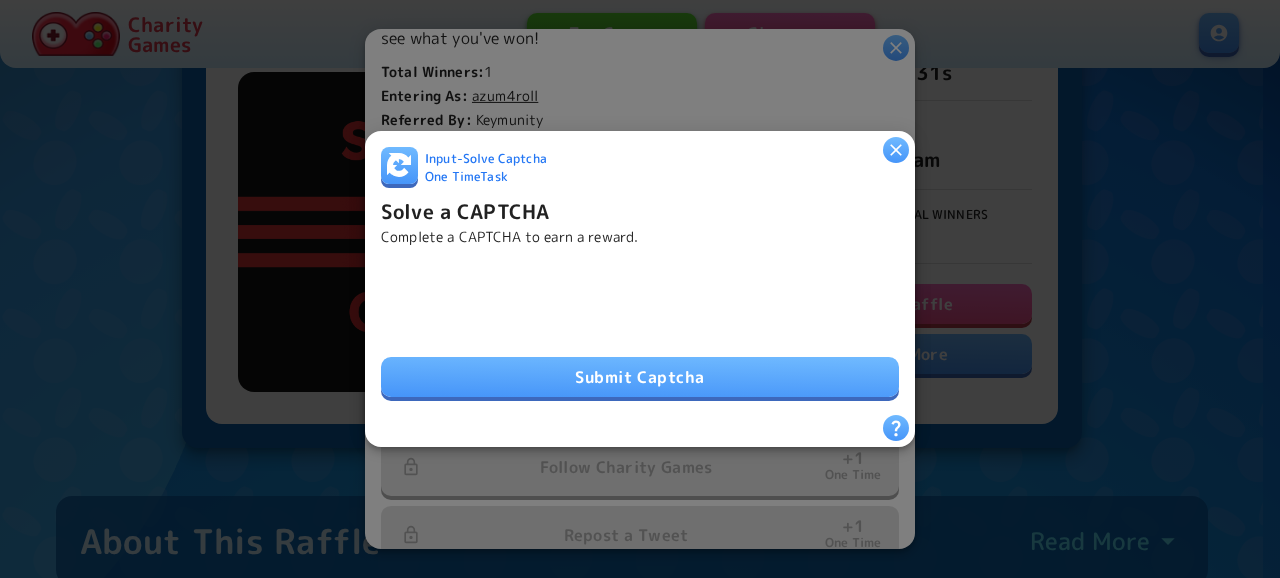 click on "Submit Captcha" at bounding box center (640, 377) 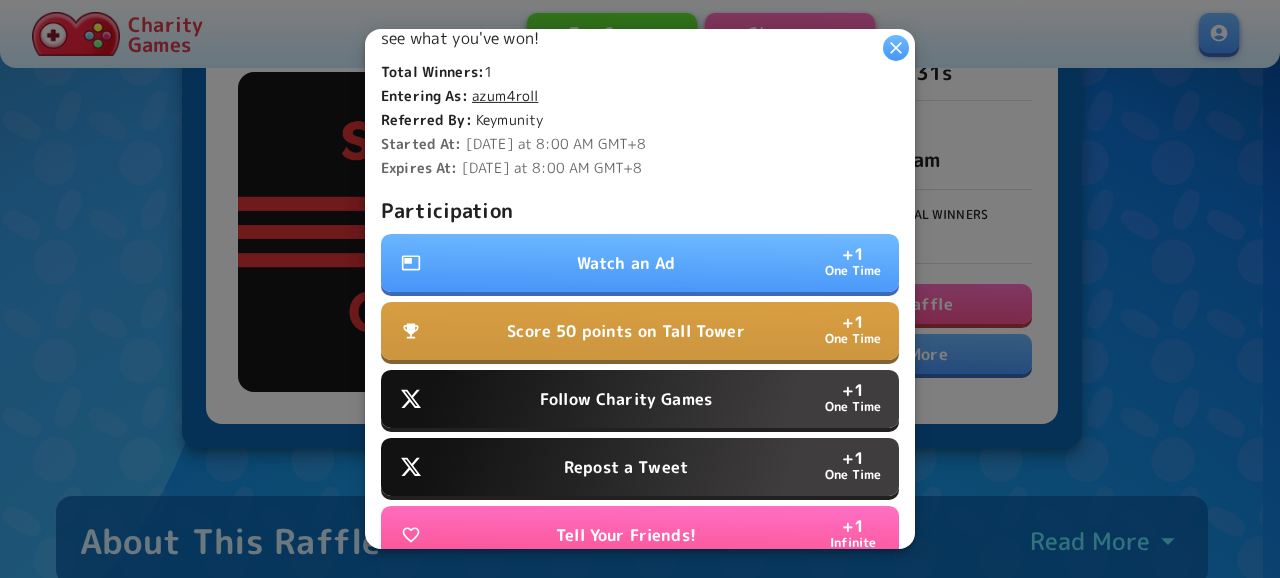click on "Watch an Ad + 1 One Time" at bounding box center (640, 263) 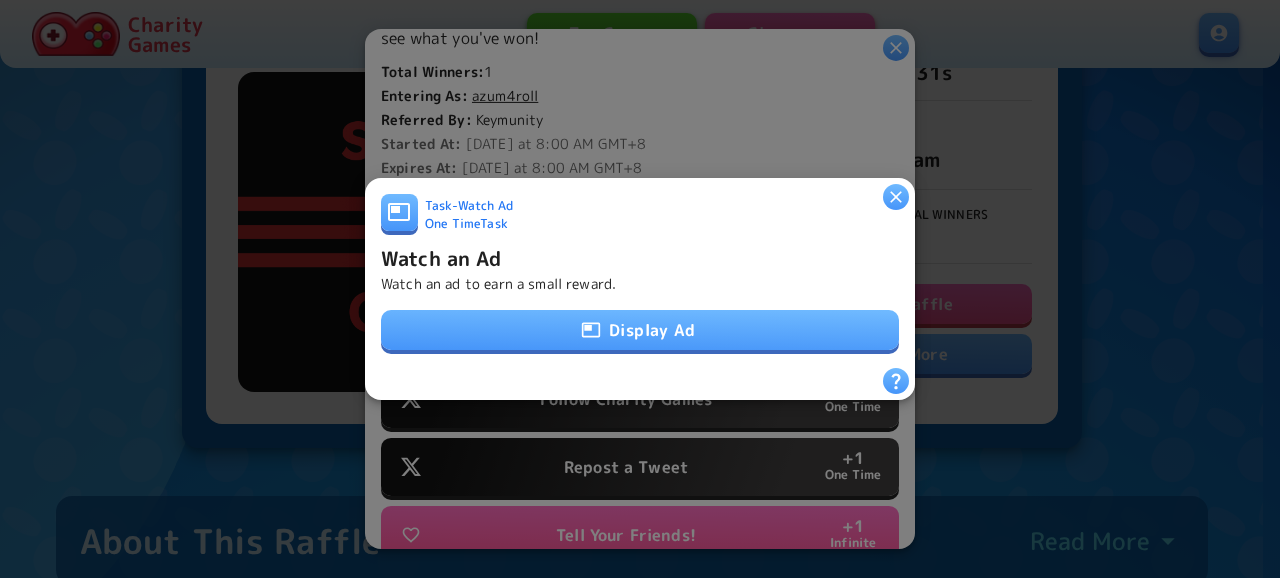 click on "Display Ad" at bounding box center (640, 330) 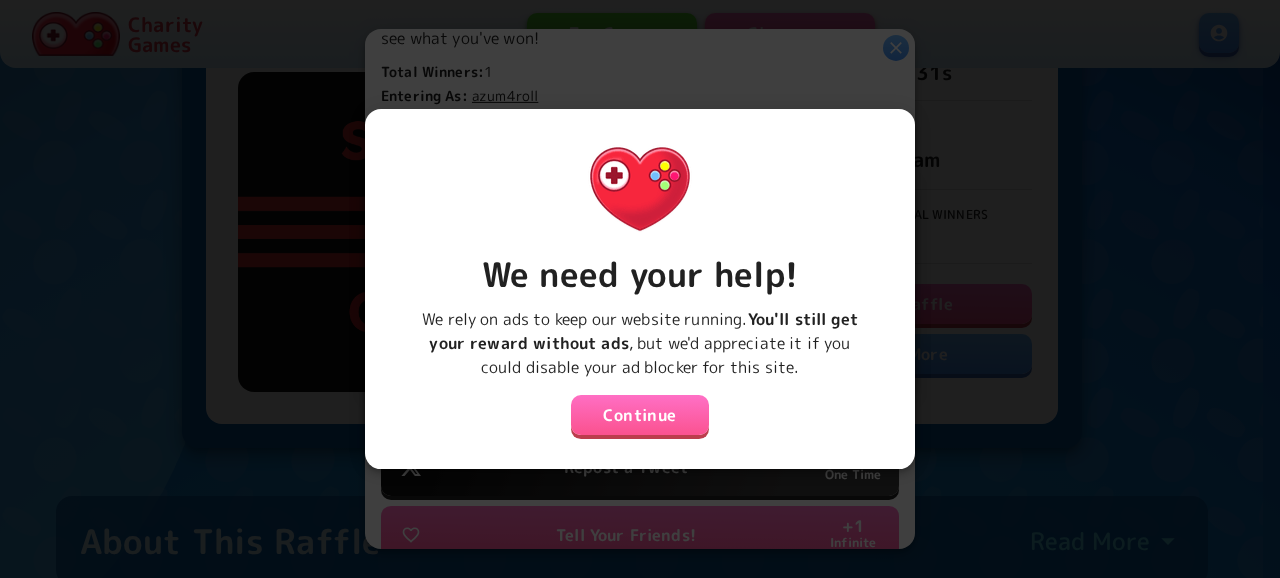 click on "Continue" at bounding box center [640, 415] 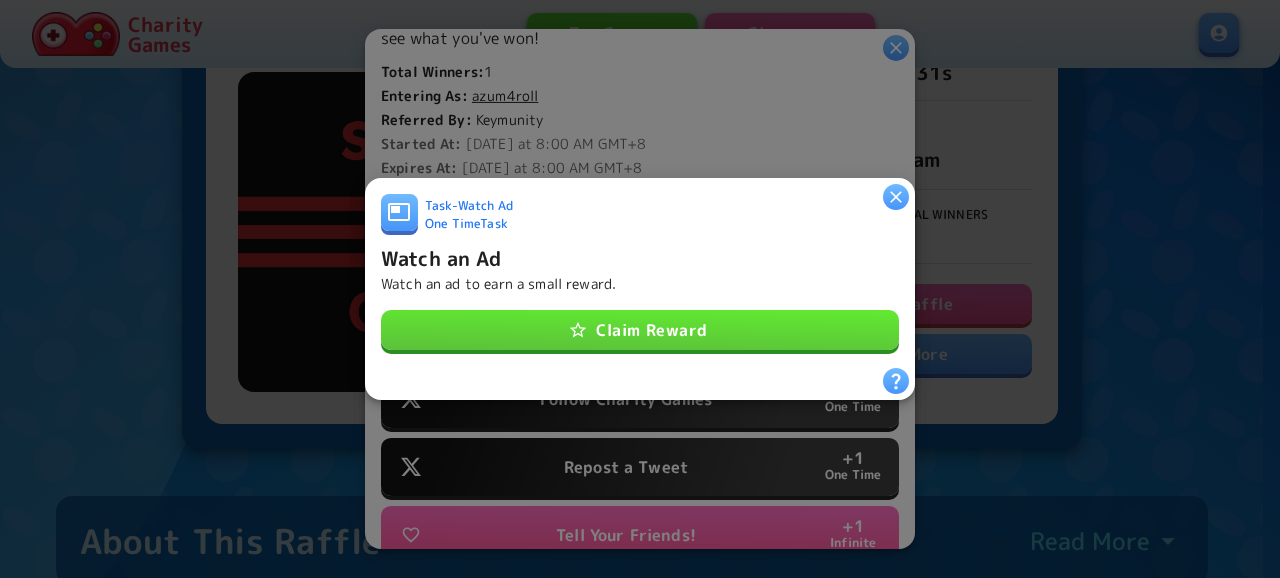 click on "Claim Reward" at bounding box center (640, 330) 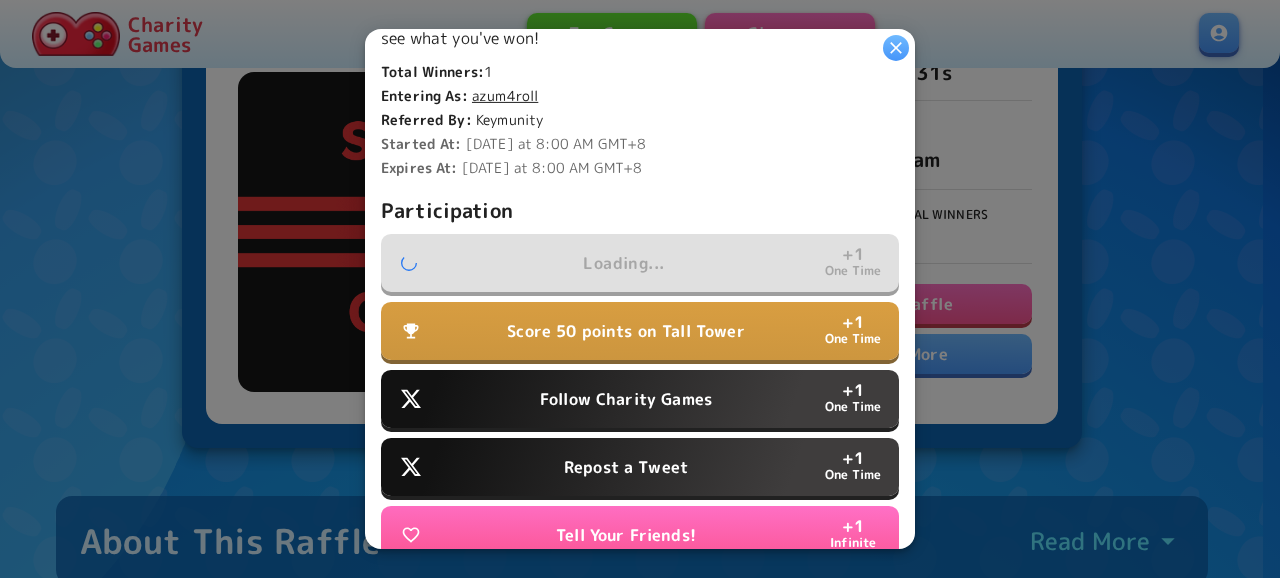 click on "Follow Charity Games" at bounding box center (626, 399) 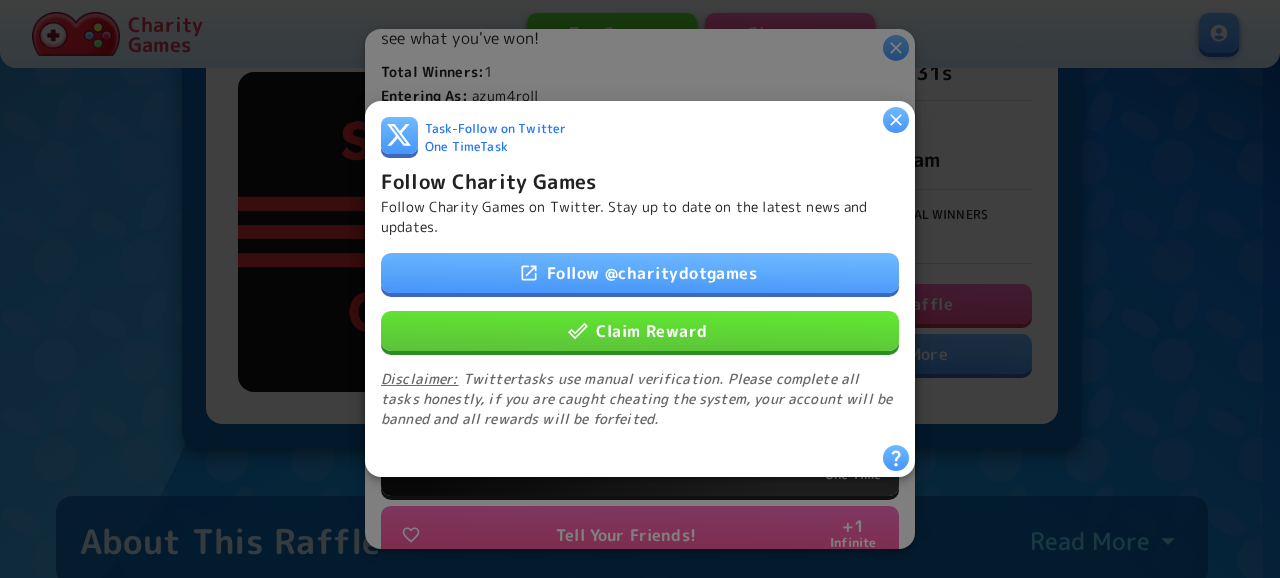 click on "Claim Reward" at bounding box center [640, 331] 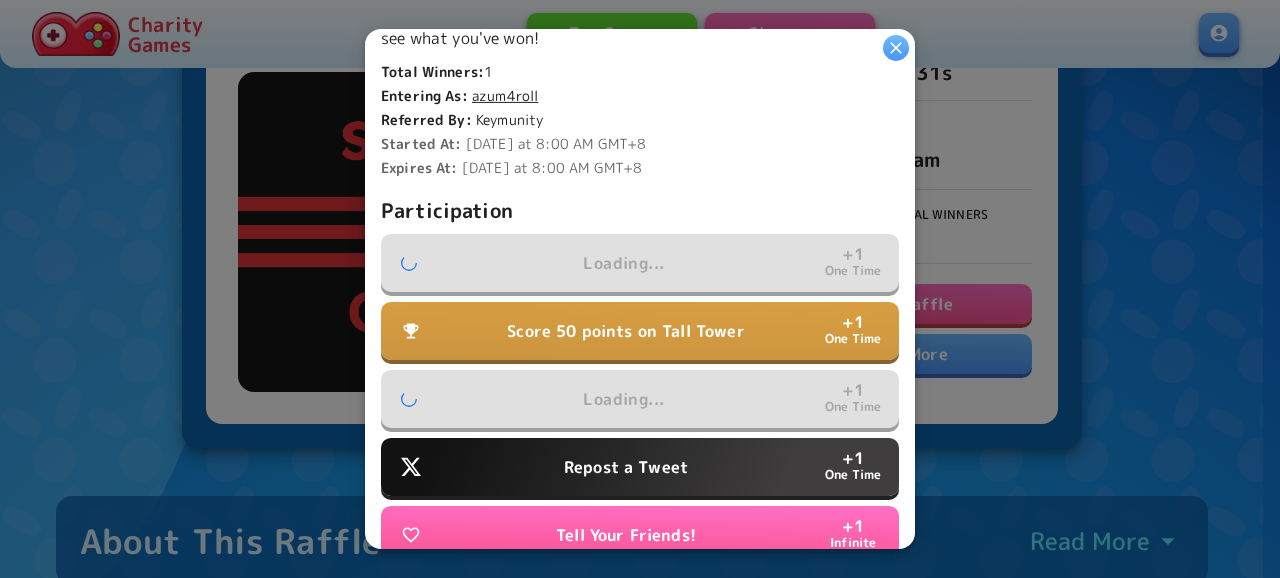 click on "Repost a Tweet" at bounding box center [626, 467] 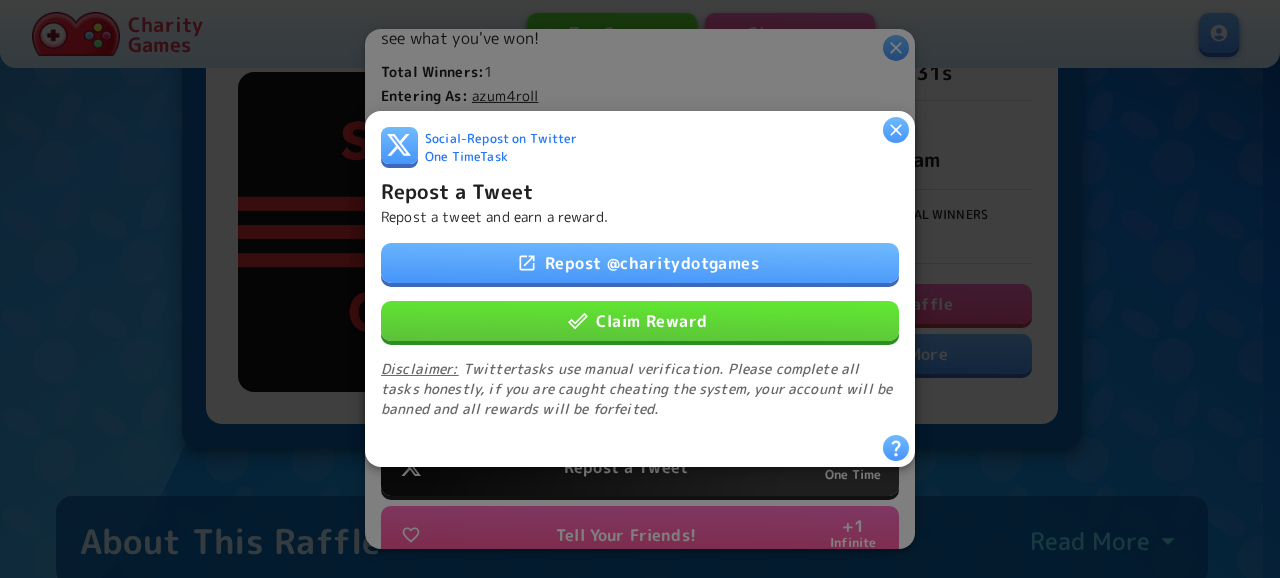 click on "Repost @ charitydotgames" at bounding box center (640, 263) 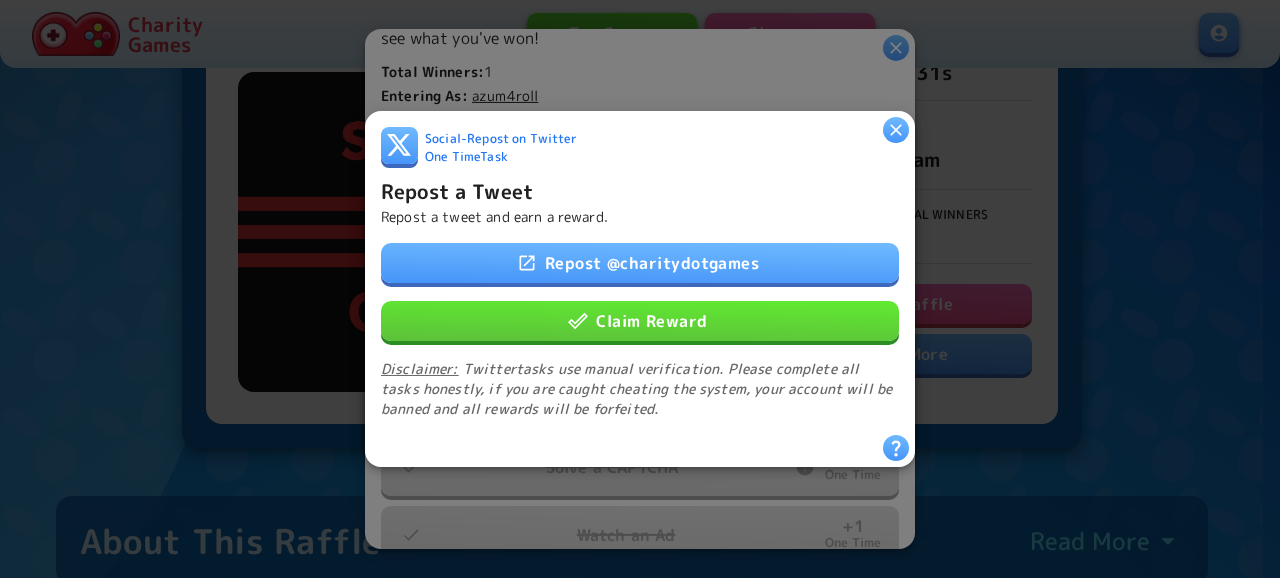 click on "Claim Reward" at bounding box center [640, 321] 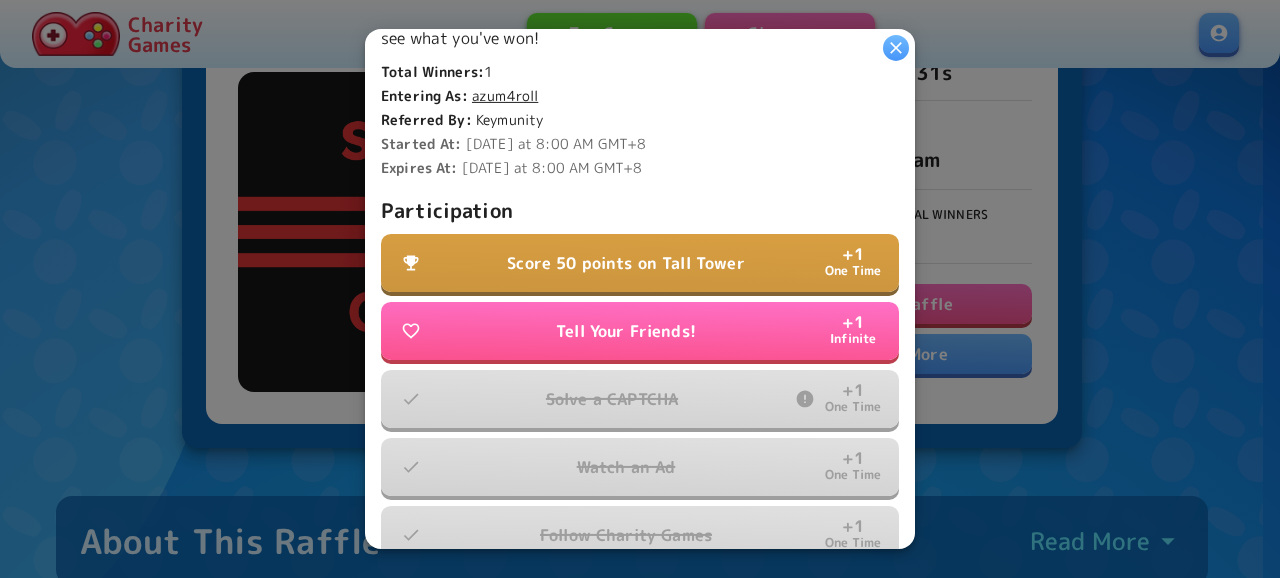 click on "Score 50 points on Tall Tower" at bounding box center (625, 263) 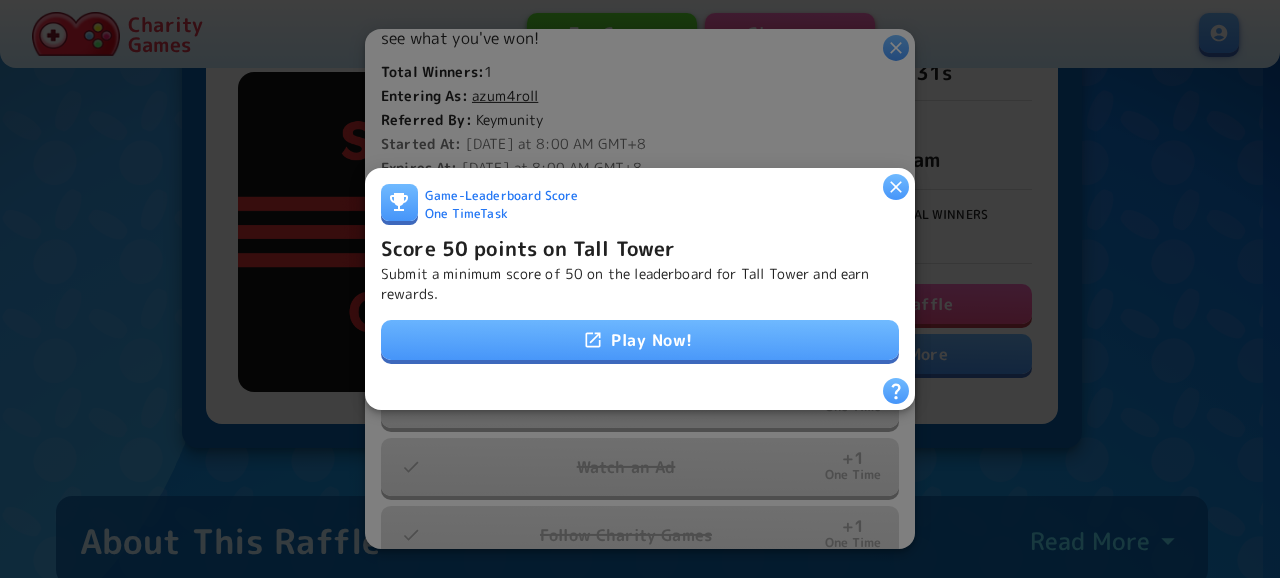click on "Play Now!" at bounding box center [640, 340] 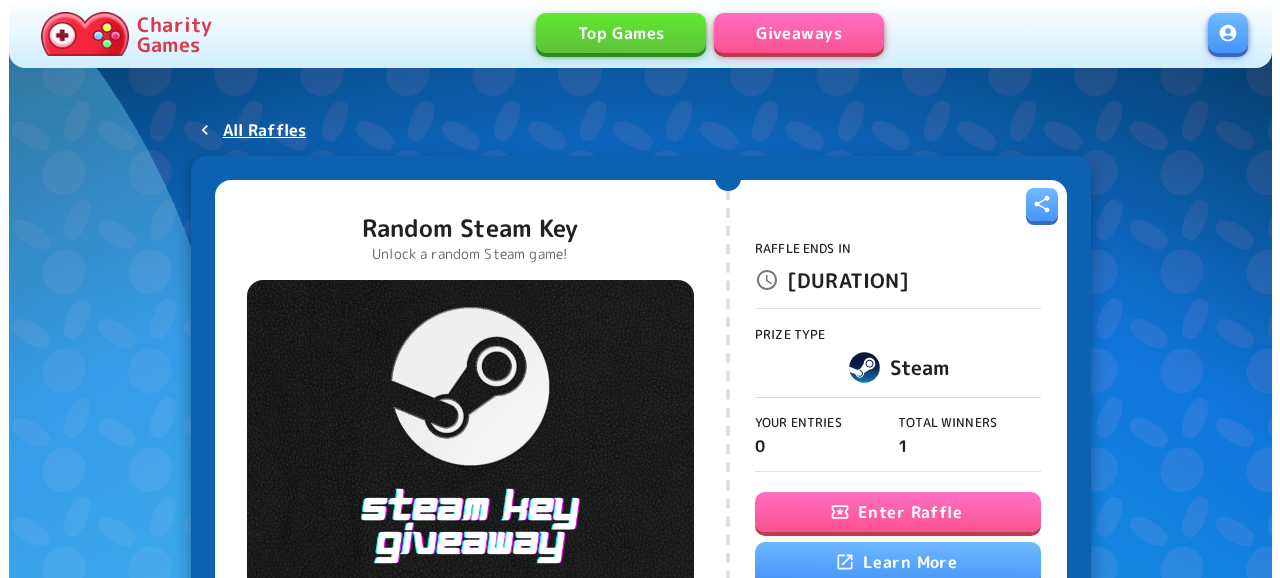 scroll, scrollTop: 0, scrollLeft: 0, axis: both 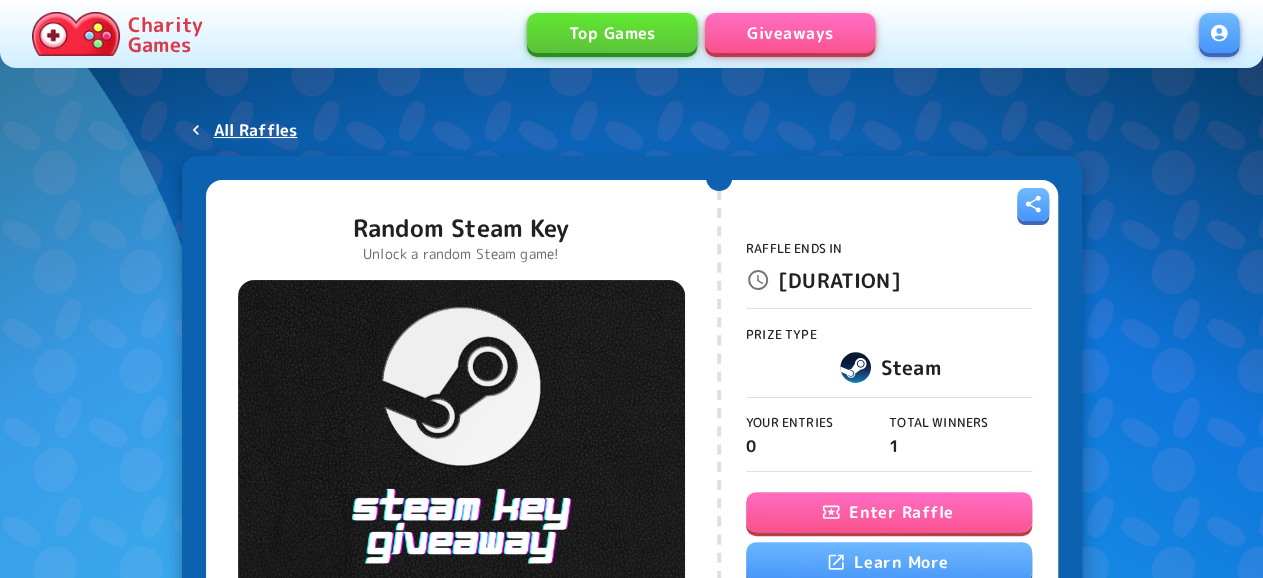 click on "Enter Raffle" at bounding box center (889, 512) 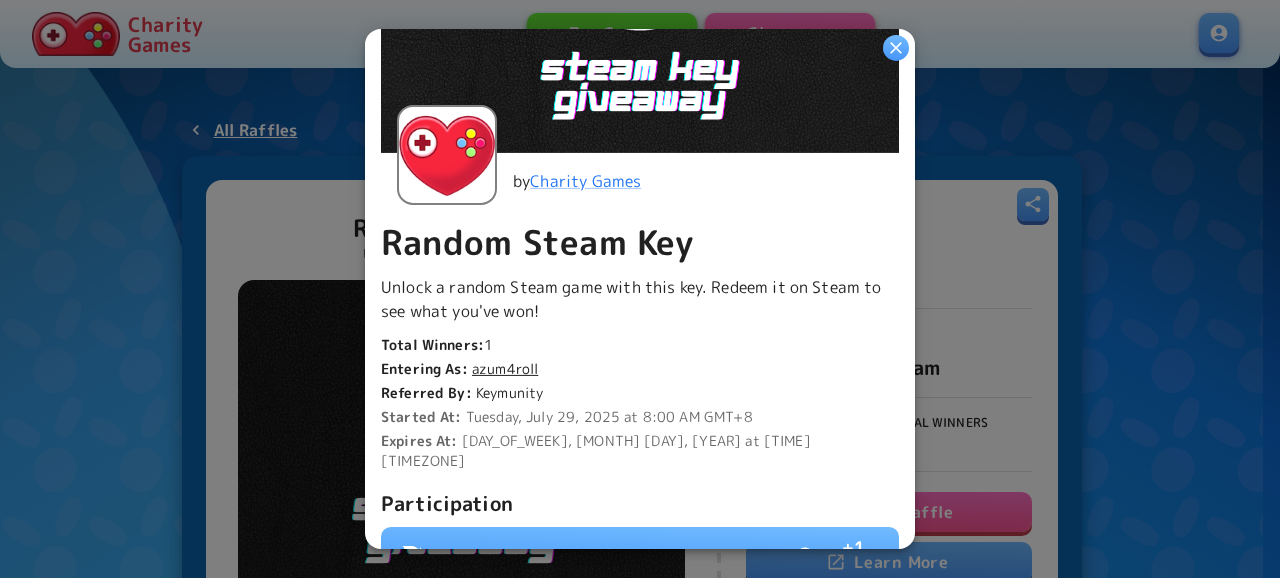 scroll, scrollTop: 432, scrollLeft: 0, axis: vertical 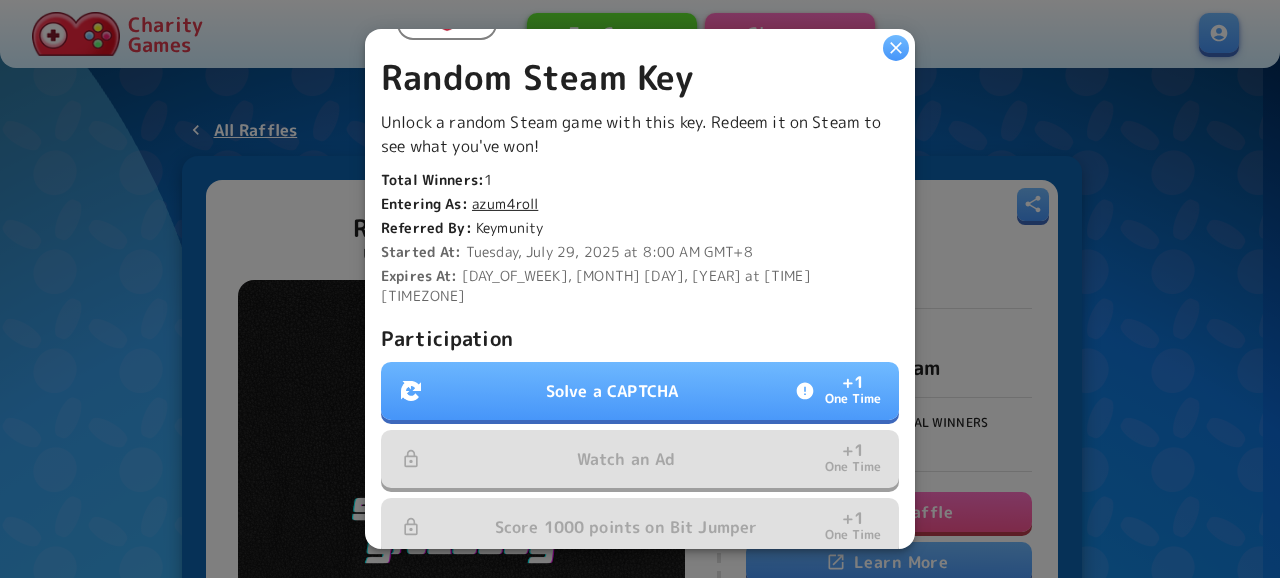 click on "Solve a CAPTCHA + 1 One Time" at bounding box center (640, 391) 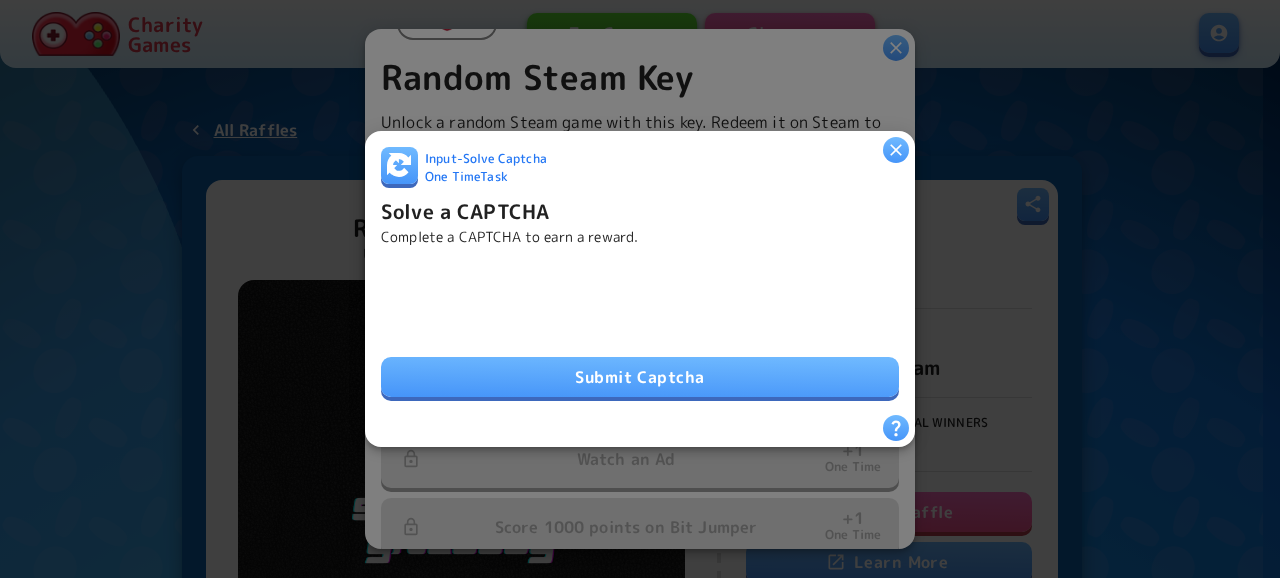 click on "Submit Captcha" at bounding box center [640, 377] 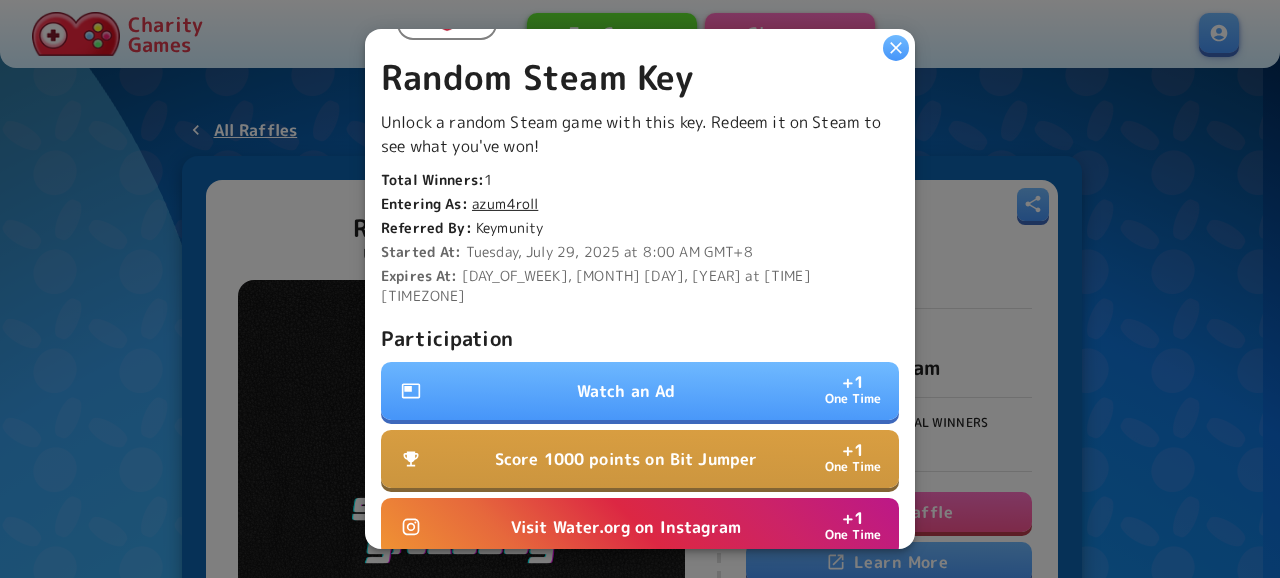 click on "Watch an Ad" at bounding box center [626, 391] 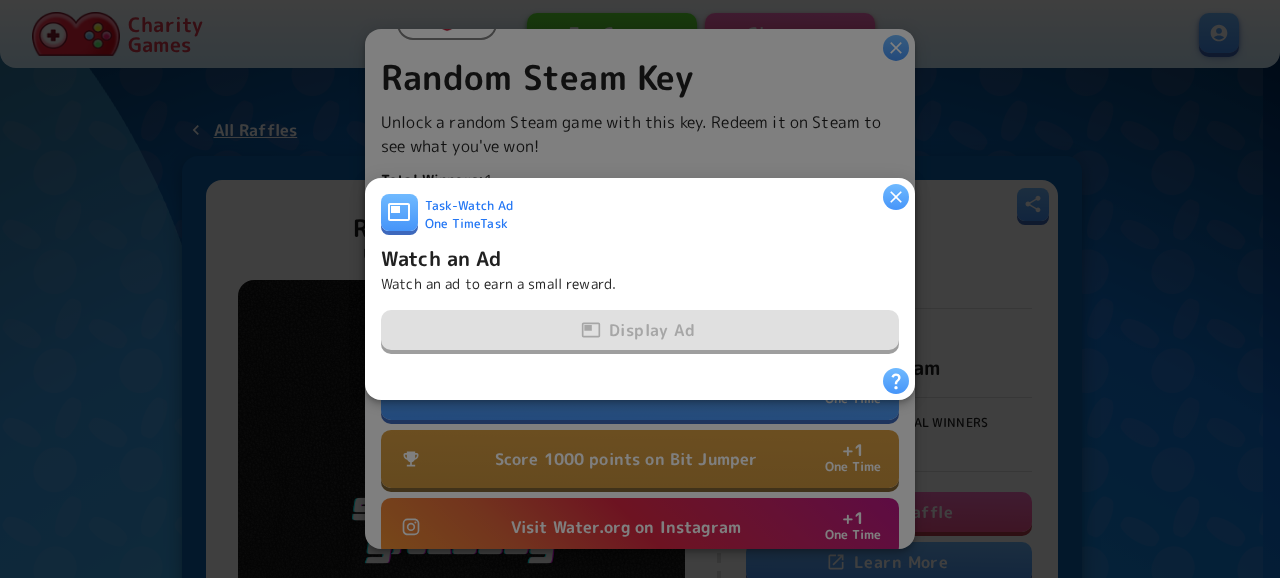 click on "Task  -  Watch Ad One Time  Task Watch an Ad Watch an ad to earn a small reward. Display Ad" at bounding box center (640, 281) 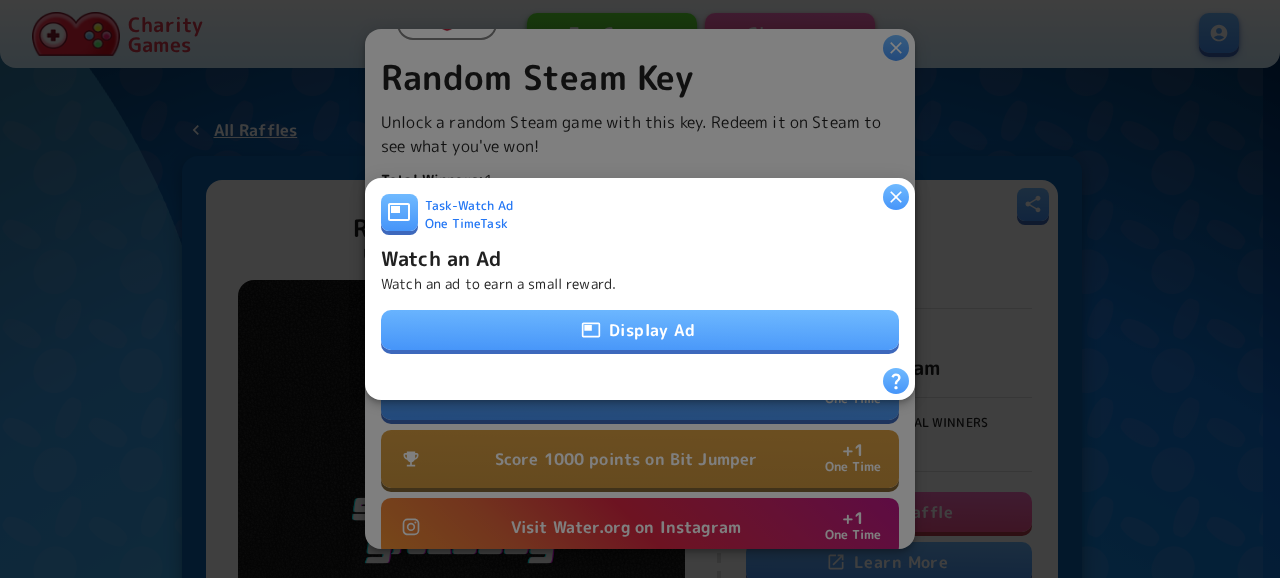 click on "Display Ad" at bounding box center (640, 330) 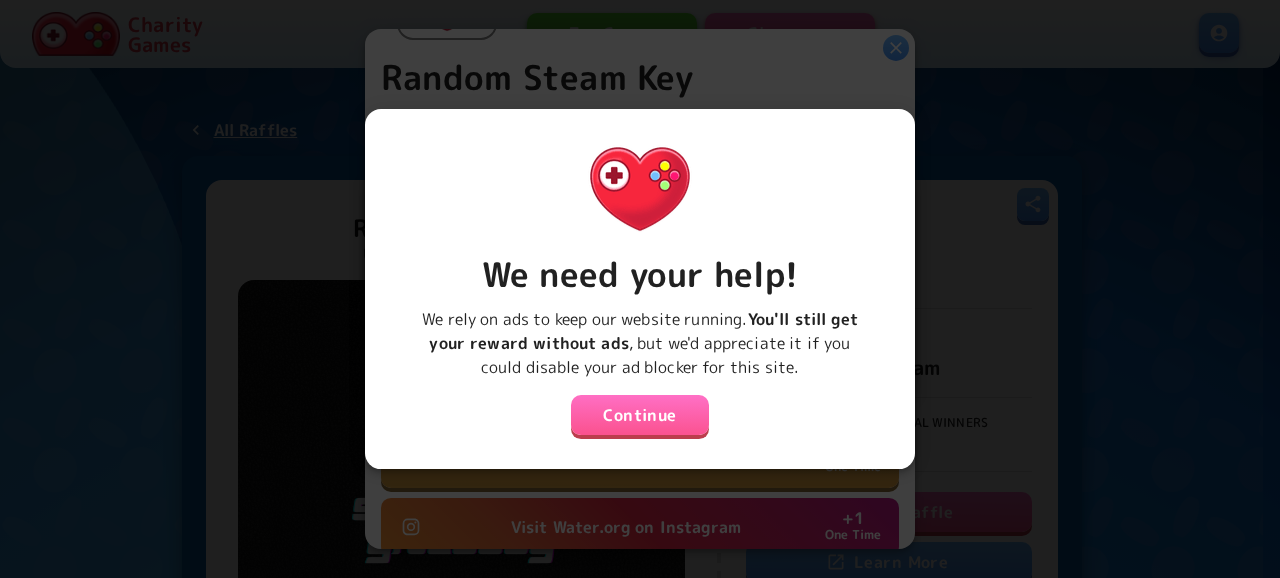 click on "Continue" at bounding box center (640, 415) 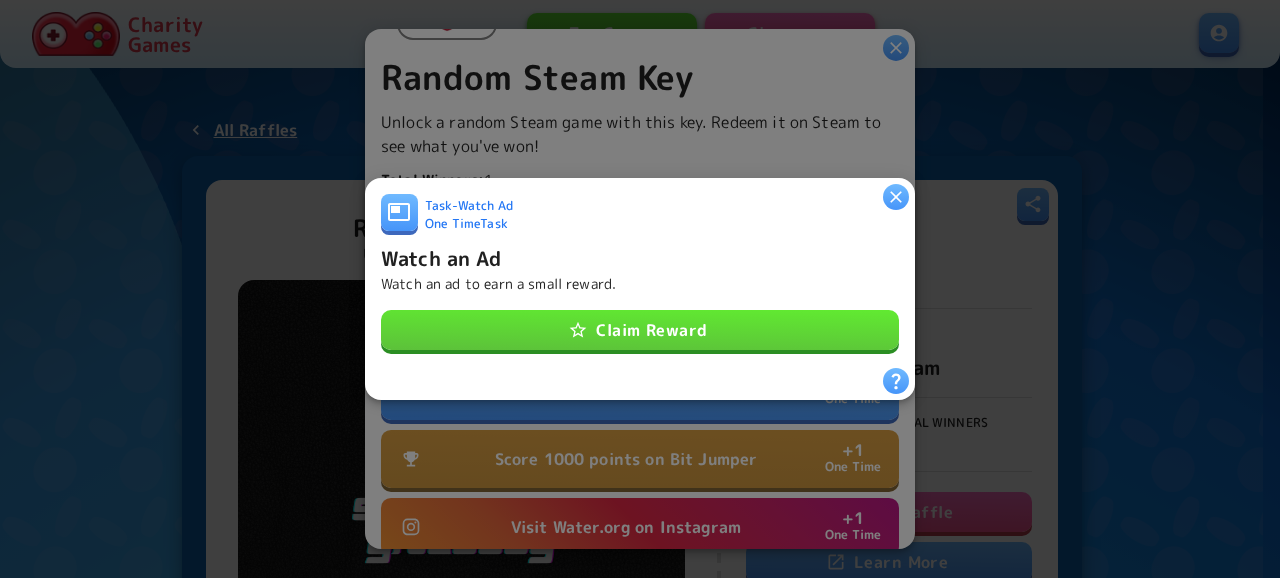 drag, startPoint x: 715, startPoint y: 324, endPoint x: 708, endPoint y: 357, distance: 33.734257 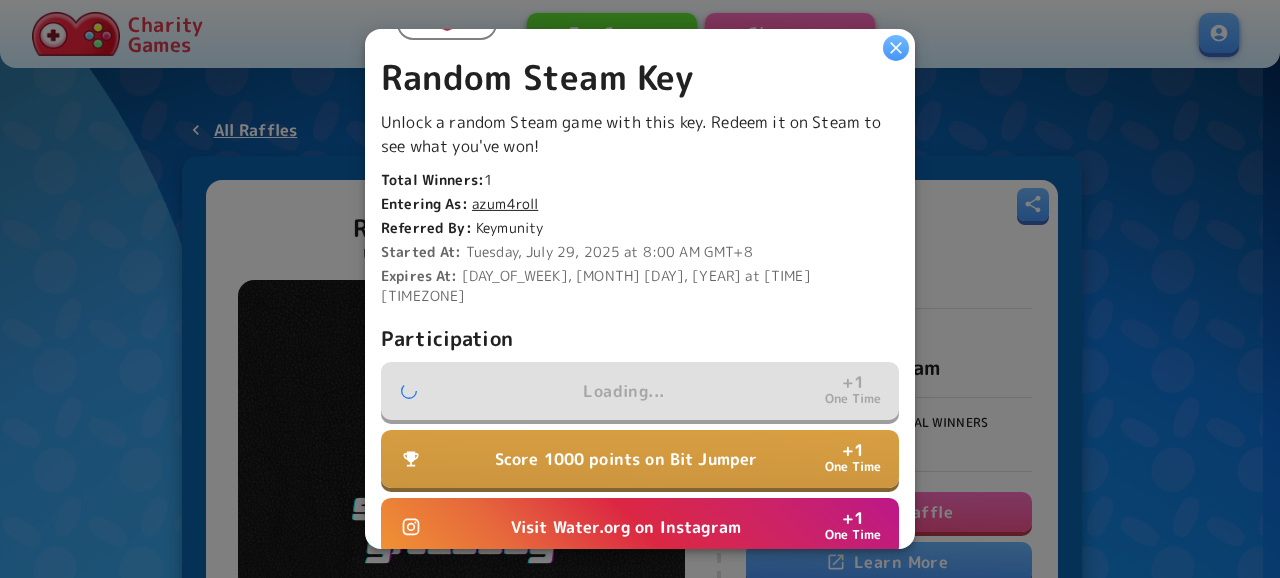 click on "Visit Water.org on Instagram" at bounding box center (626, 527) 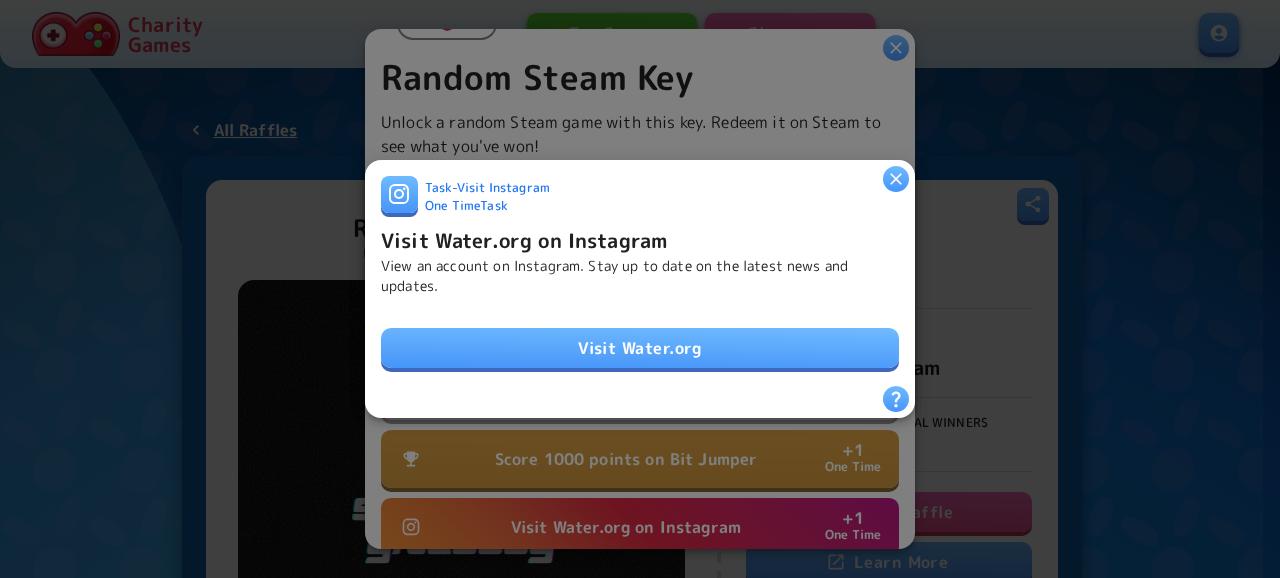 click on "Visit Water.org" at bounding box center (640, 348) 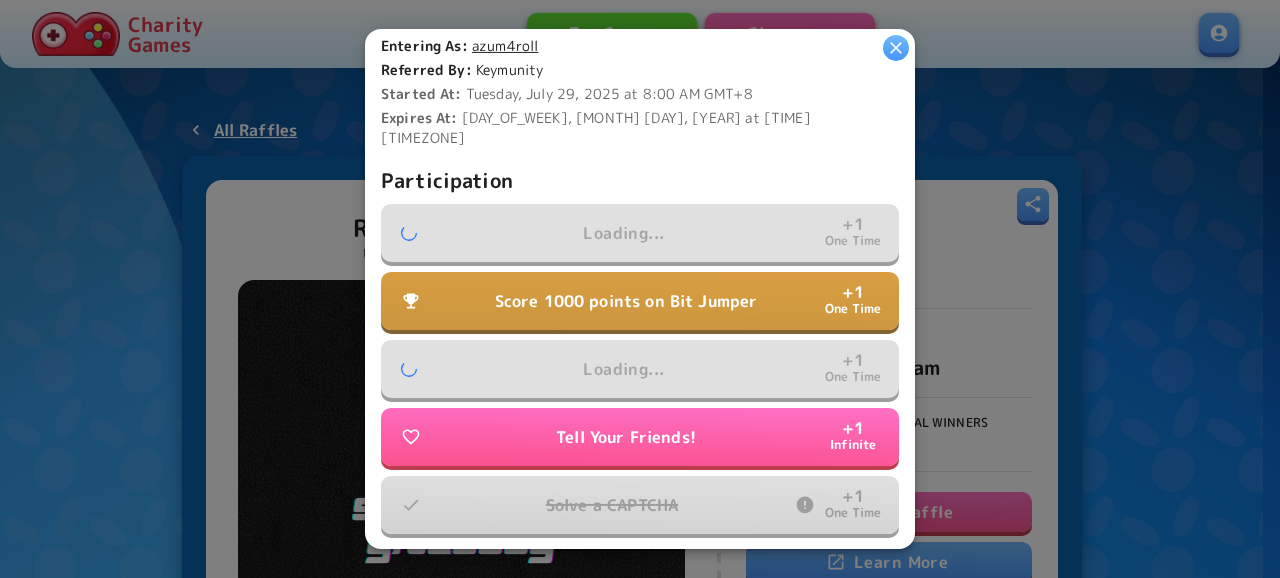 scroll, scrollTop: 648, scrollLeft: 0, axis: vertical 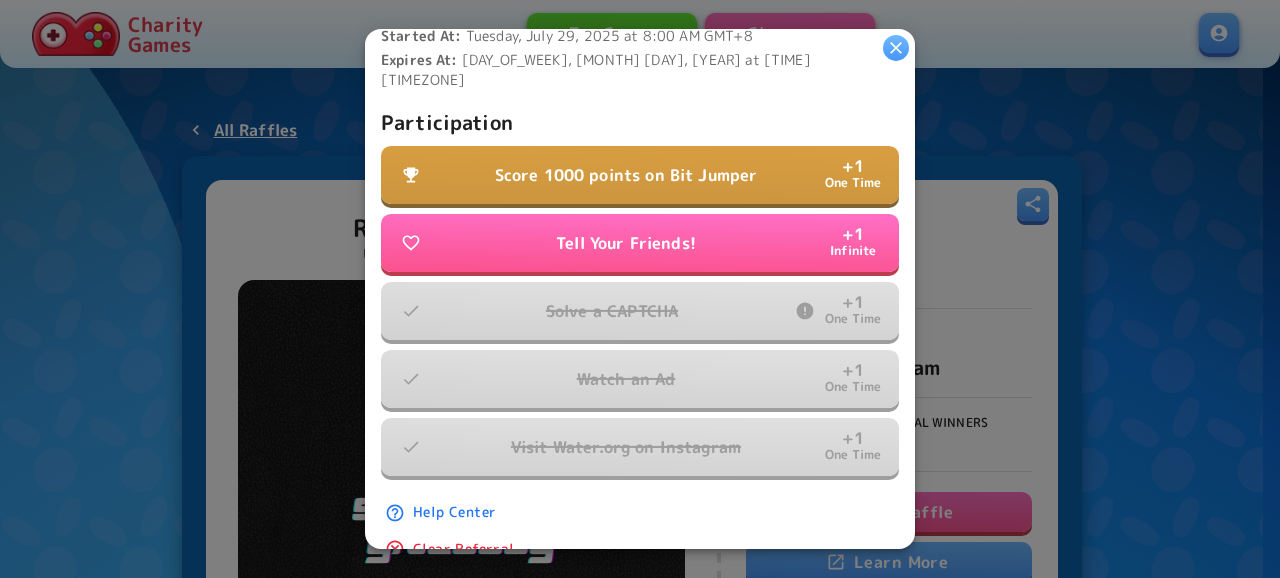 click on "Score 1000 points on Bit Jumper" at bounding box center (626, 175) 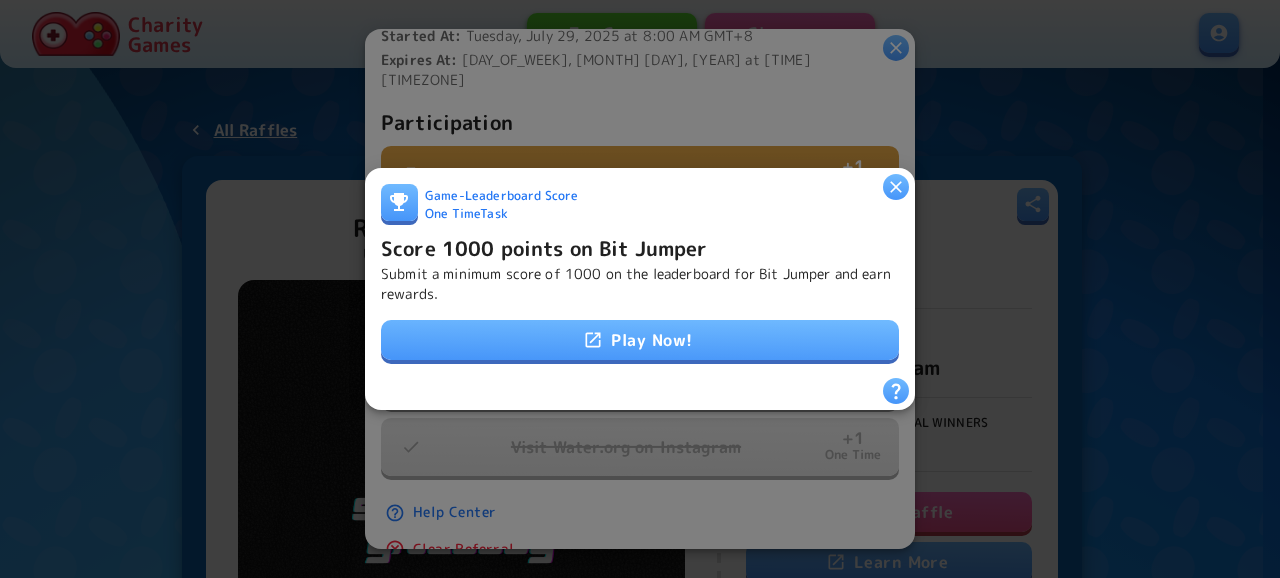 click on "Play Now!" at bounding box center [640, 340] 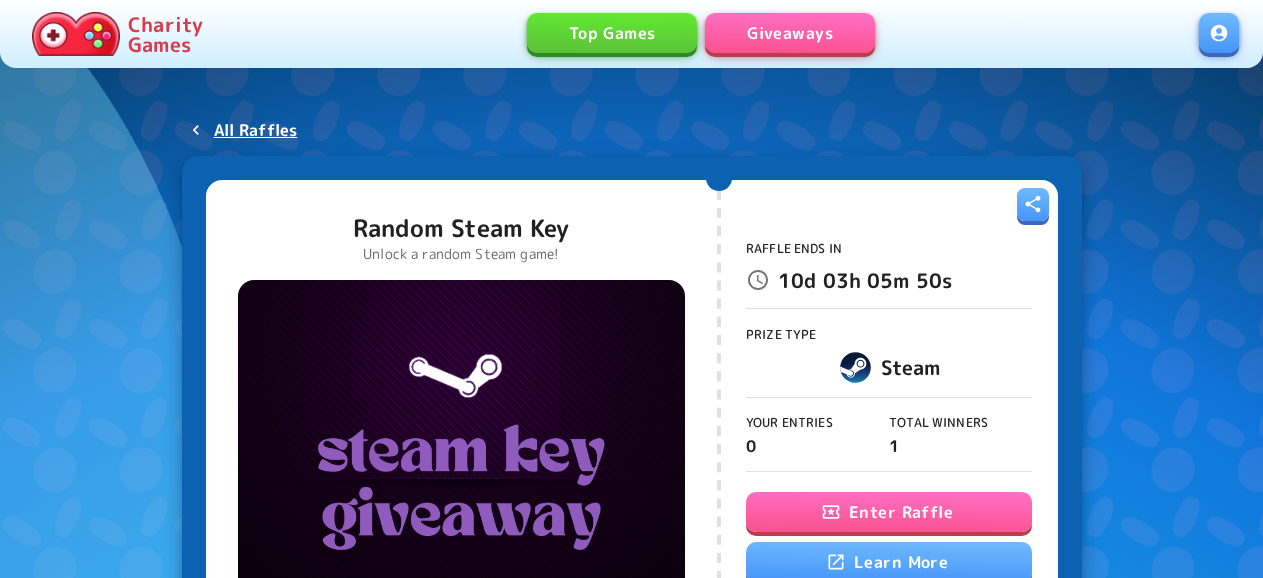 scroll, scrollTop: 0, scrollLeft: 0, axis: both 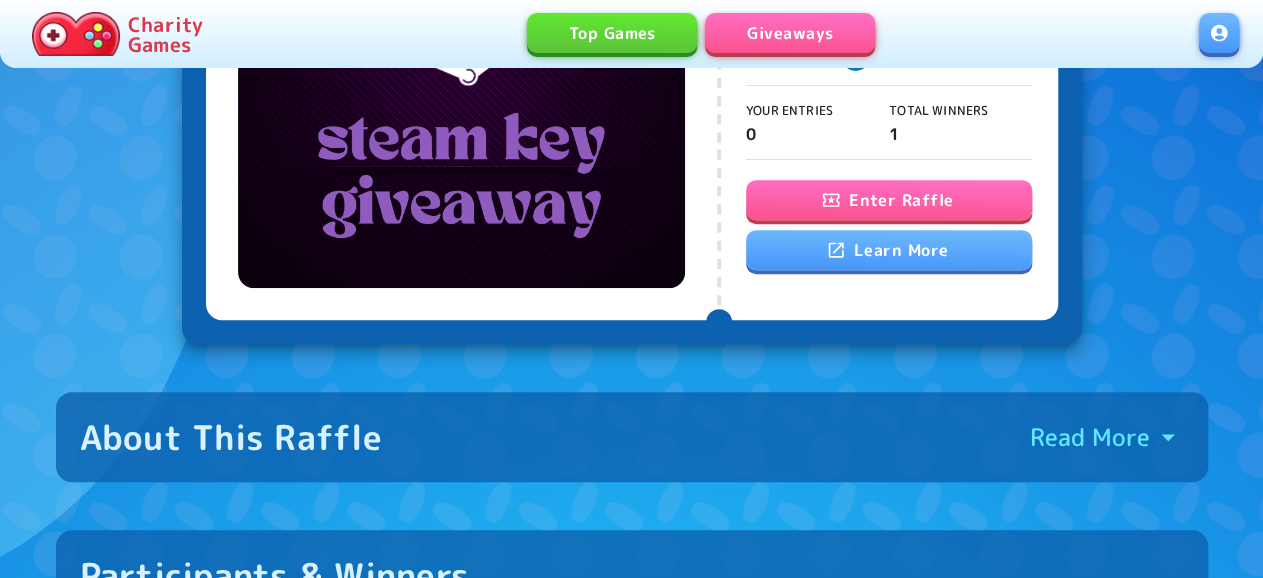 click on "Enter Raffle" at bounding box center [889, 200] 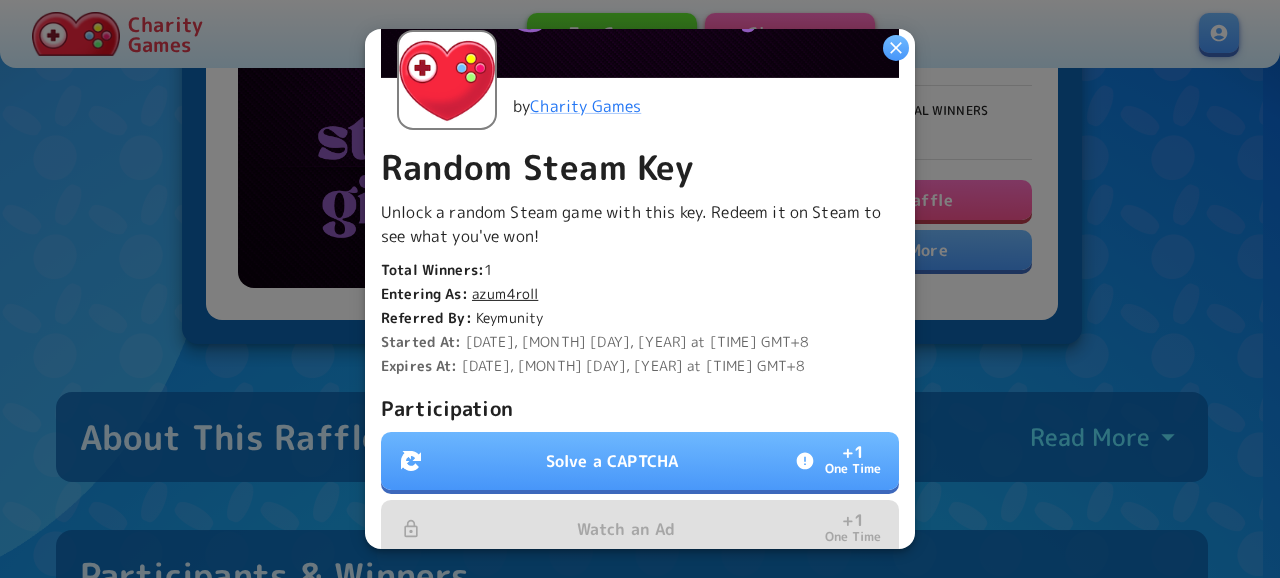 scroll, scrollTop: 540, scrollLeft: 0, axis: vertical 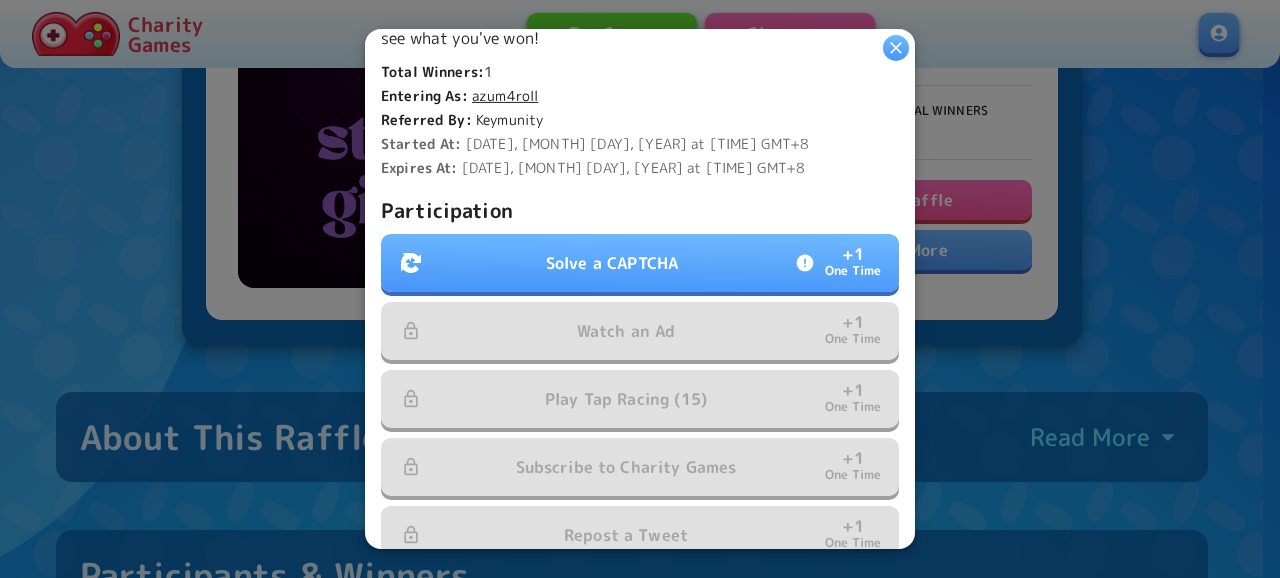 click on "Solve a CAPTCHA + 1 One Time" at bounding box center [640, 263] 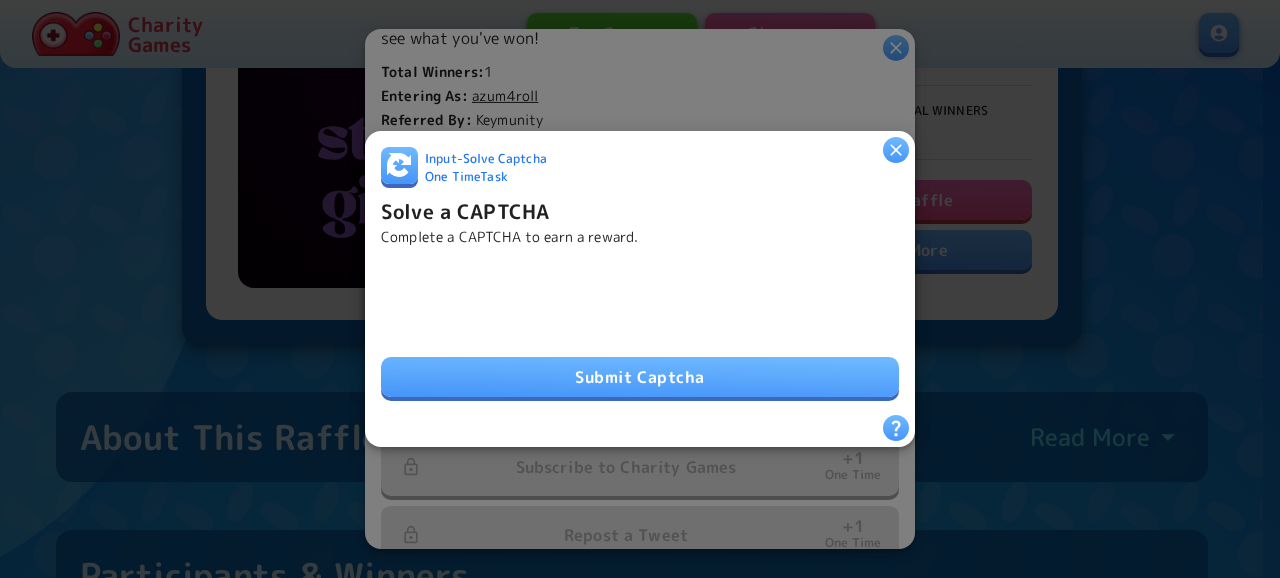 click on "Submit Captcha" at bounding box center (640, 377) 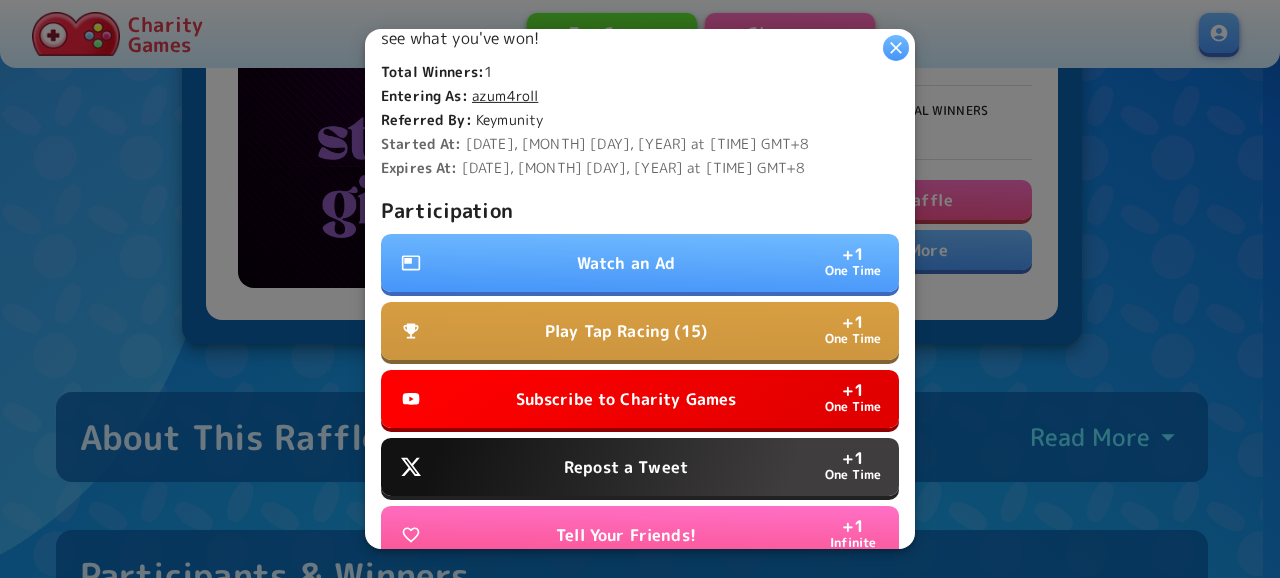 click on "Participation Watch an Ad + 1 One Time Play Tap Racing (15) + 1 One Time Subscribe to Charity Games + 1 One Time Repost a Tweet + 1 One Time Tell Your Friends! + 1 Infinite Solve a CAPTCHA + 1 One Time" at bounding box center (640, 414) 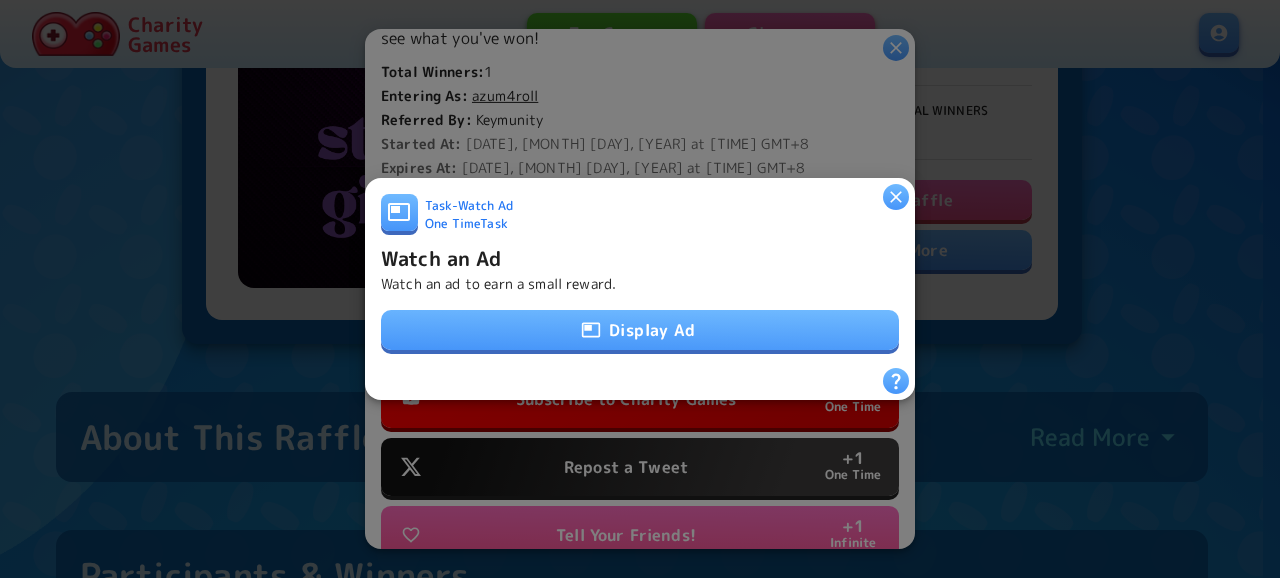 click on "Display Ad" at bounding box center [640, 330] 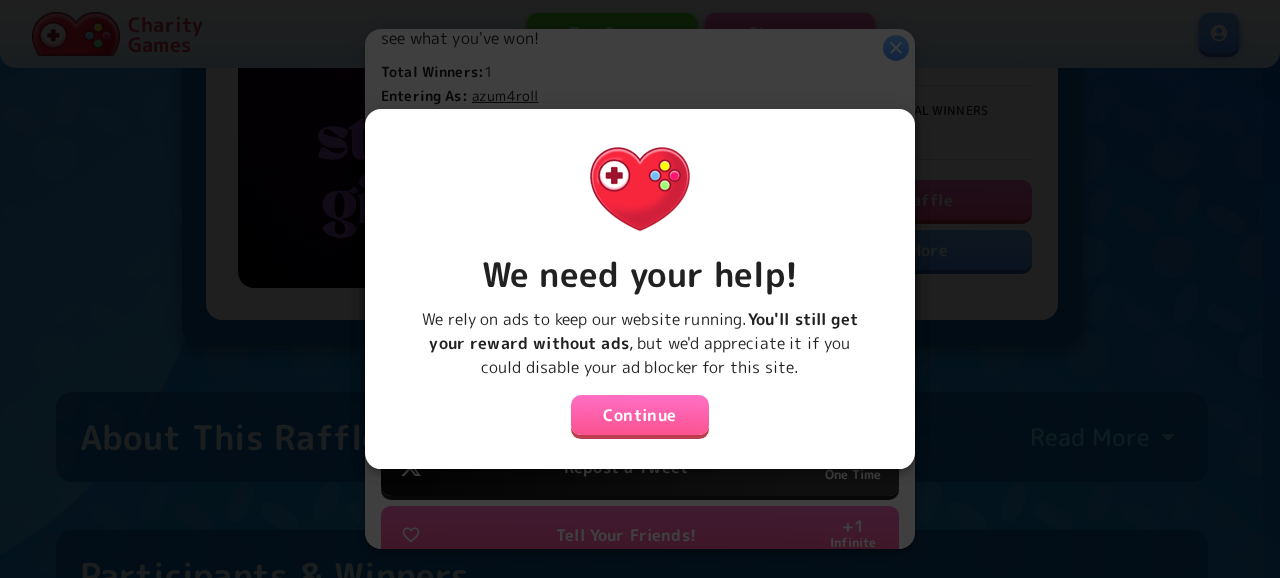 click on "Continue" at bounding box center (640, 415) 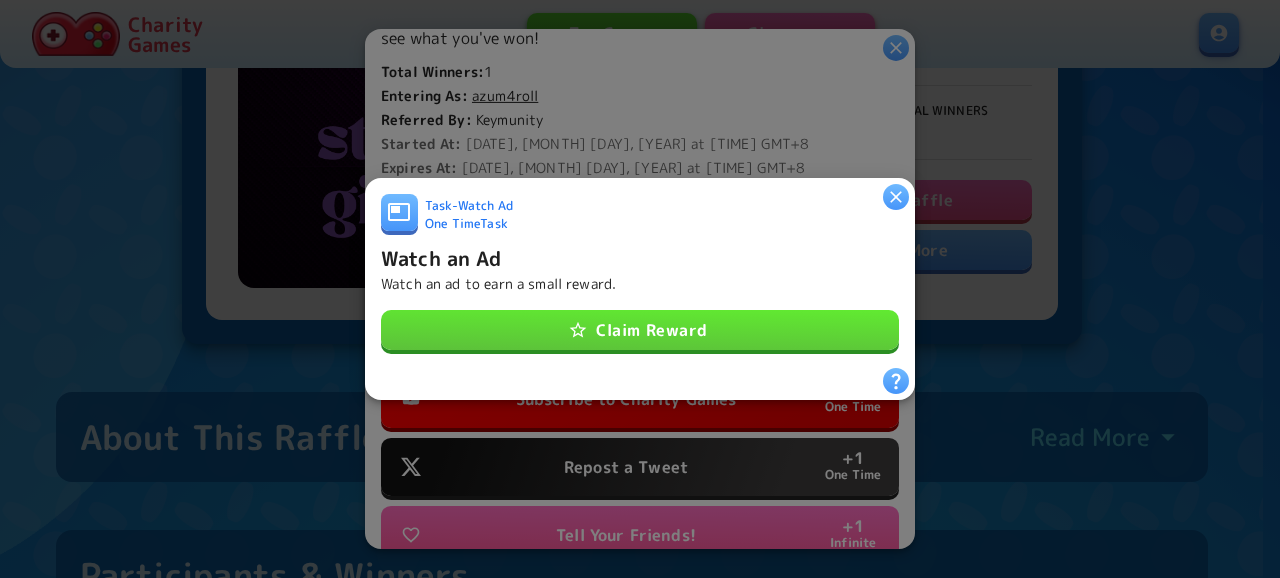 click on "Claim Reward" at bounding box center [640, 330] 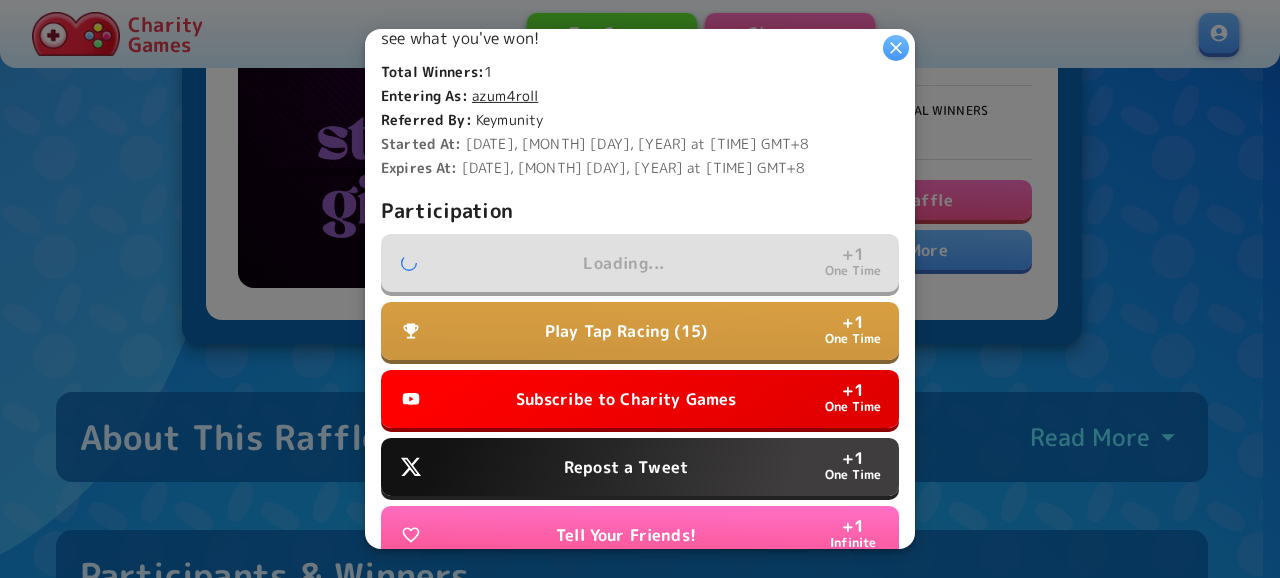 click on "Repost a Tweet" at bounding box center [626, 467] 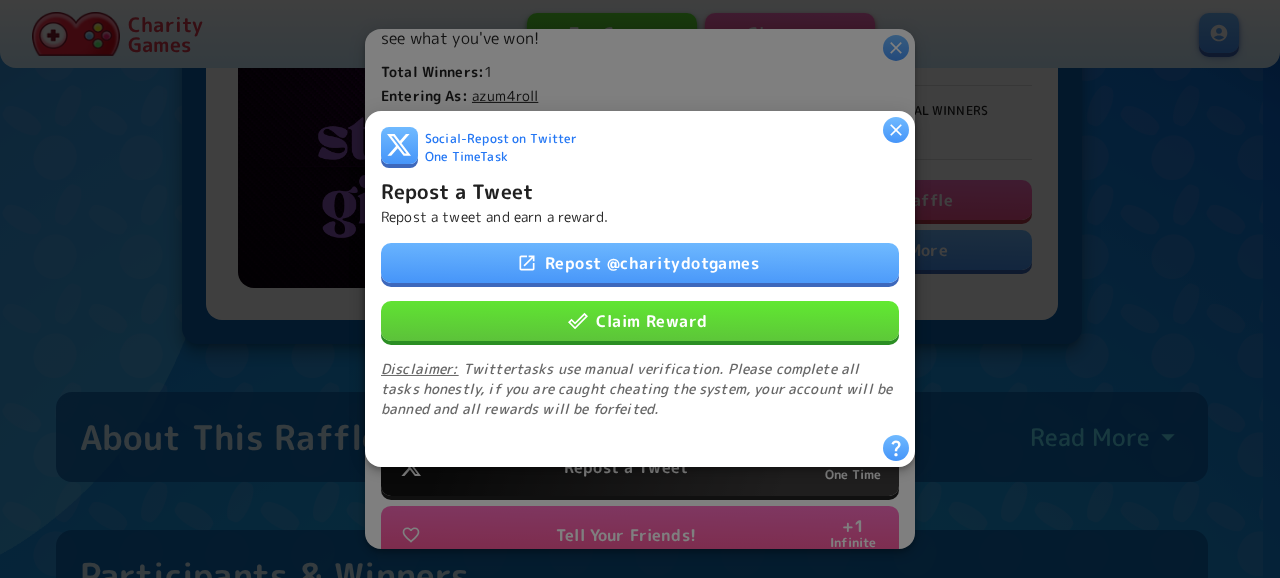 click on "Repost @ charitydotgames" at bounding box center [640, 263] 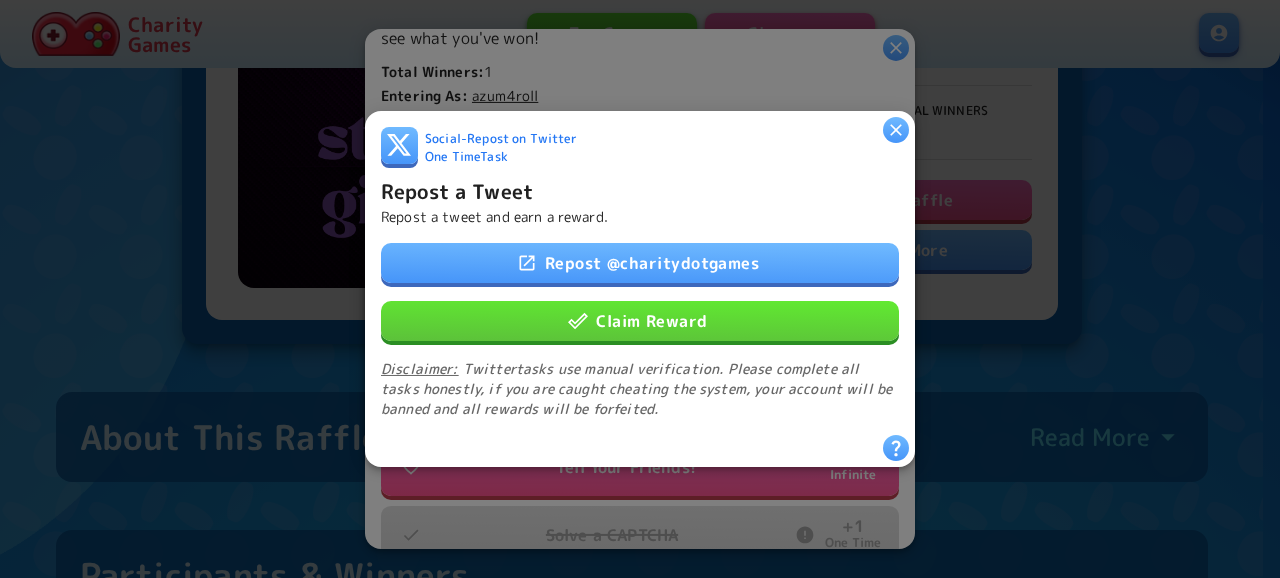 click on "Claim Reward" at bounding box center (640, 321) 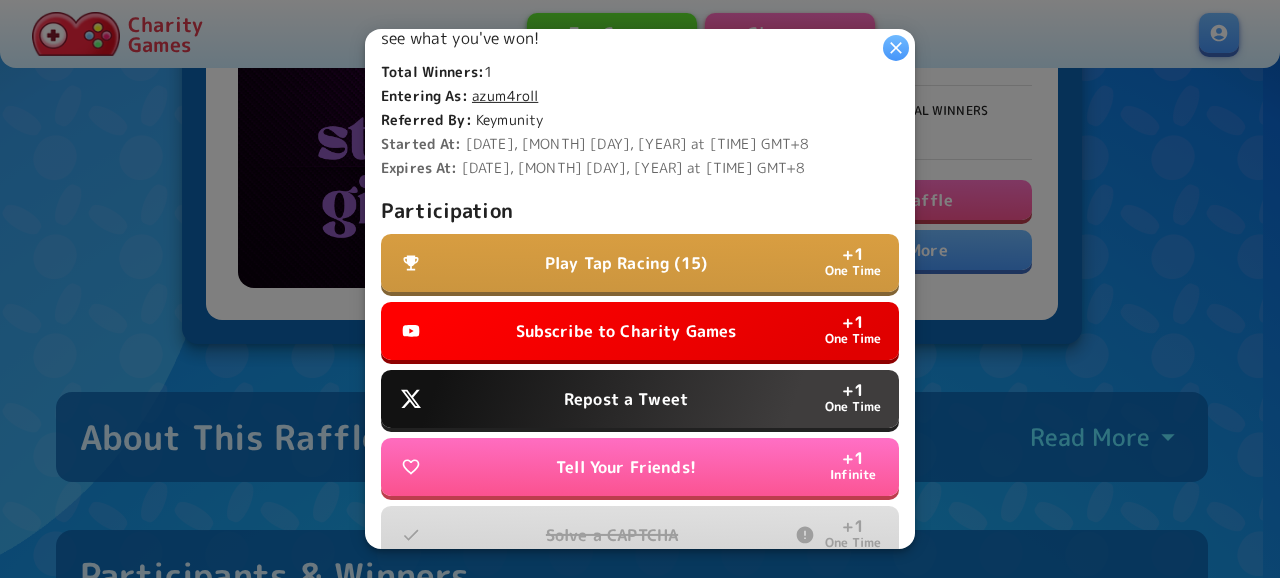 click on "Subscribe to Charity Games + 1 One Time" at bounding box center [640, 331] 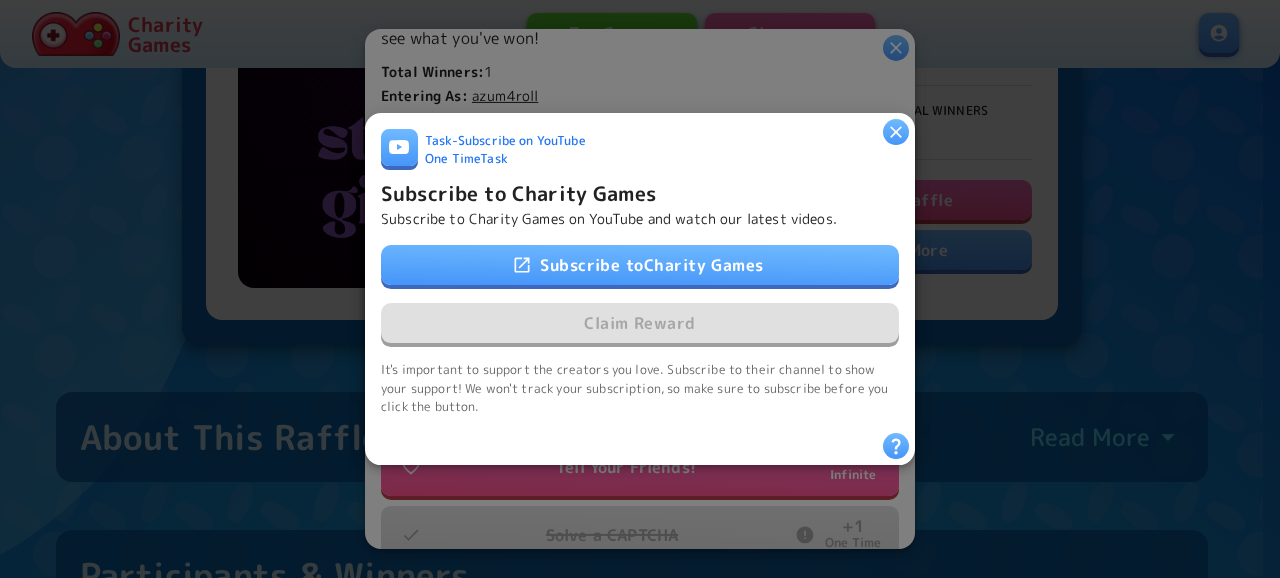 click on "Subscribe to  Charity Games Claim Reward" at bounding box center (640, 295) 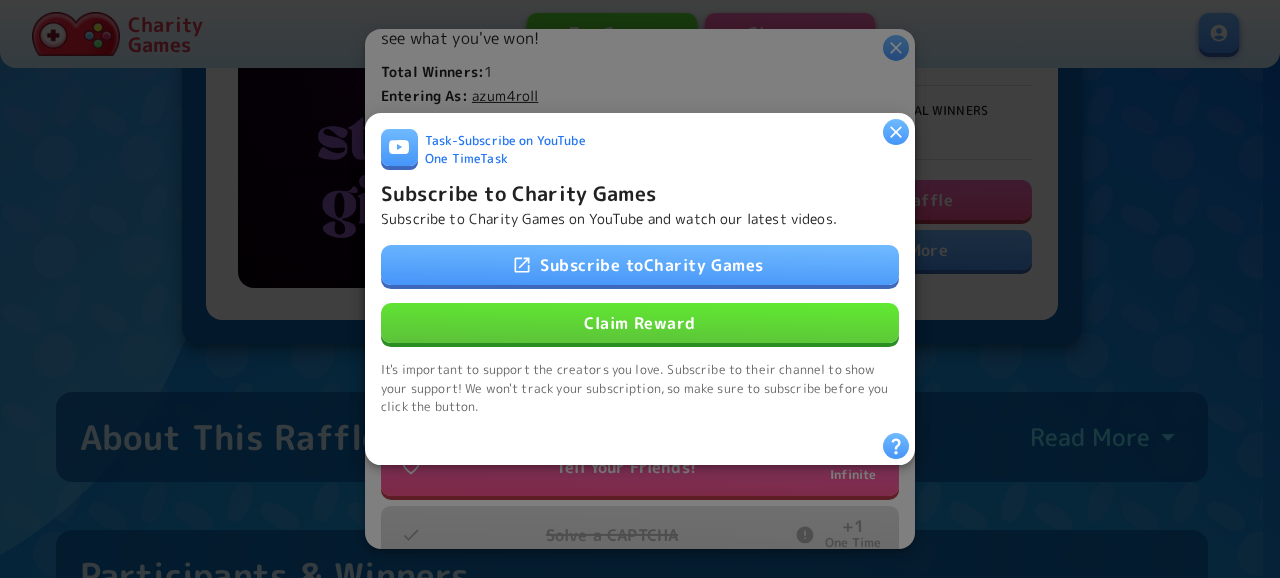 click on "Claim Reward" at bounding box center [640, 323] 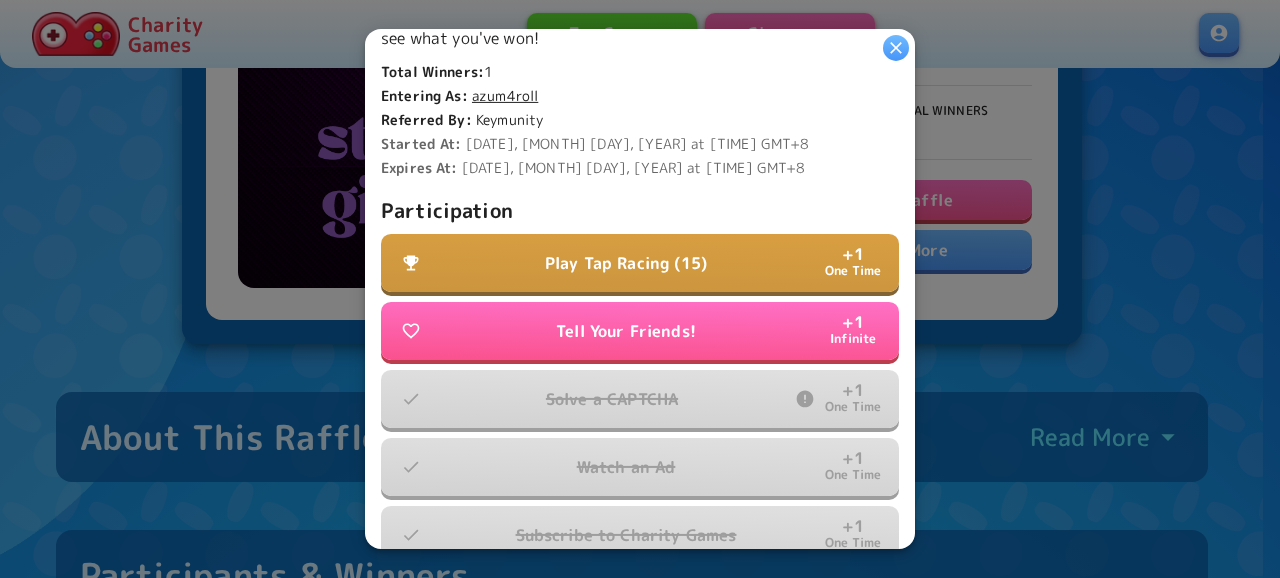click on "Play Tap Racing (15) + 1 One Time" at bounding box center (640, 263) 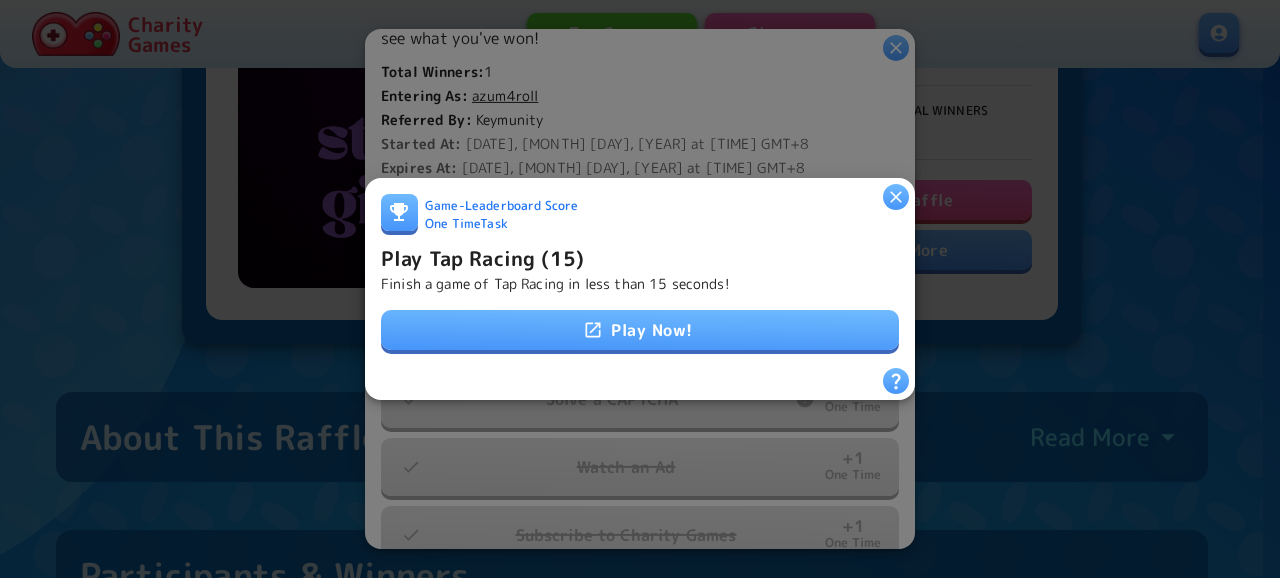 click on "Play Now!" at bounding box center (640, 330) 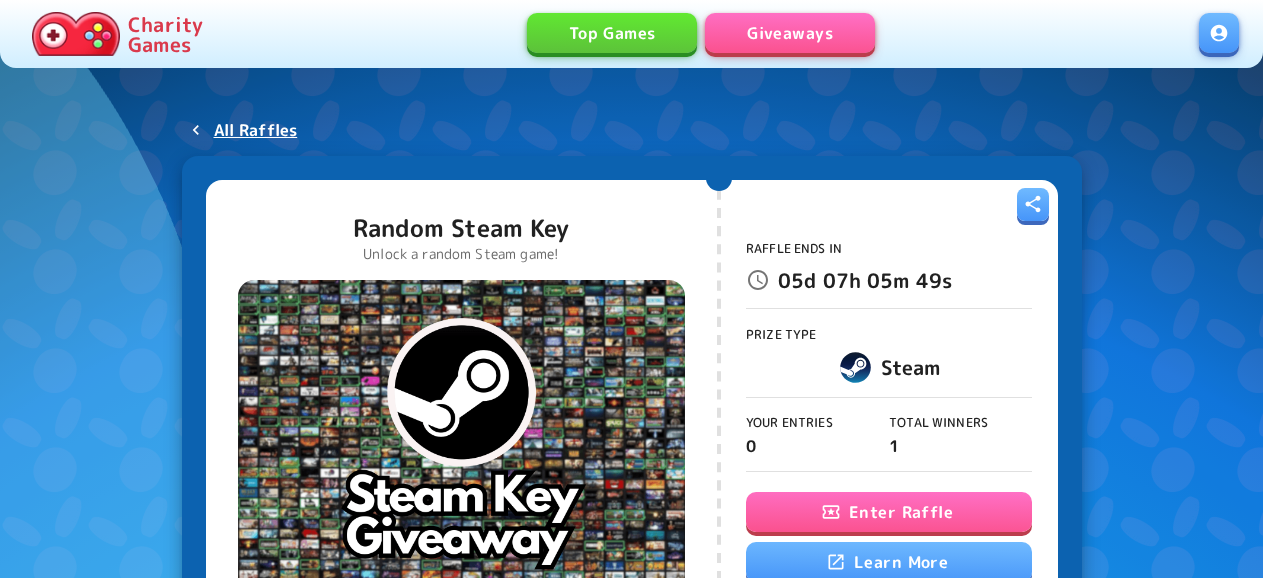 scroll, scrollTop: 0, scrollLeft: 0, axis: both 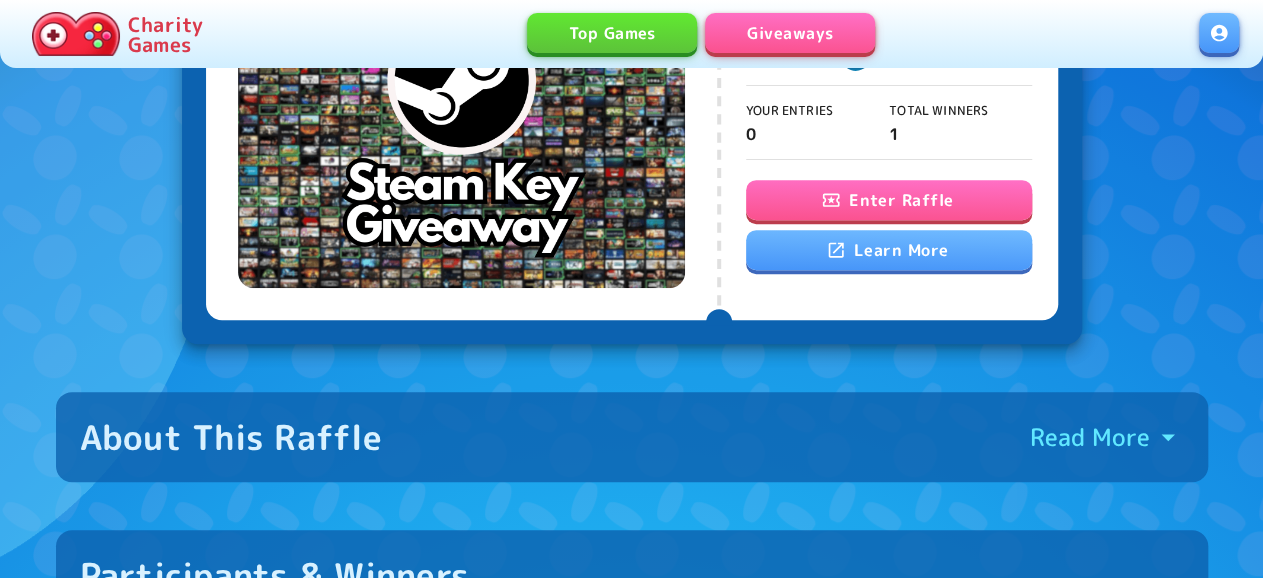 click on "Enter Raffle" at bounding box center [889, 200] 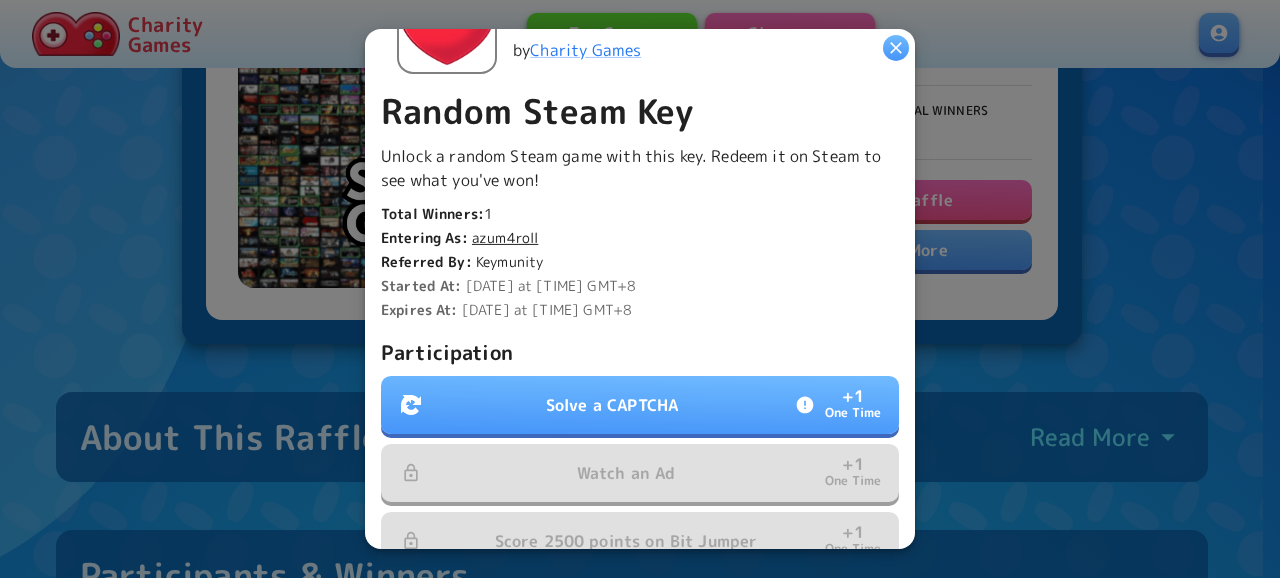 scroll, scrollTop: 432, scrollLeft: 0, axis: vertical 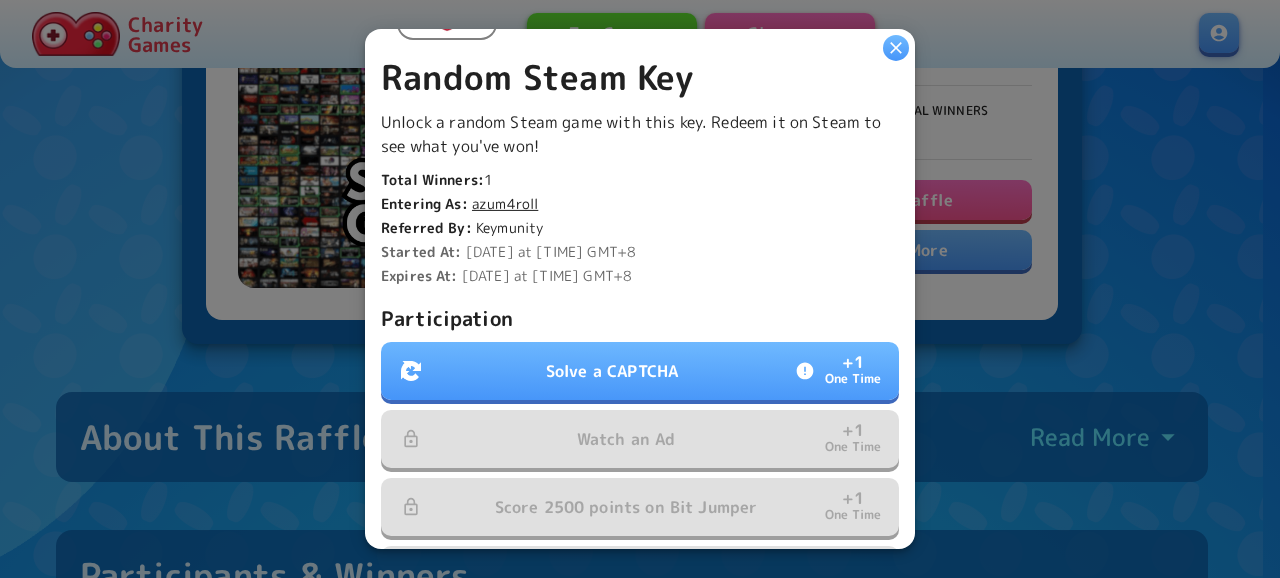click on "Solve a CAPTCHA + 1 One Time" at bounding box center [640, 371] 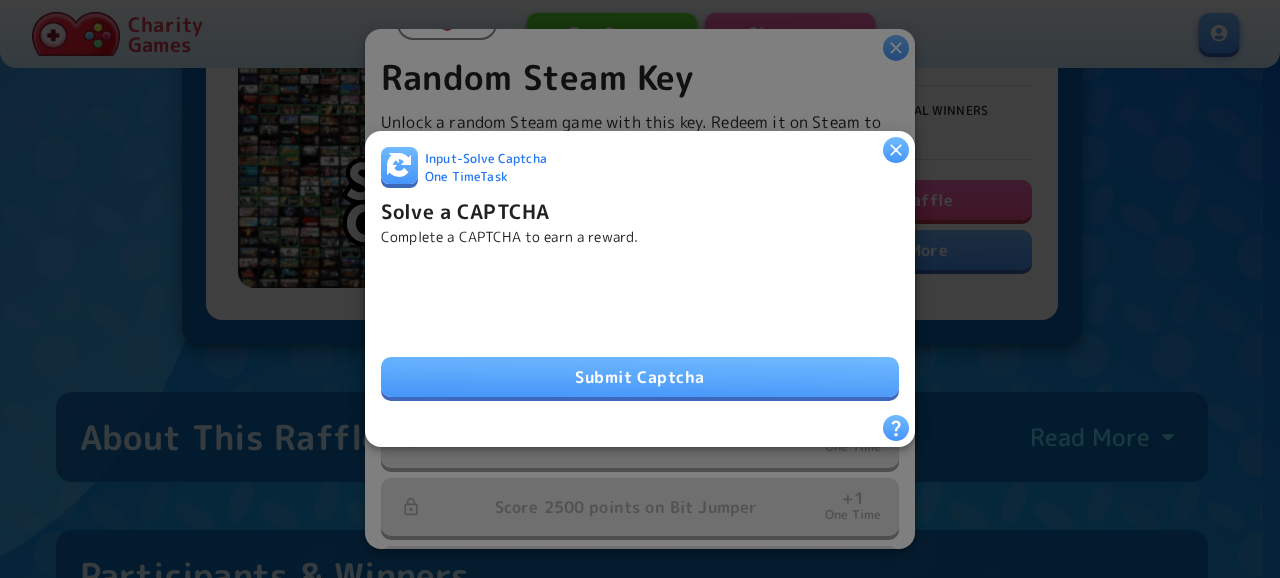 click on "Submit Captcha" at bounding box center (640, 377) 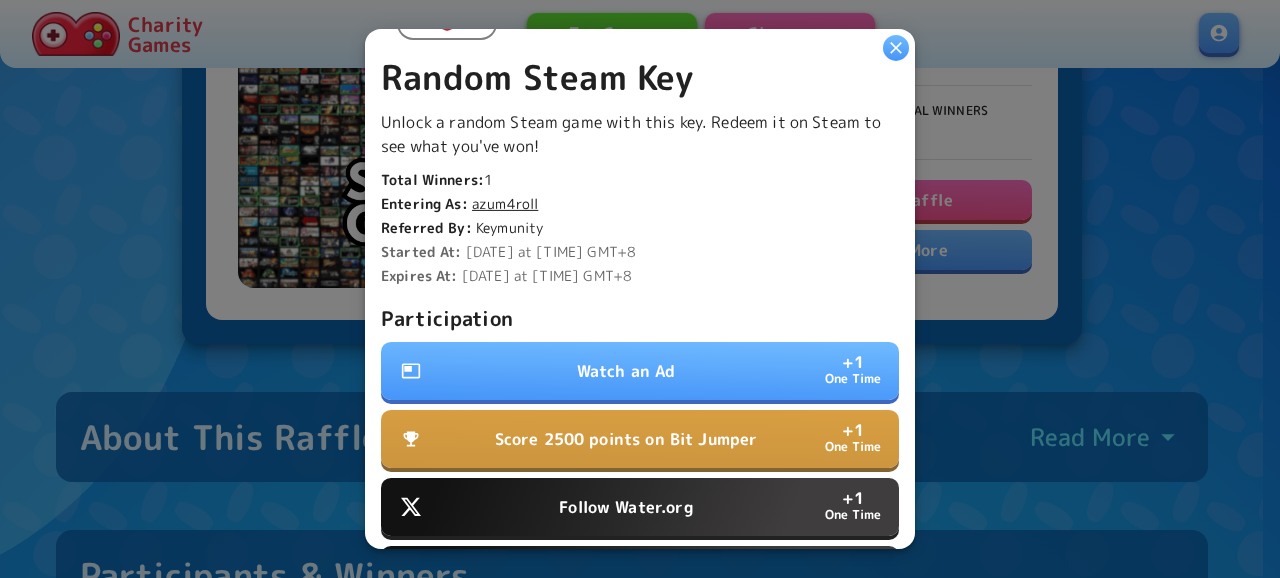 click on "Watch an Ad" at bounding box center (626, 371) 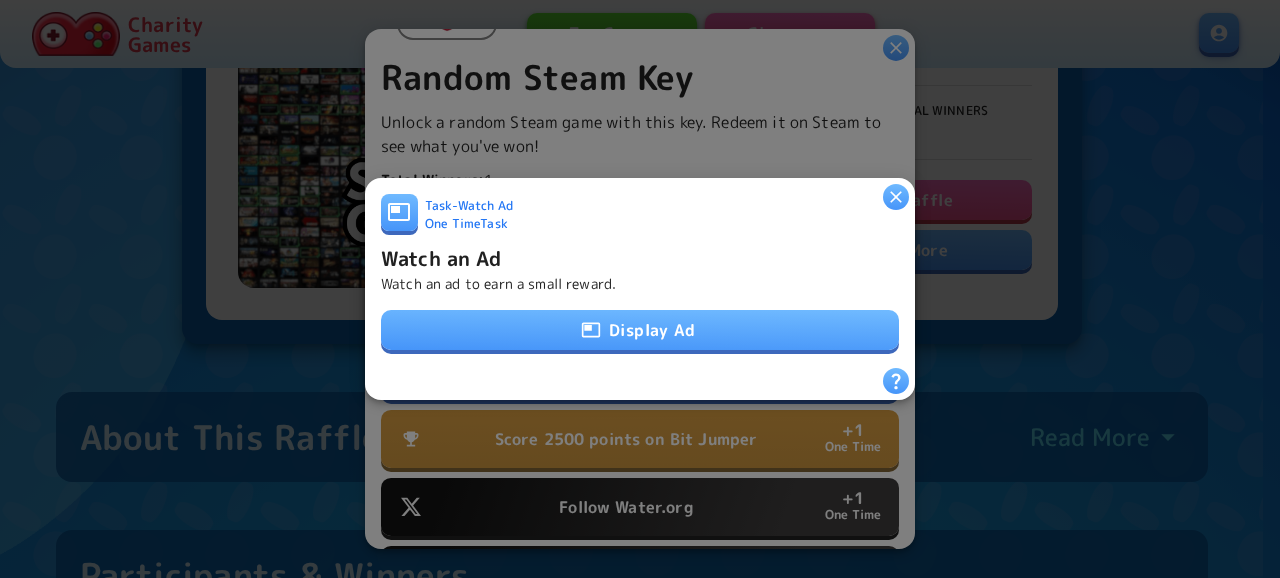 click on "Display Ad" at bounding box center (640, 330) 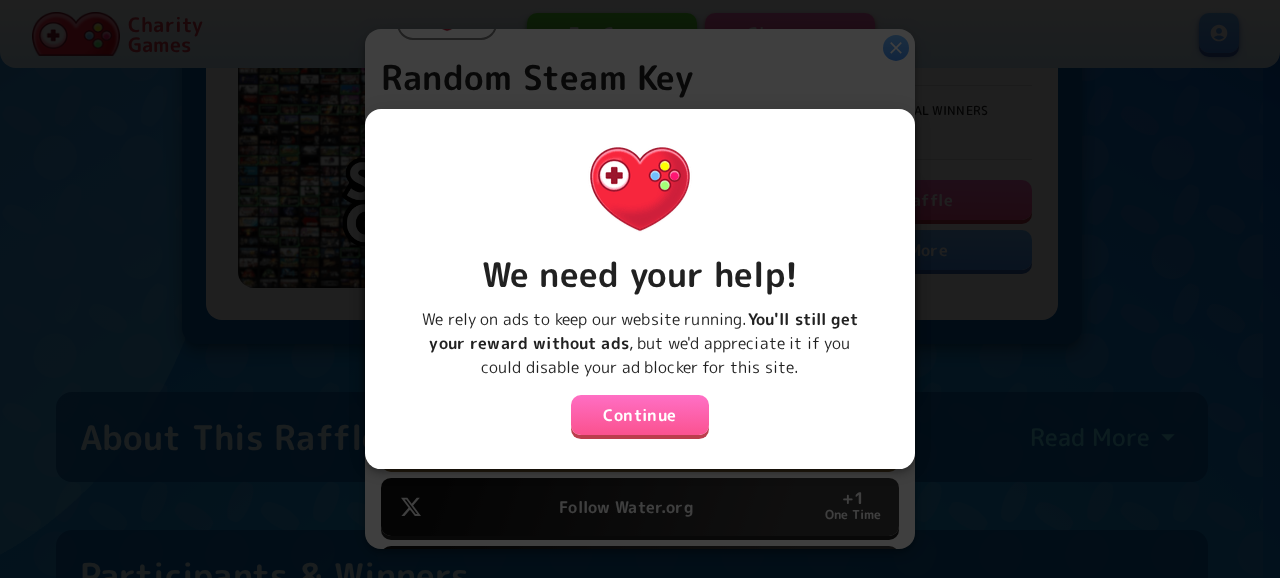 click on "Continue" at bounding box center [640, 415] 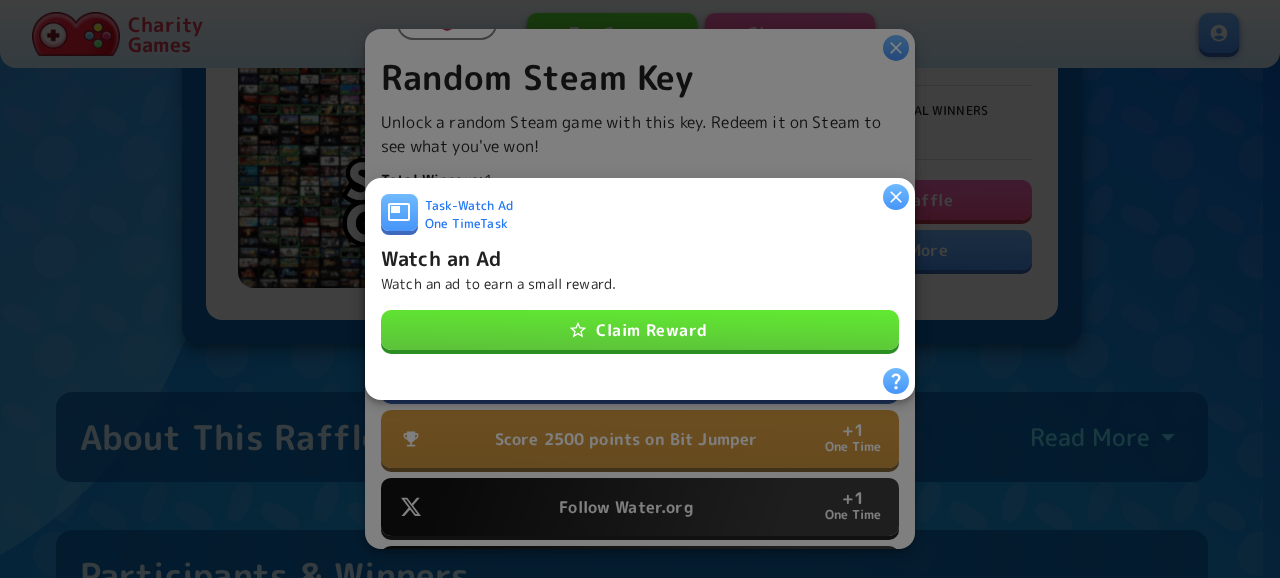 click on "Claim Reward" at bounding box center (640, 330) 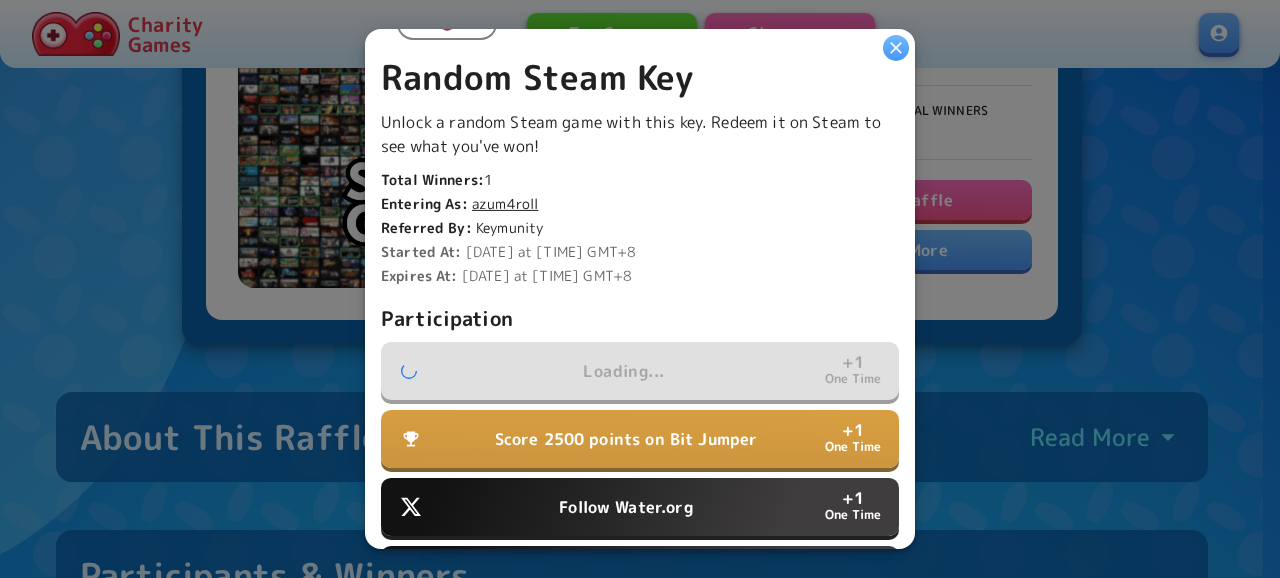click on "Follow Water.org" at bounding box center (625, 507) 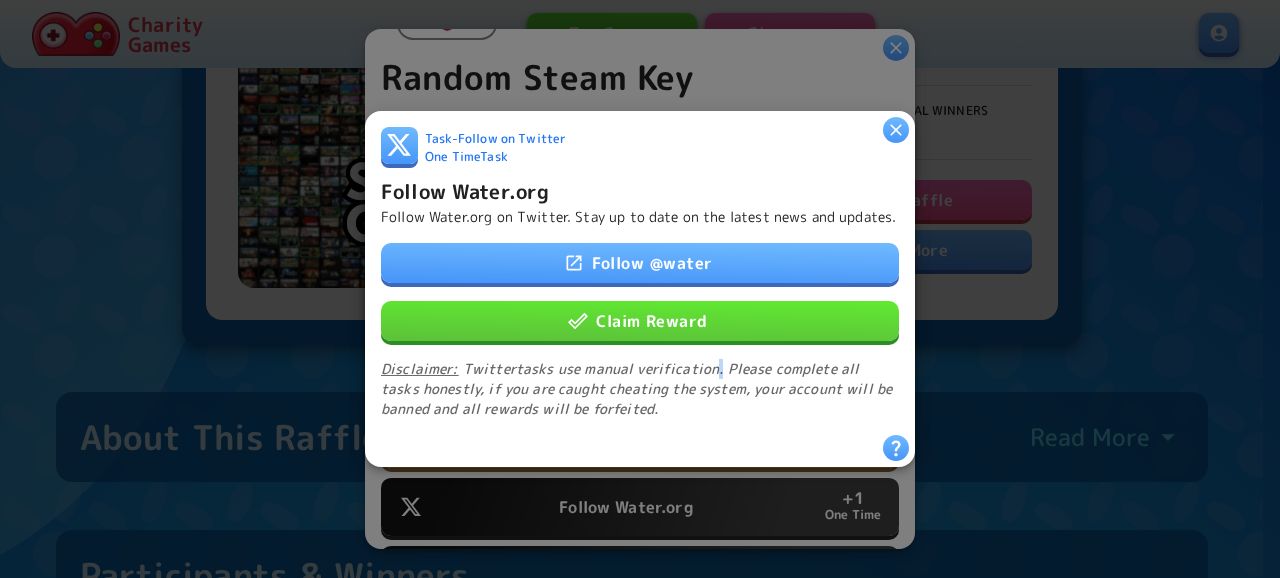 click on "Follow @ water Claim Reward Disclaimer:   Twitter  tasks use manual verification. Please complete all tasks honestly, if you are caught cheating the system, your account will be banned and all rewards will be forfeited." at bounding box center (640, 331) 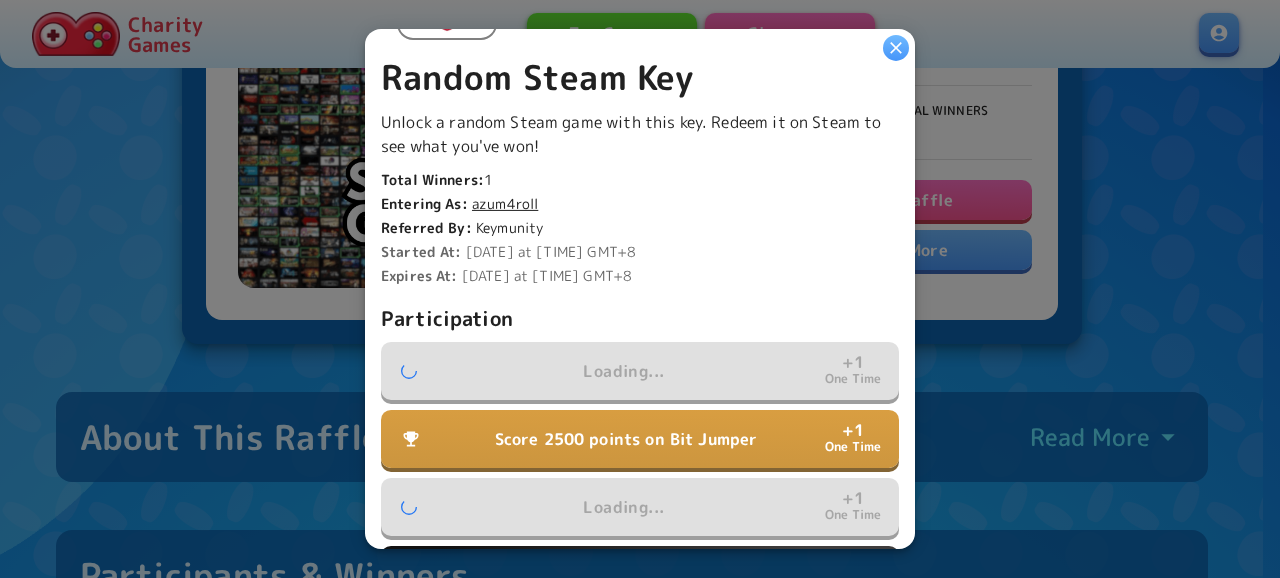 scroll, scrollTop: 648, scrollLeft: 0, axis: vertical 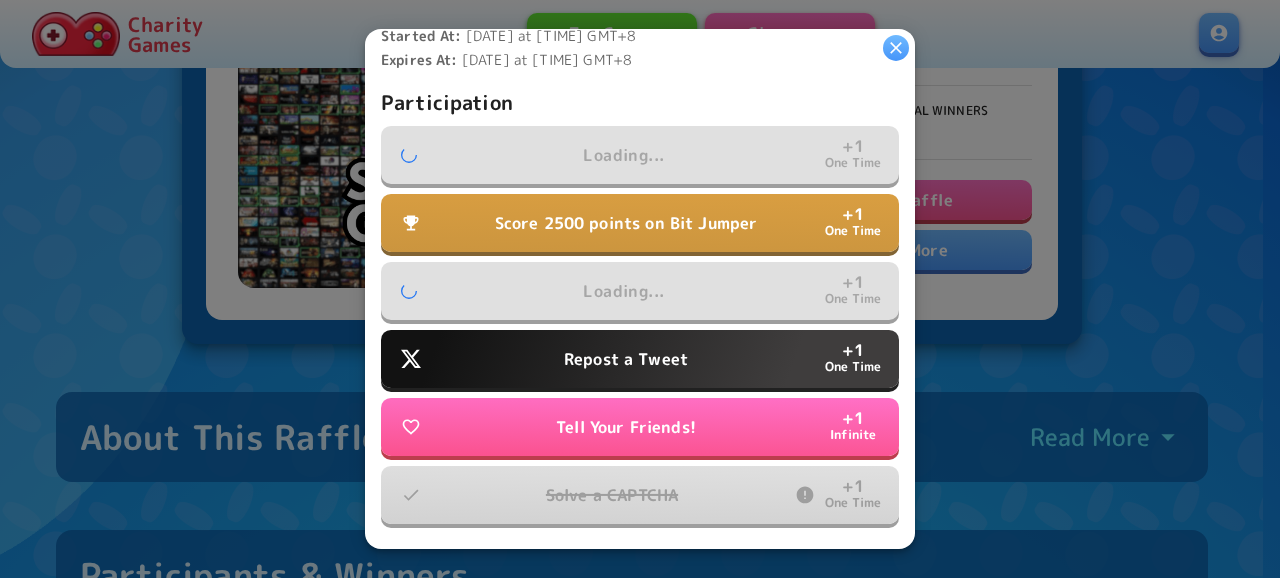 click on "Repost a Tweet + 1 One Time" at bounding box center [640, 359] 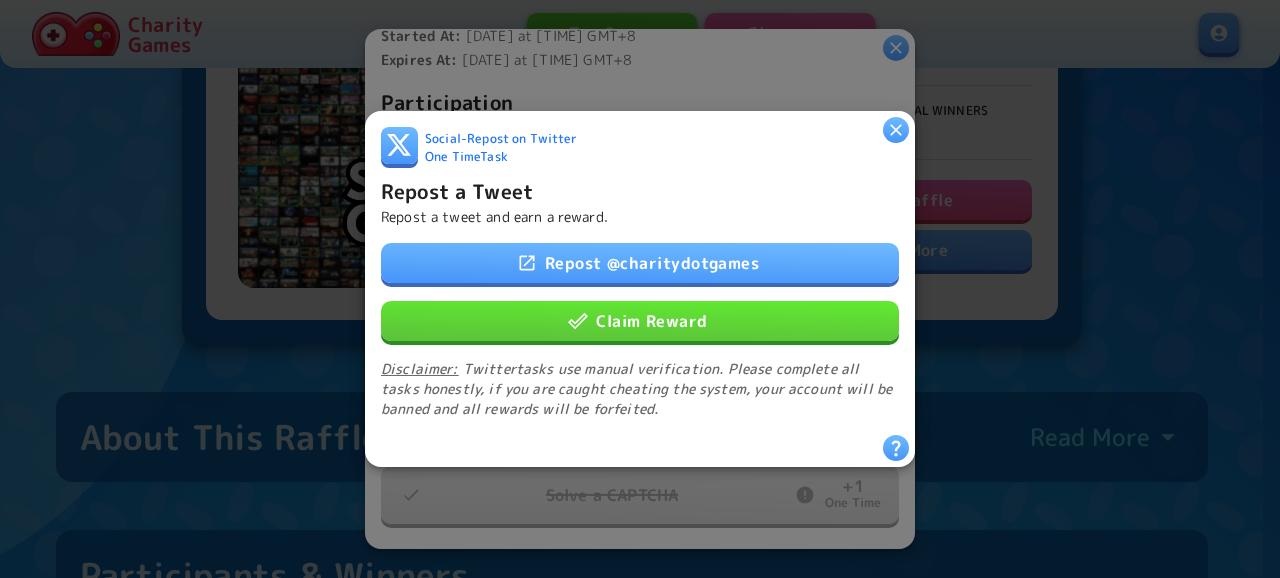 click on "Repost @ charitydotgames" at bounding box center (640, 263) 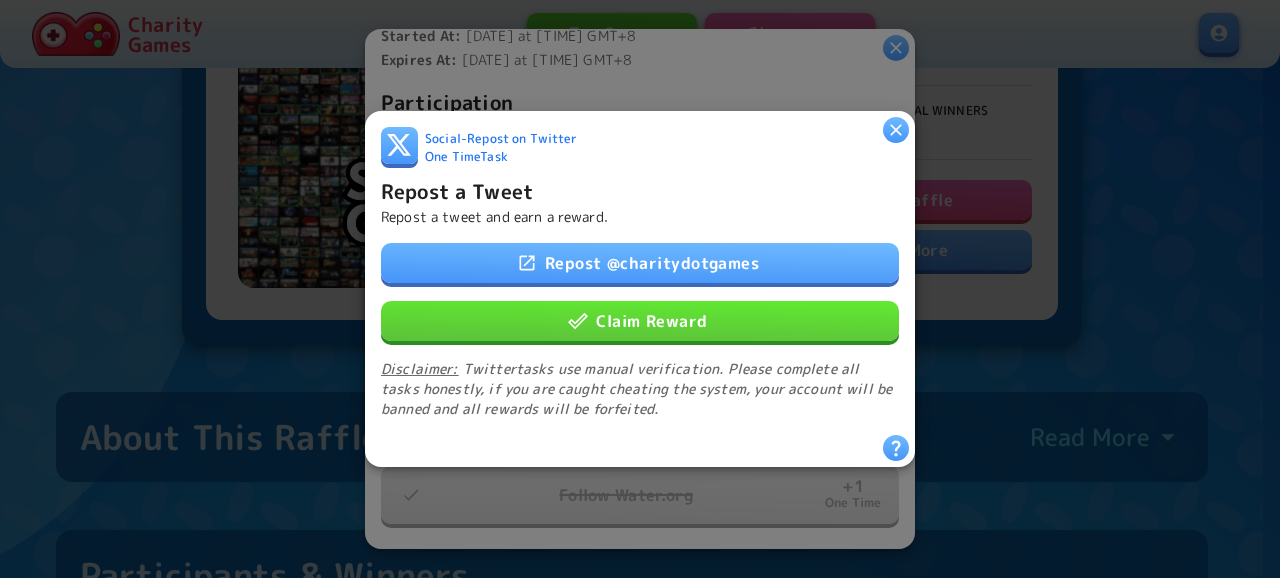 click on "Claim Reward" at bounding box center (640, 321) 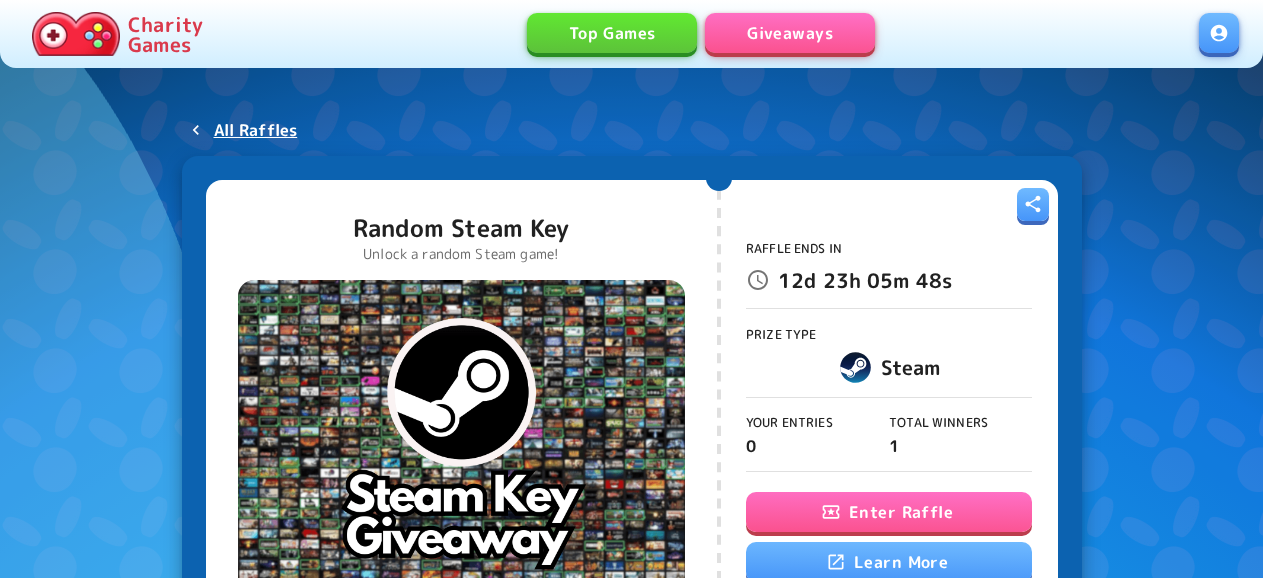 scroll, scrollTop: 0, scrollLeft: 0, axis: both 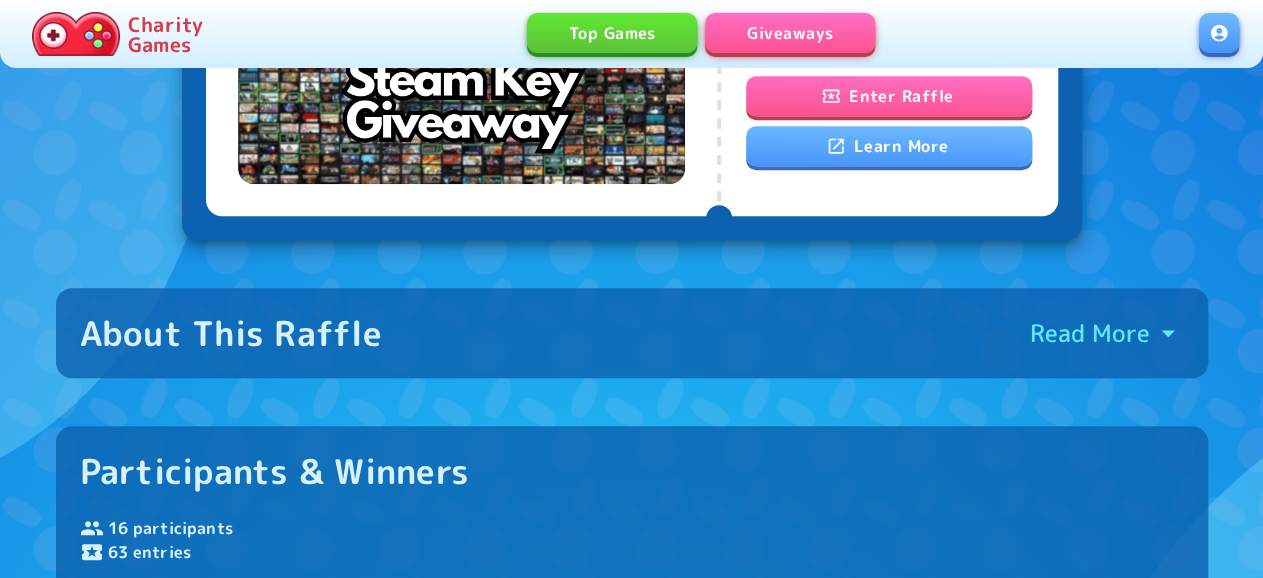 click on "Enter Raffle" at bounding box center [889, 96] 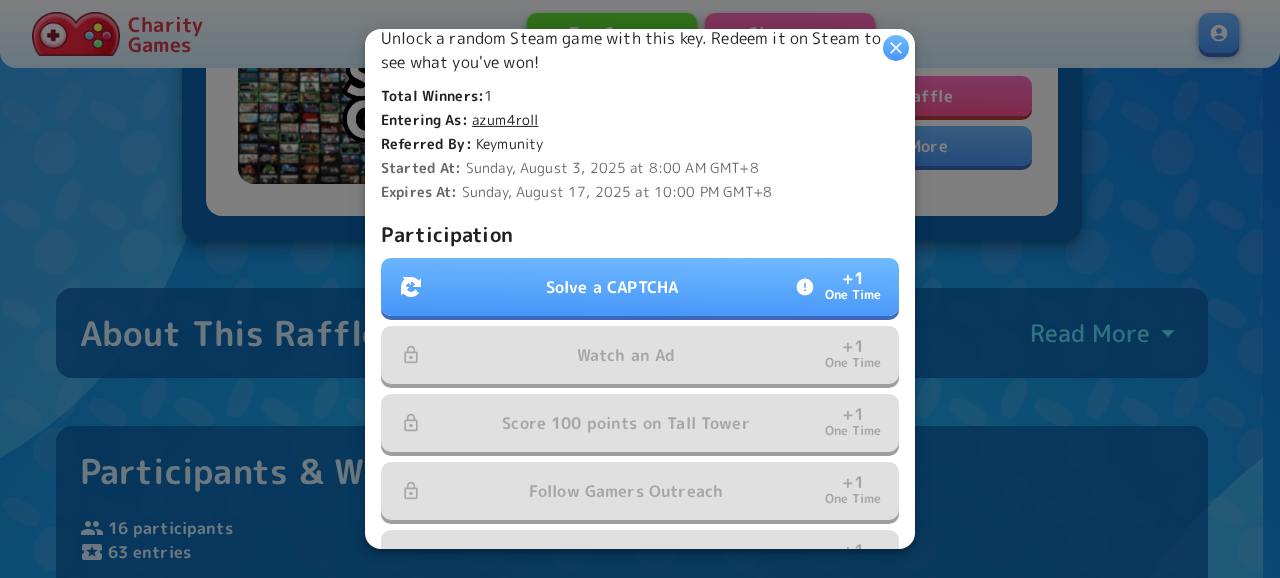 scroll, scrollTop: 540, scrollLeft: 0, axis: vertical 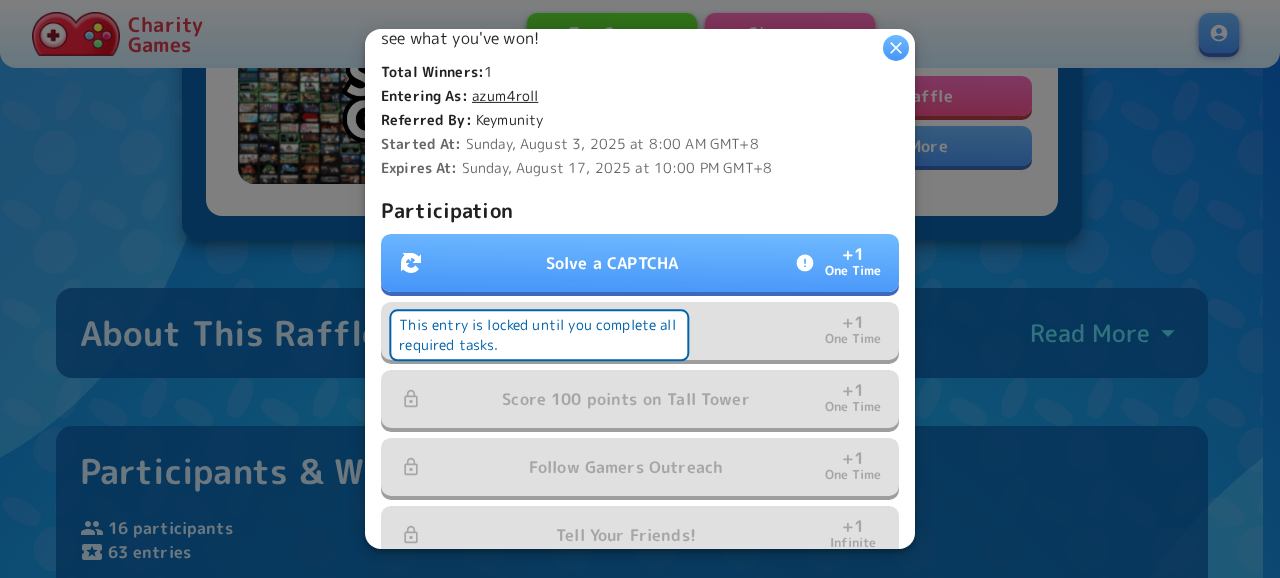 click on "Solve a CAPTCHA + 1 One Time" at bounding box center [640, 263] 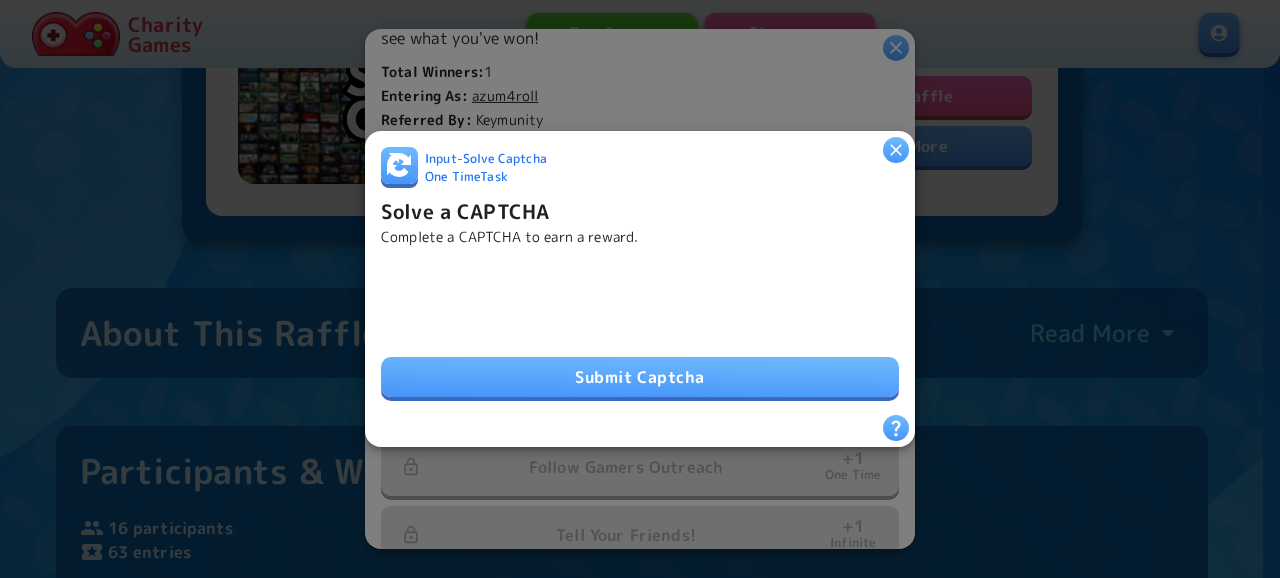 click on "Submit Captcha" at bounding box center [640, 377] 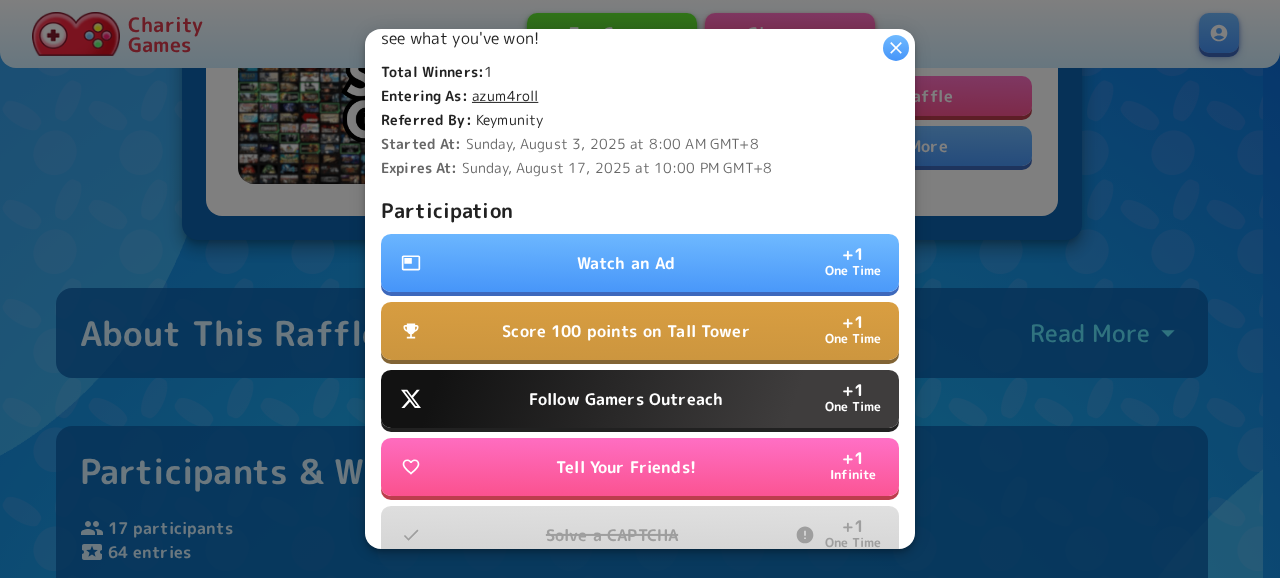 click on "Watch an Ad + 1 One Time" at bounding box center [640, 263] 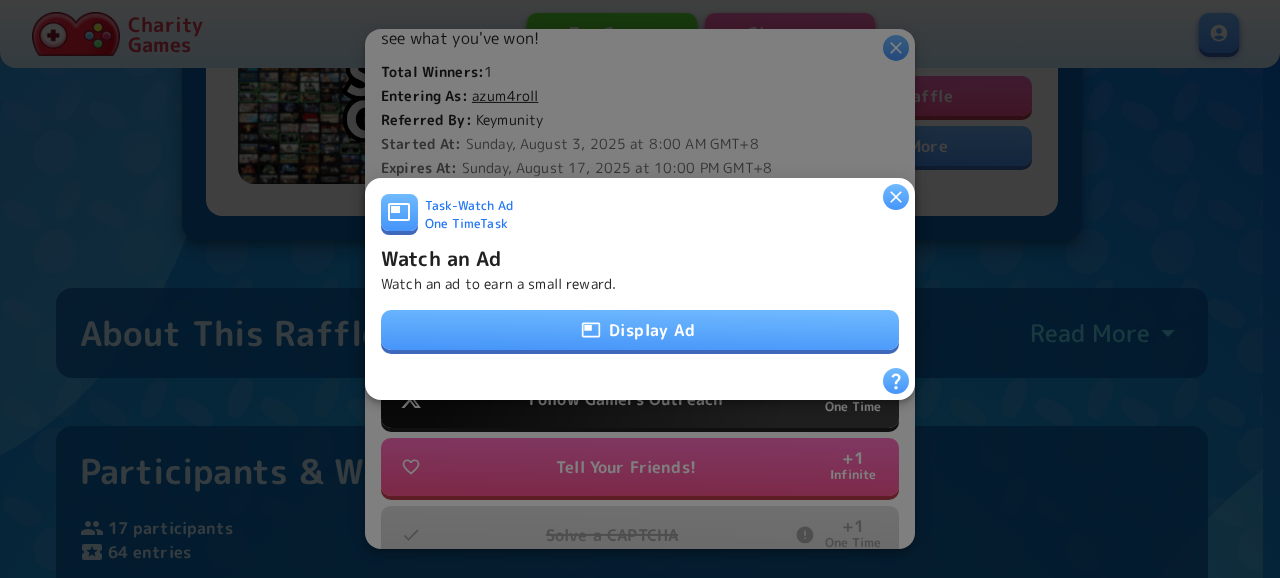 click on "Display Ad" at bounding box center [640, 330] 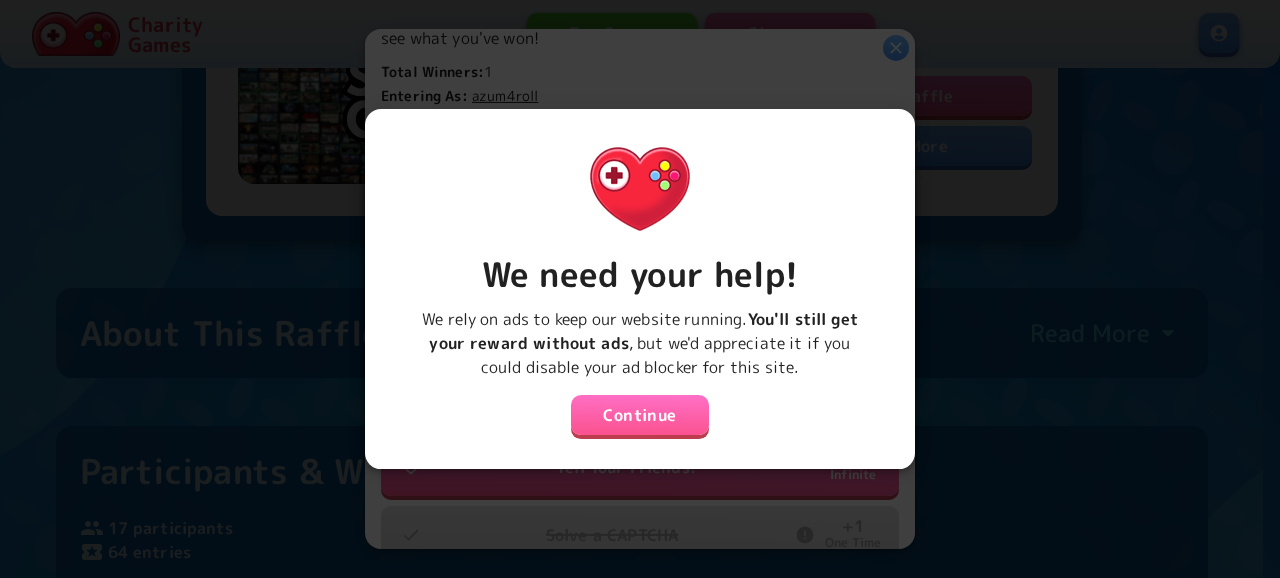 drag, startPoint x: 605, startPoint y: 401, endPoint x: 669, endPoint y: 312, distance: 109.62208 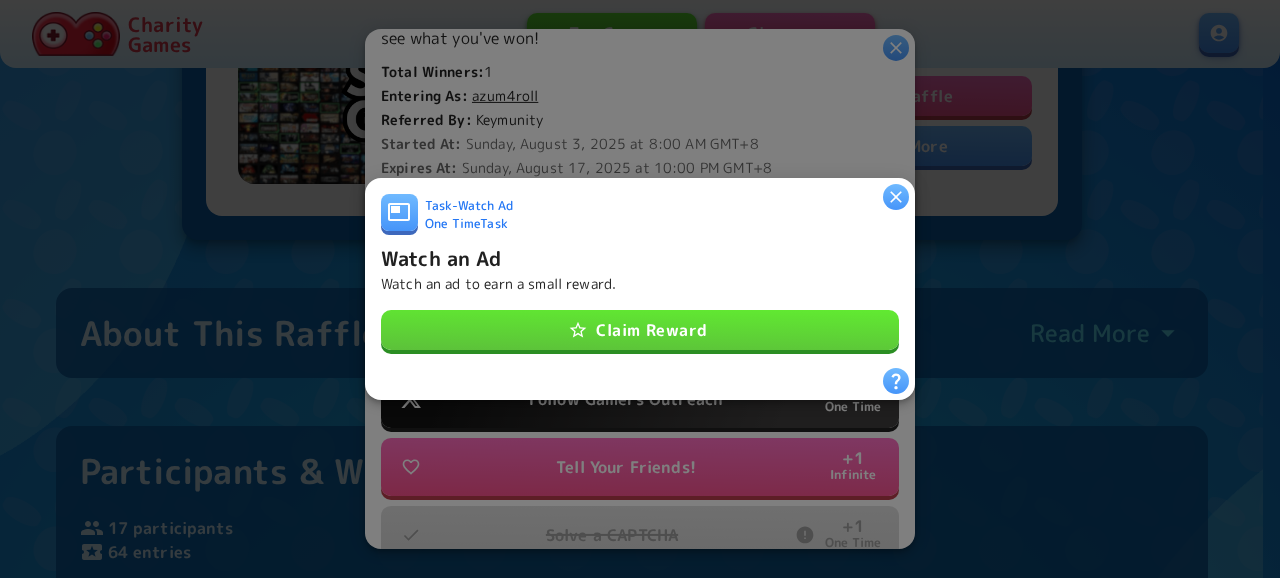 click on "Claim Reward" at bounding box center [640, 330] 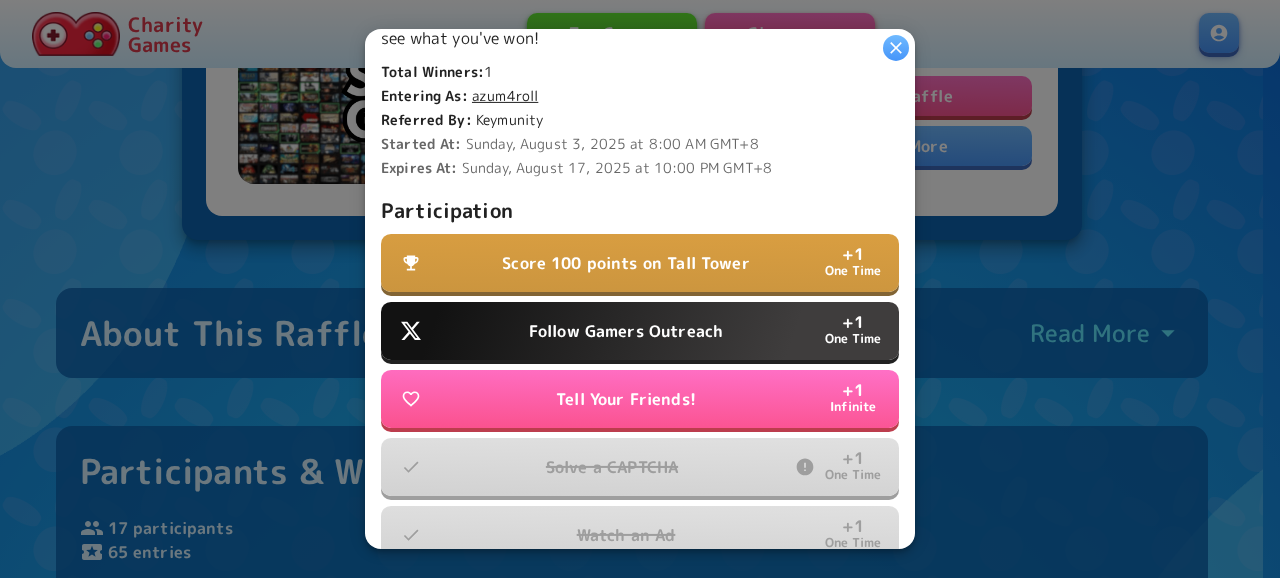 click on "Follow Gamers Outreach" at bounding box center [626, 331] 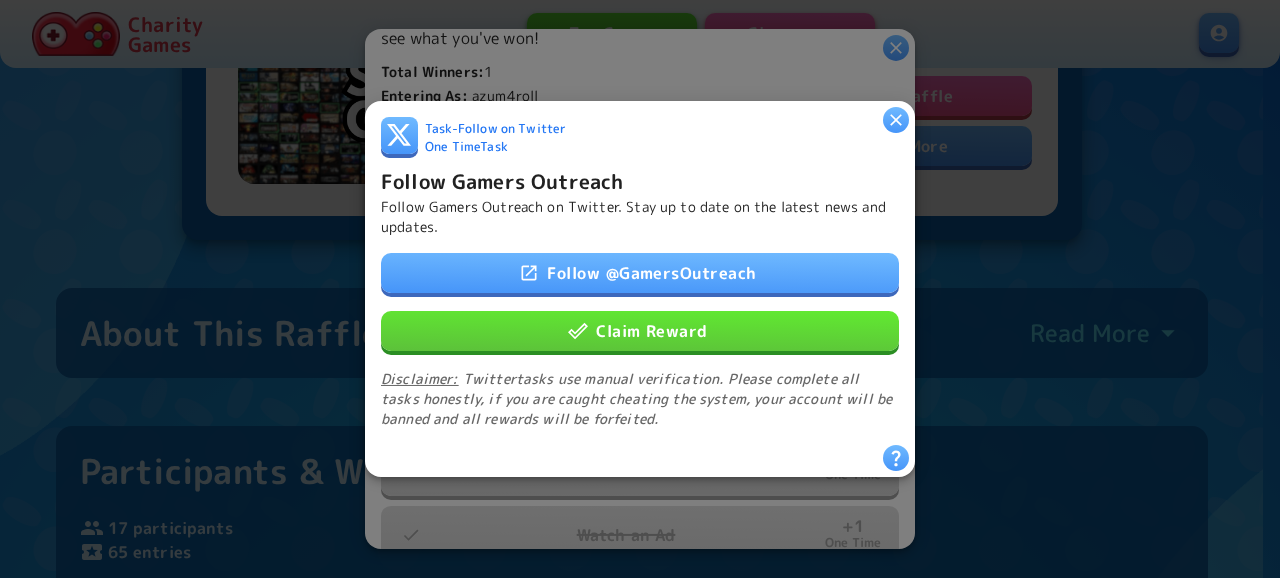click on "Claim Reward" at bounding box center [640, 331] 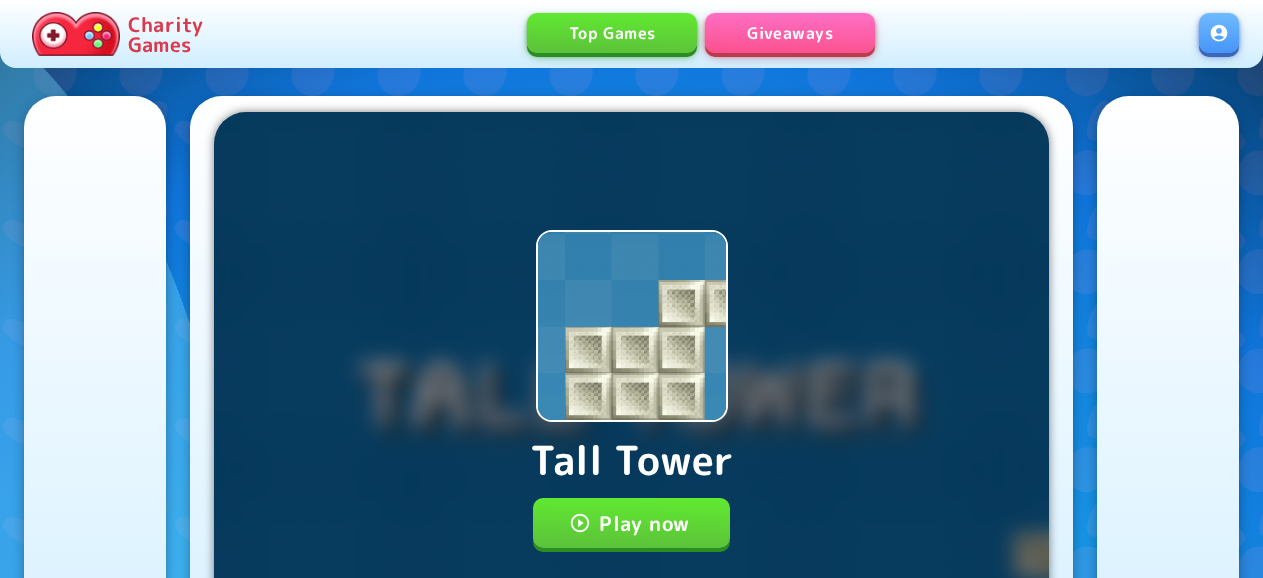 scroll, scrollTop: 0, scrollLeft: 0, axis: both 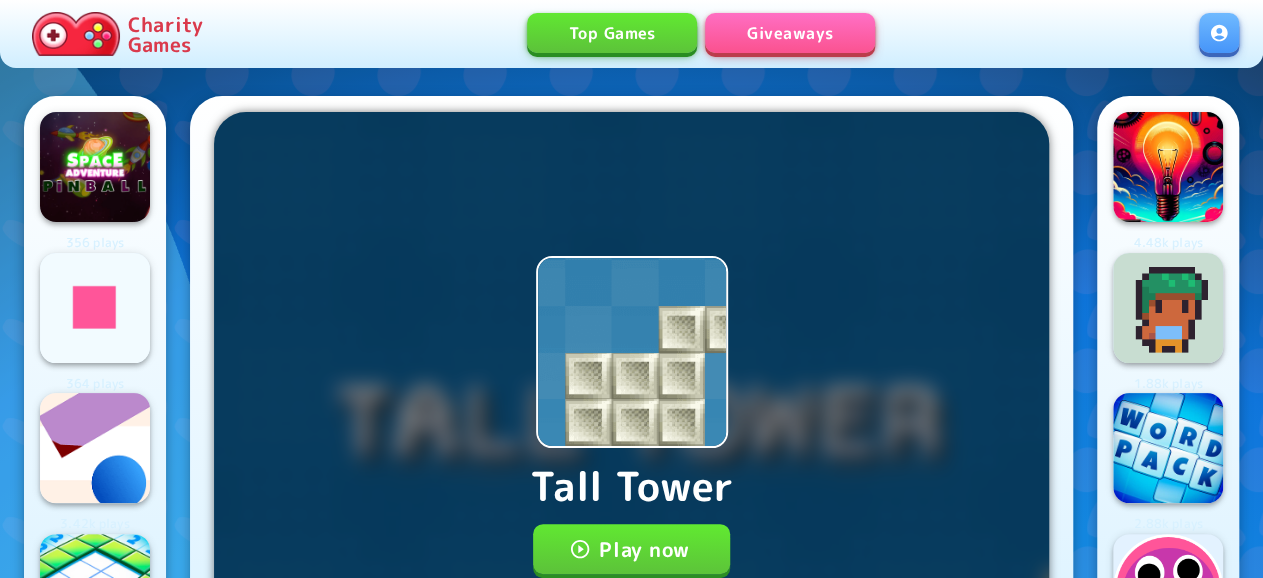 click on "Play now" at bounding box center (631, 549) 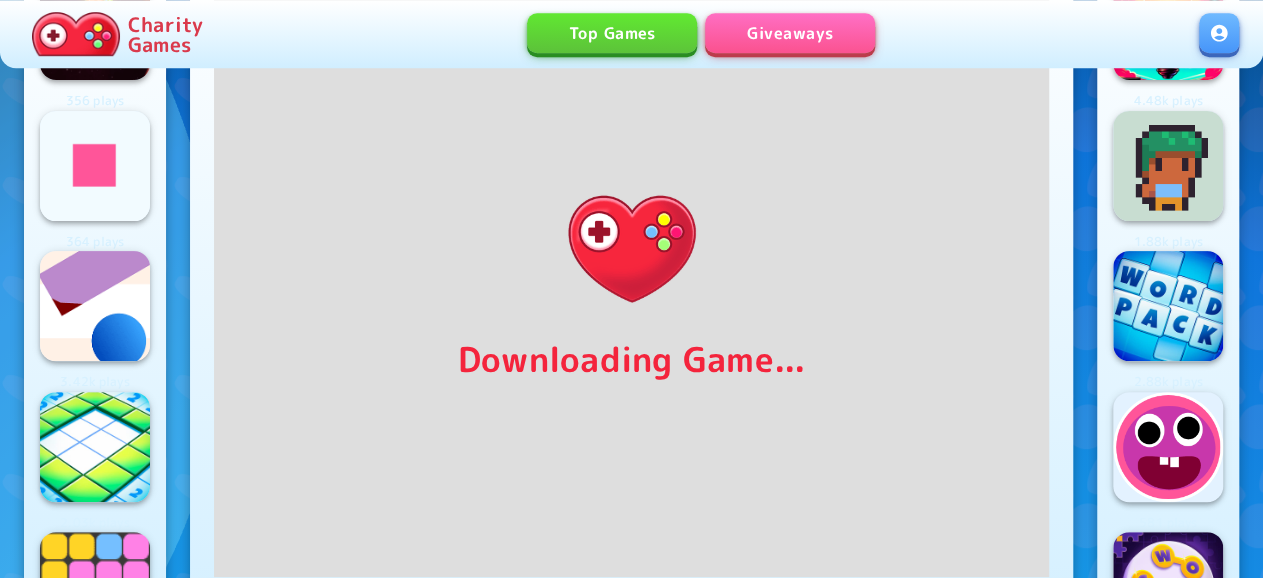 scroll, scrollTop: 104, scrollLeft: 0, axis: vertical 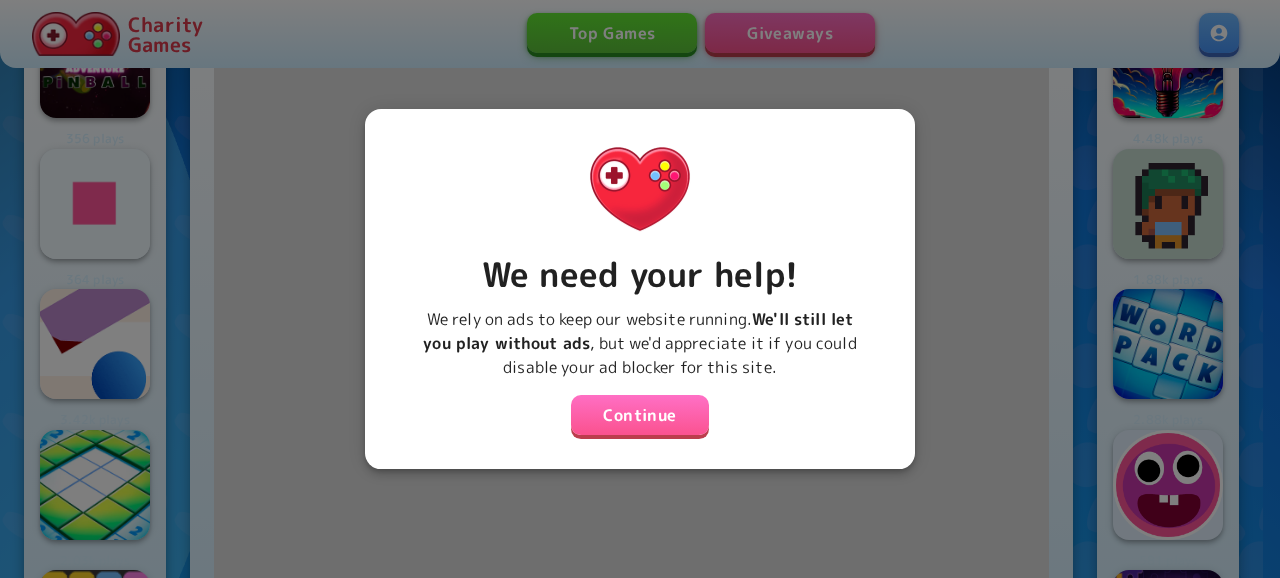 click on "Continue" at bounding box center [640, 415] 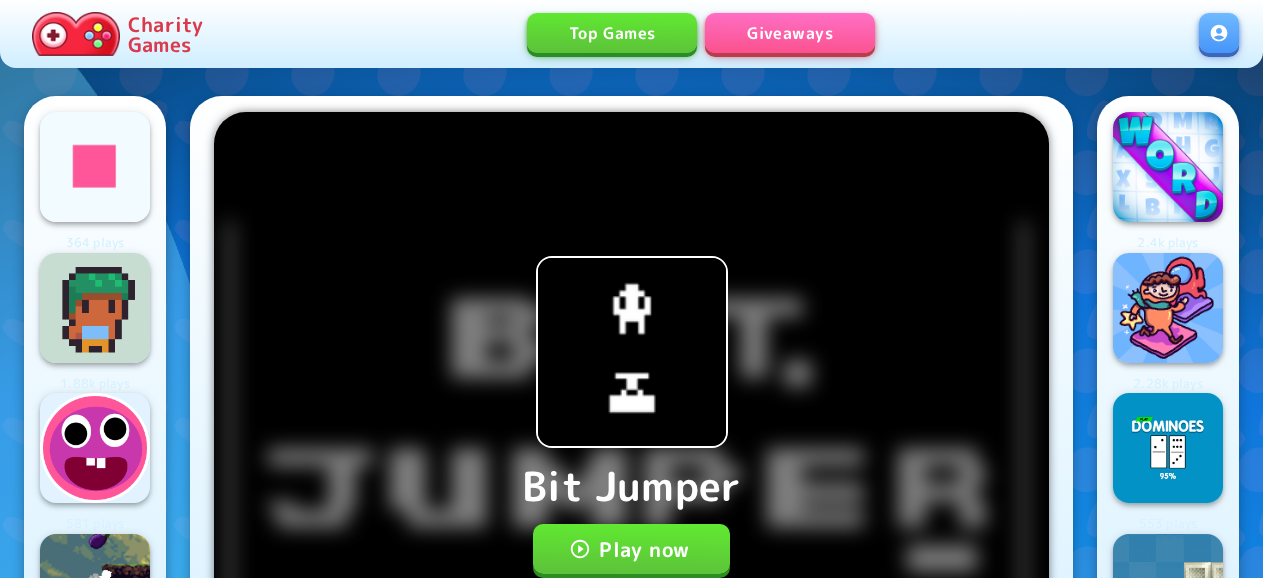 scroll, scrollTop: 0, scrollLeft: 0, axis: both 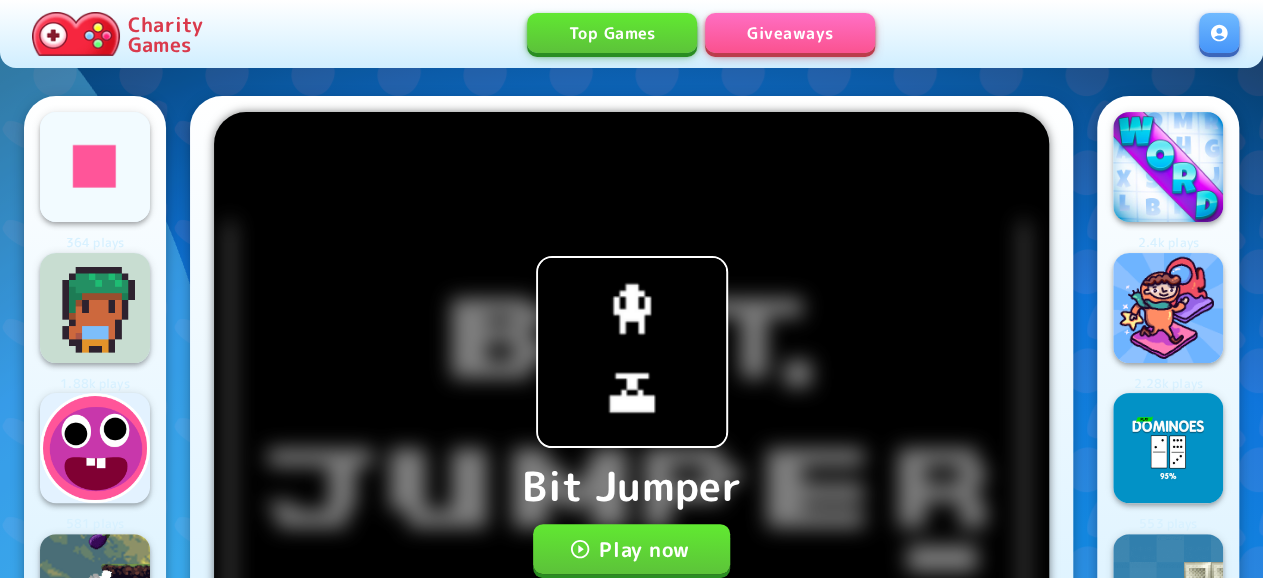 click on "Play now" at bounding box center [631, 549] 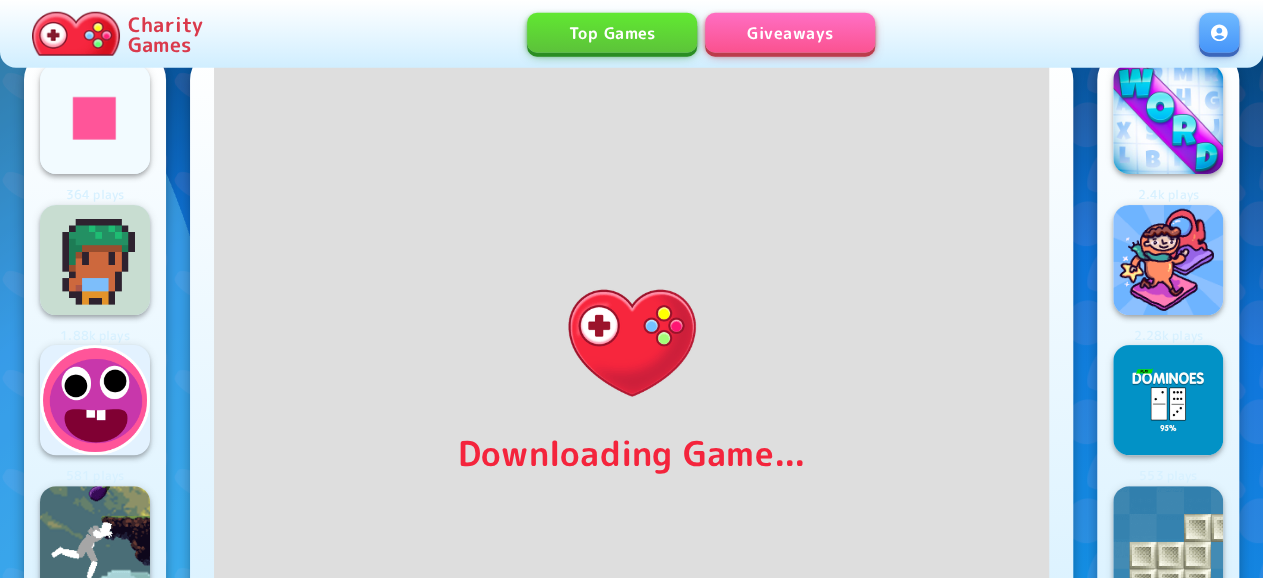 scroll, scrollTop: 52, scrollLeft: 0, axis: vertical 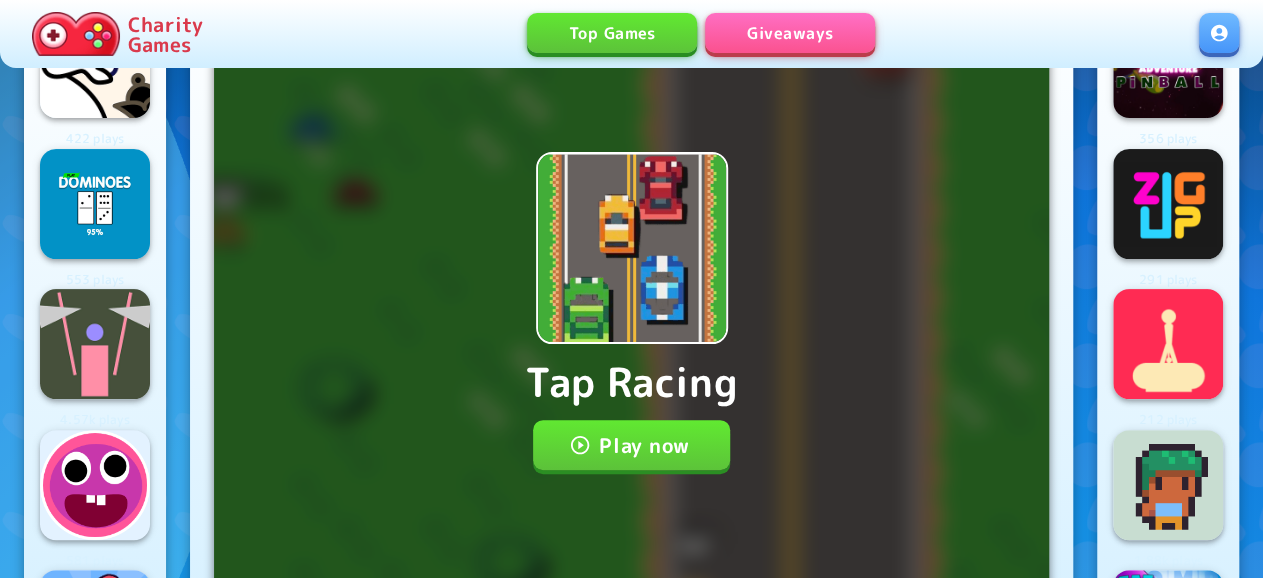 click on "Play now" at bounding box center [631, 445] 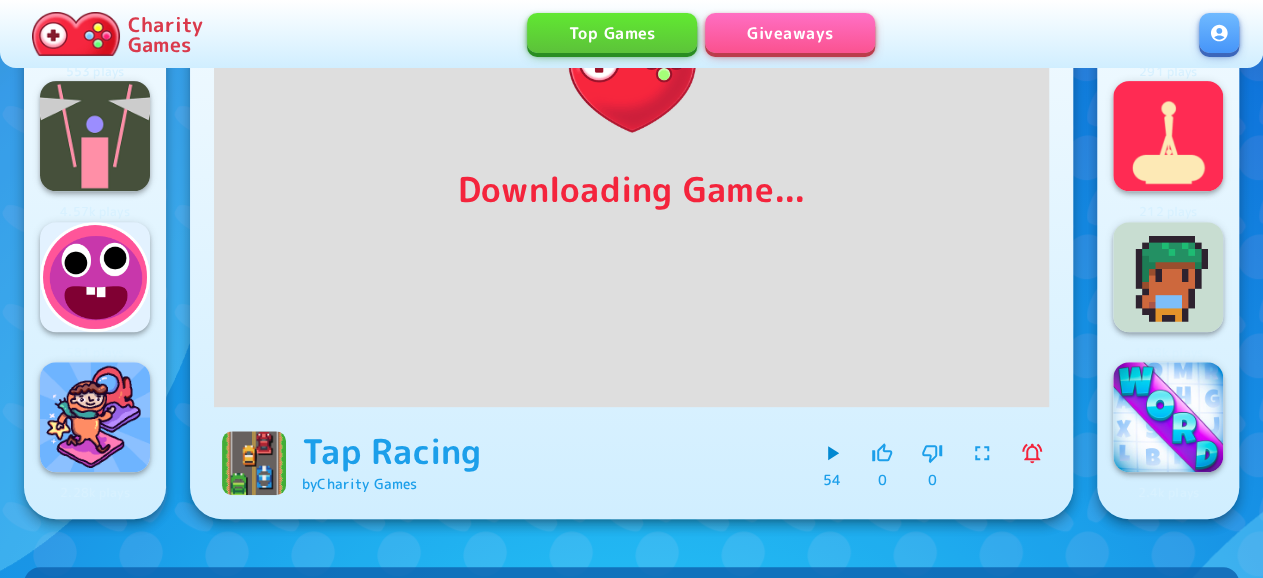 scroll, scrollTop: 624, scrollLeft: 0, axis: vertical 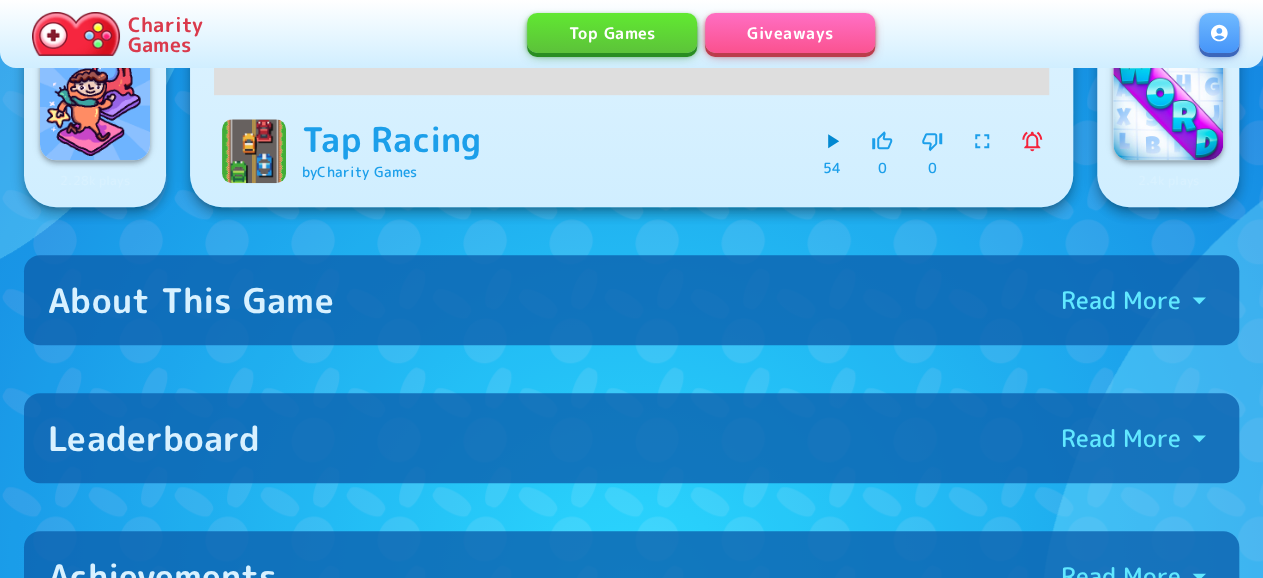 click on "Leaderboard Read More" at bounding box center [631, 438] 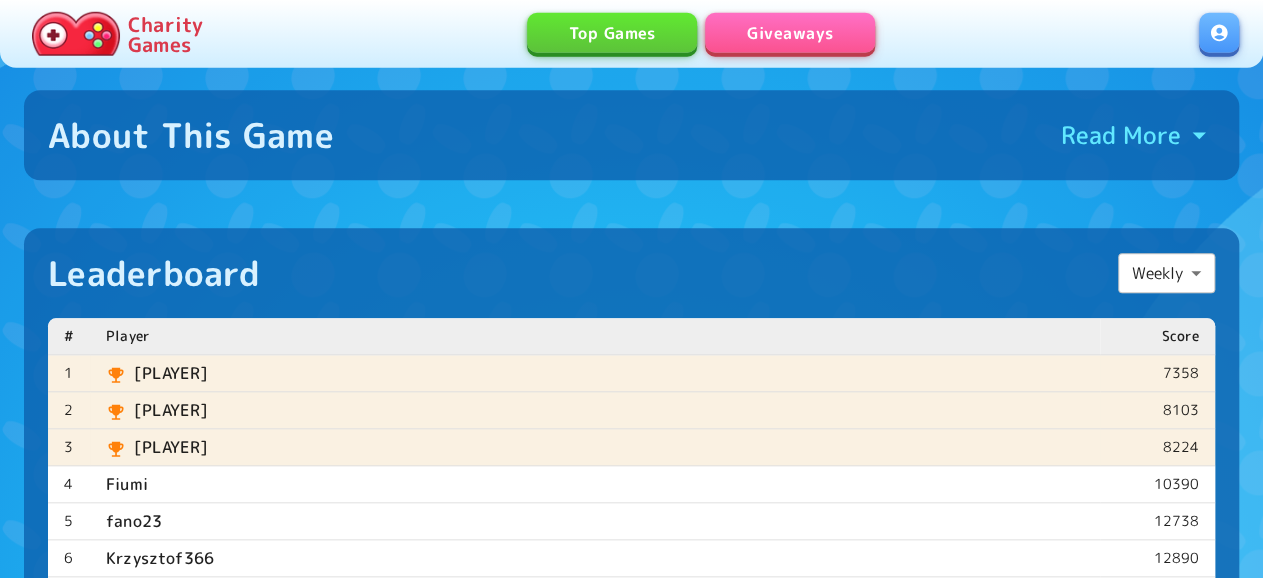 scroll, scrollTop: 936, scrollLeft: 0, axis: vertical 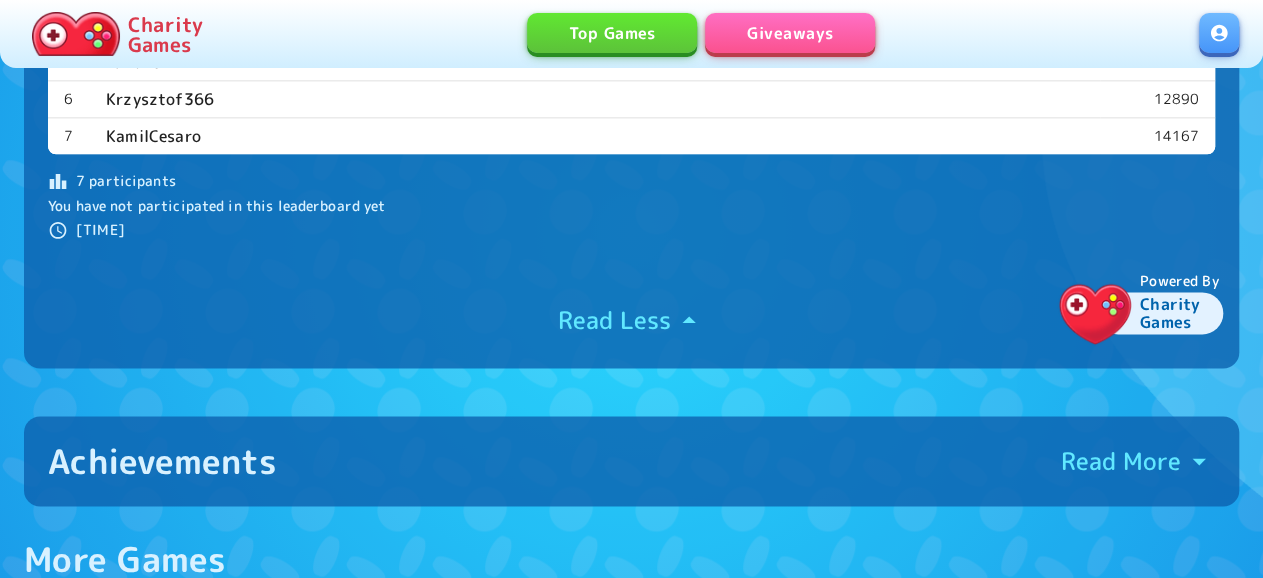 click on "Achievements Read More" at bounding box center [631, 461] 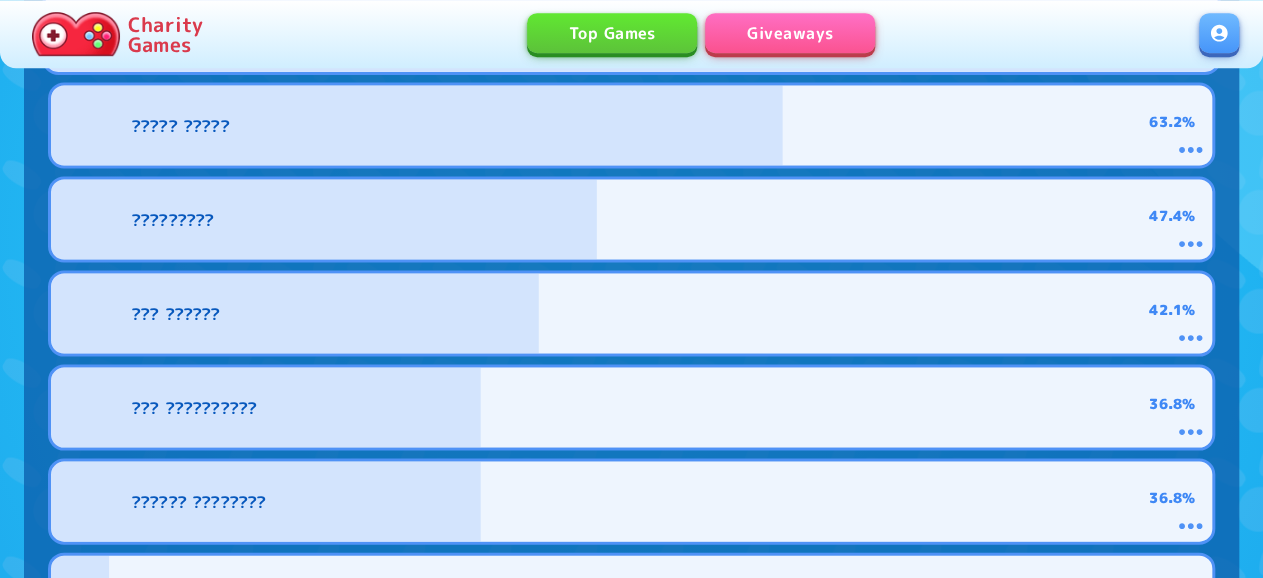 scroll, scrollTop: 1560, scrollLeft: 0, axis: vertical 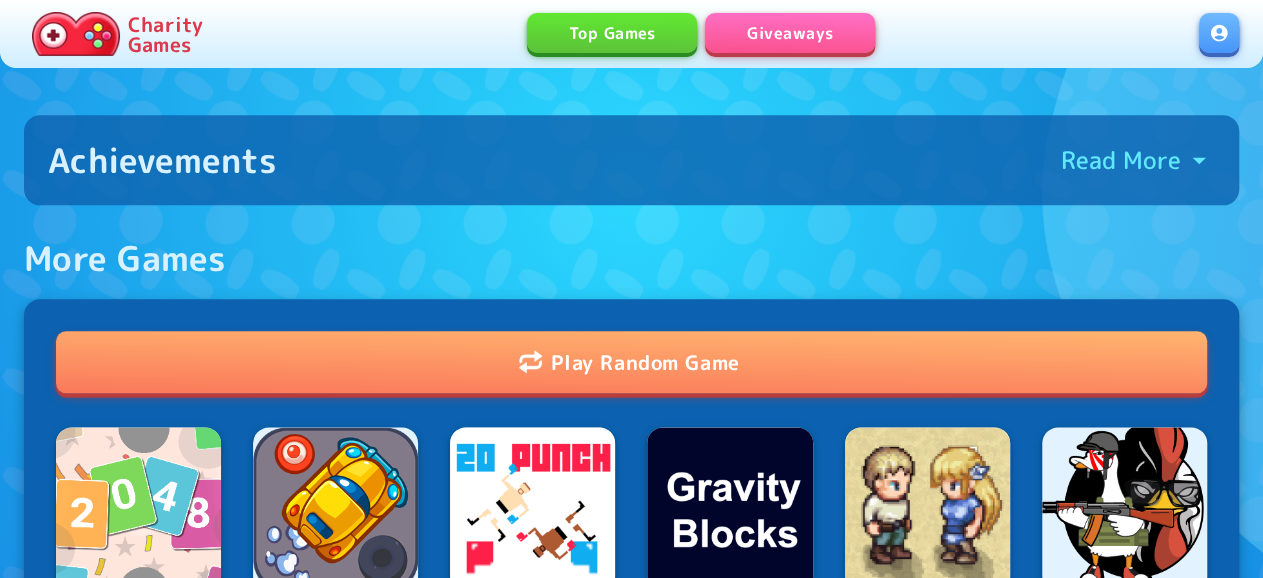 click on "Achievements Read More" at bounding box center [631, 160] 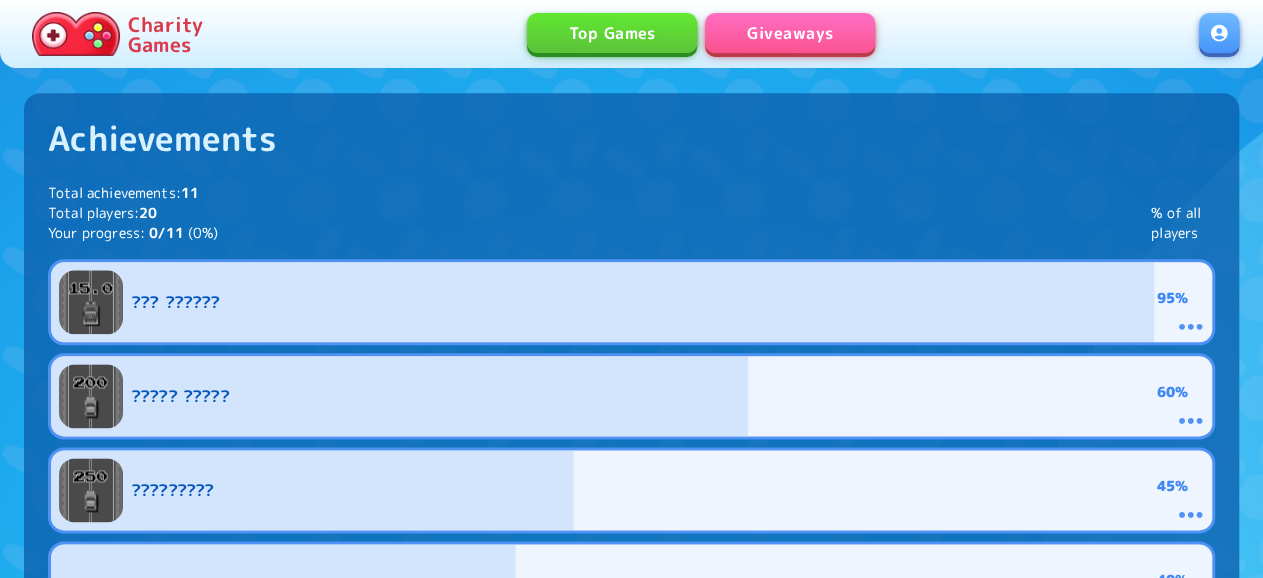 scroll, scrollTop: 936, scrollLeft: 0, axis: vertical 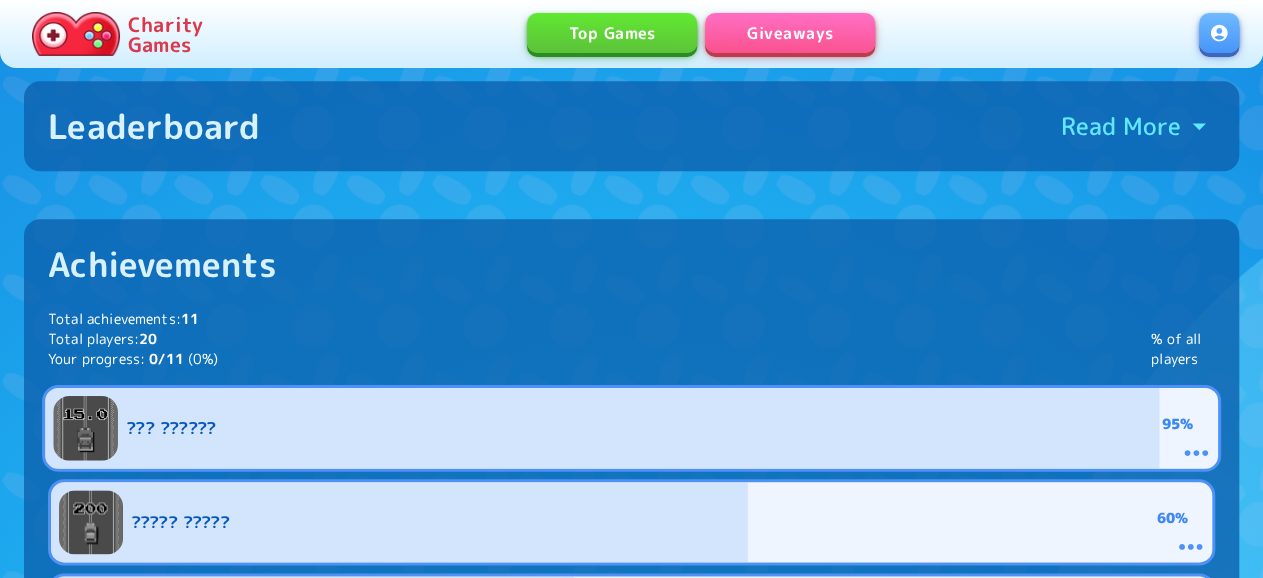 click at bounding box center (573, 428) 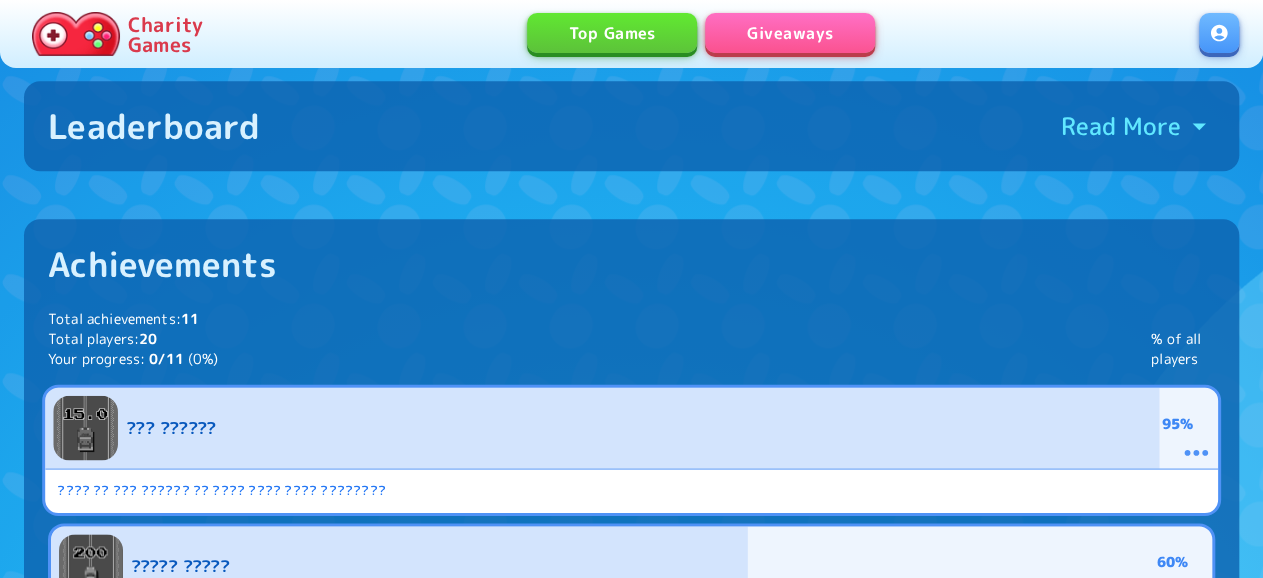 click at bounding box center [573, 427] 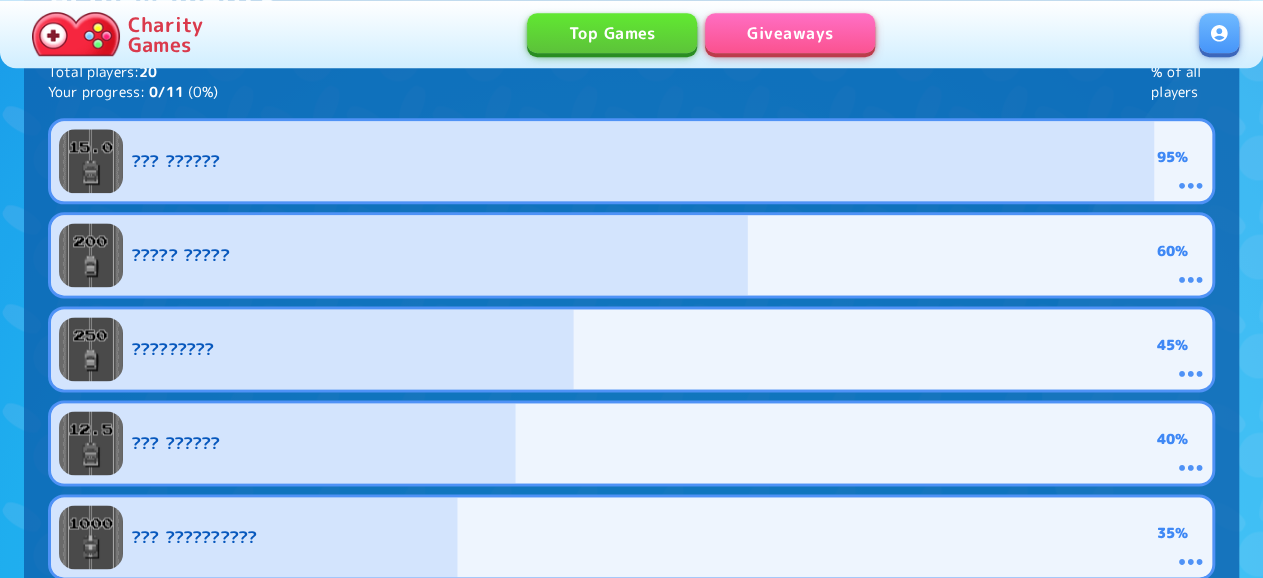 scroll, scrollTop: 832, scrollLeft: 0, axis: vertical 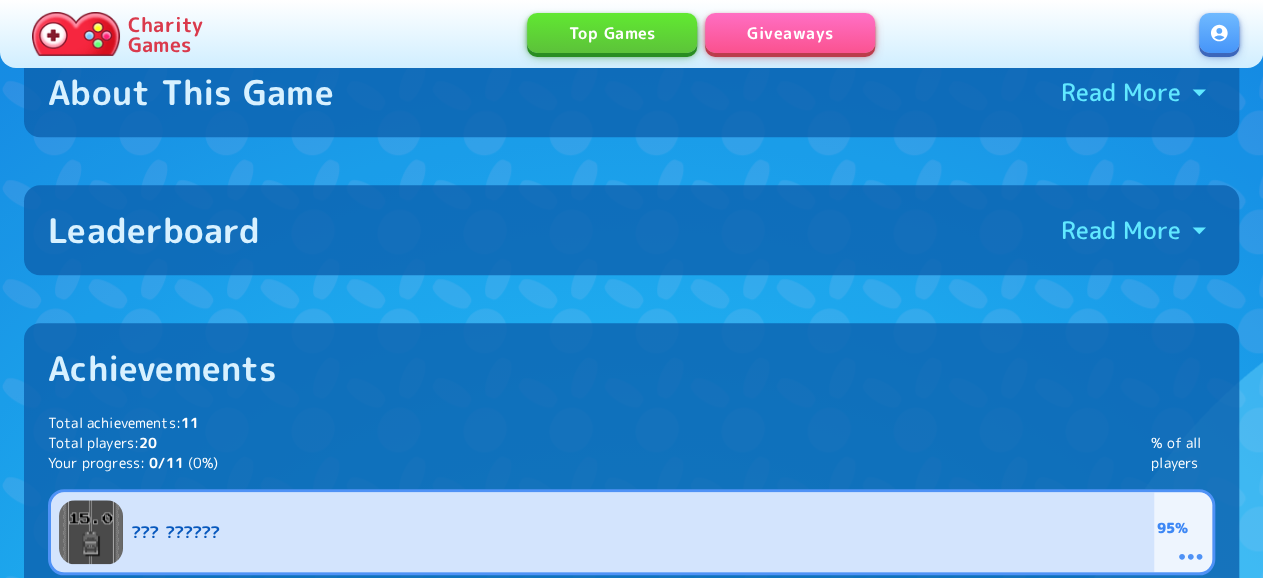 click on "Leaderboard Read More" at bounding box center [631, 230] 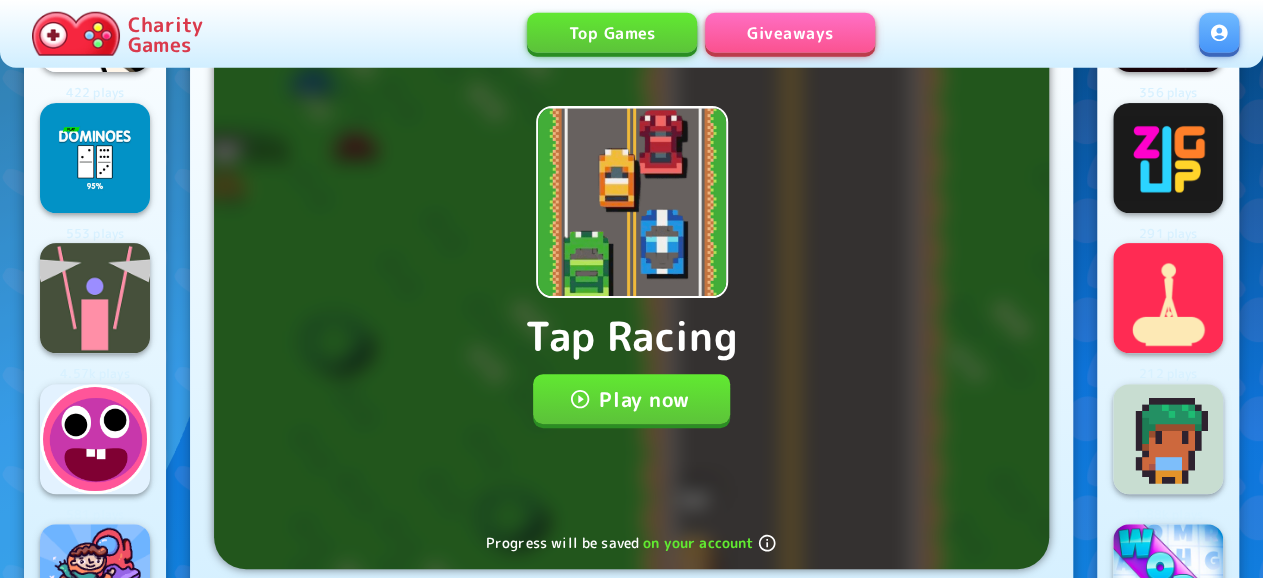 scroll, scrollTop: 104, scrollLeft: 0, axis: vertical 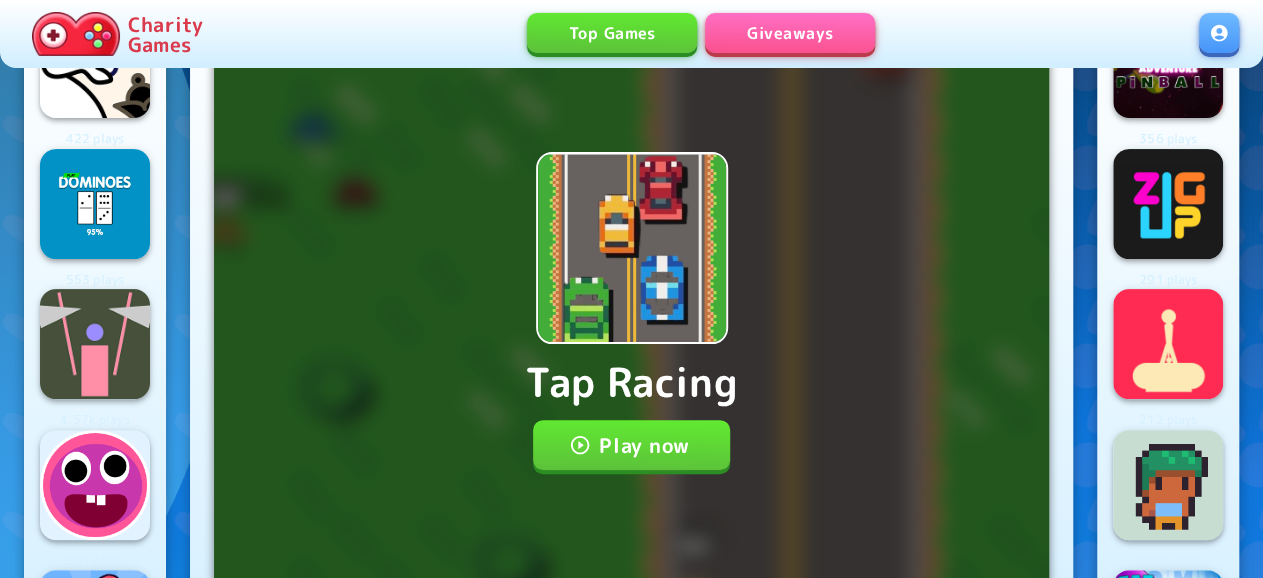 click on "Play now" at bounding box center [631, 445] 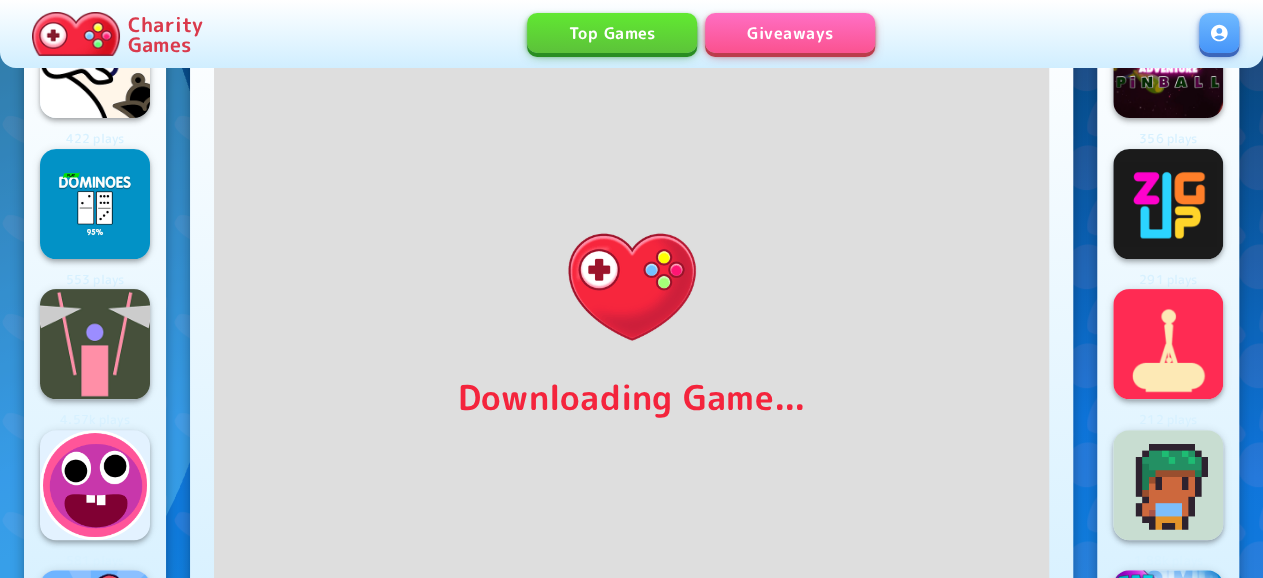 click on "Downloading Game... Tap Racing by  Charity Games 54 0 0" at bounding box center (631, 359) 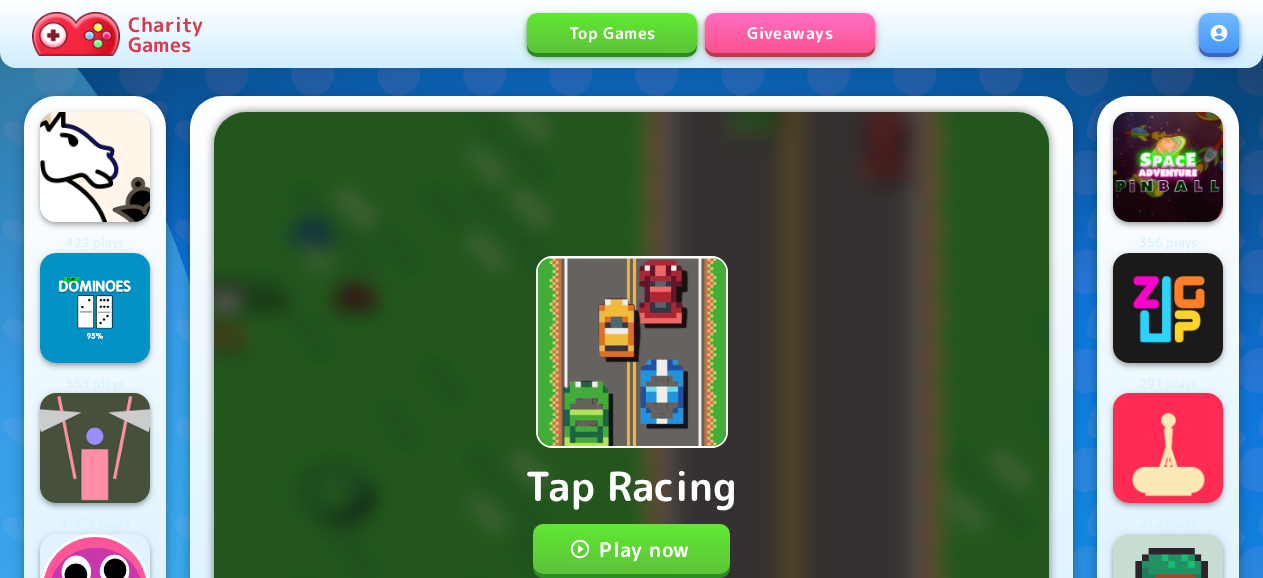 scroll, scrollTop: 0, scrollLeft: 0, axis: both 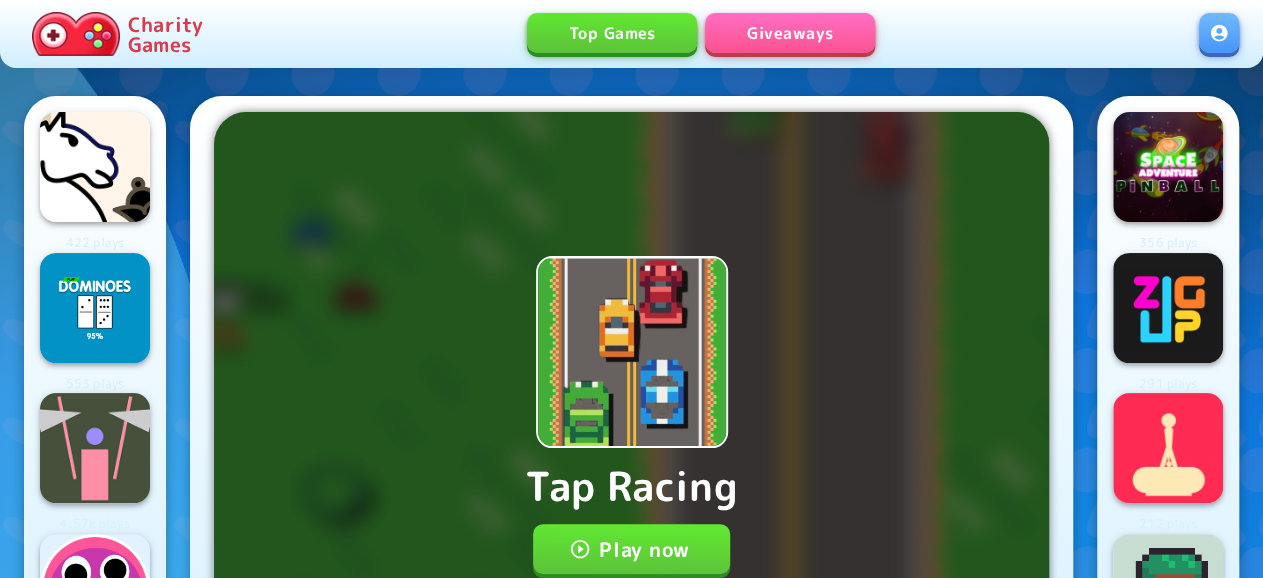 click on "Play now" at bounding box center [631, 549] 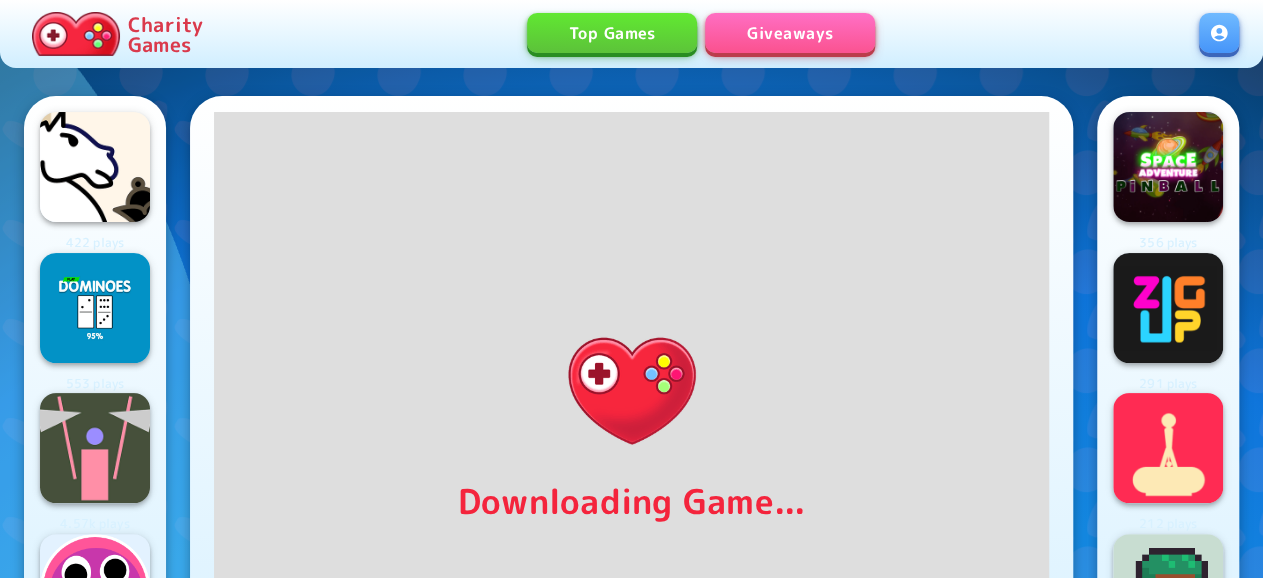 scroll, scrollTop: 63, scrollLeft: 0, axis: vertical 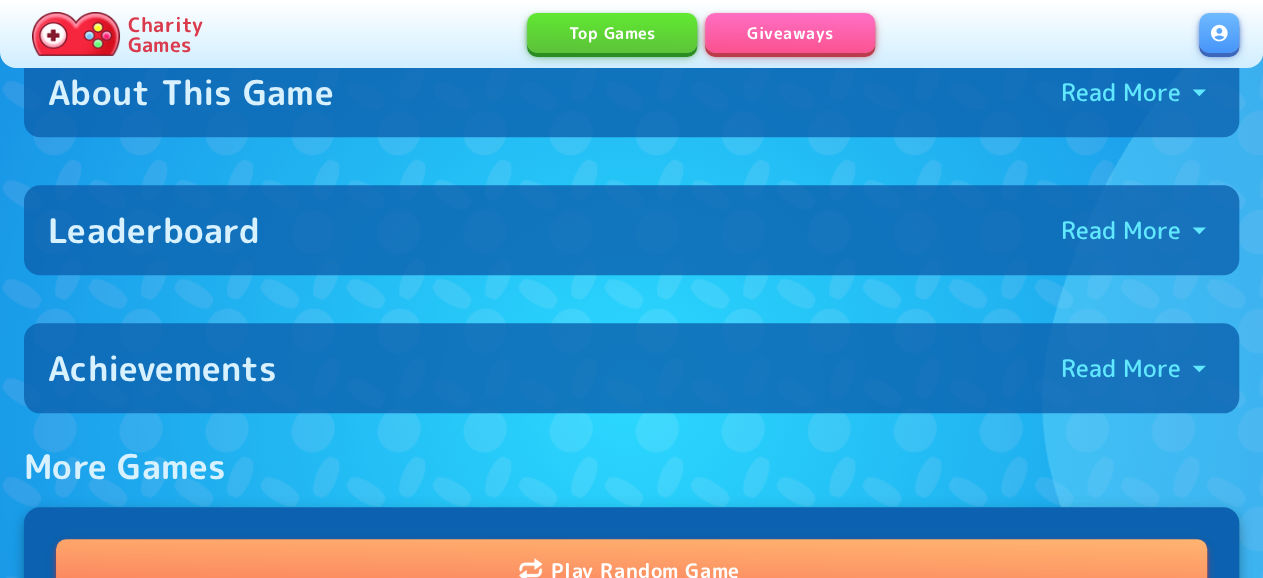 click on "Achievements Read More" at bounding box center (631, 368) 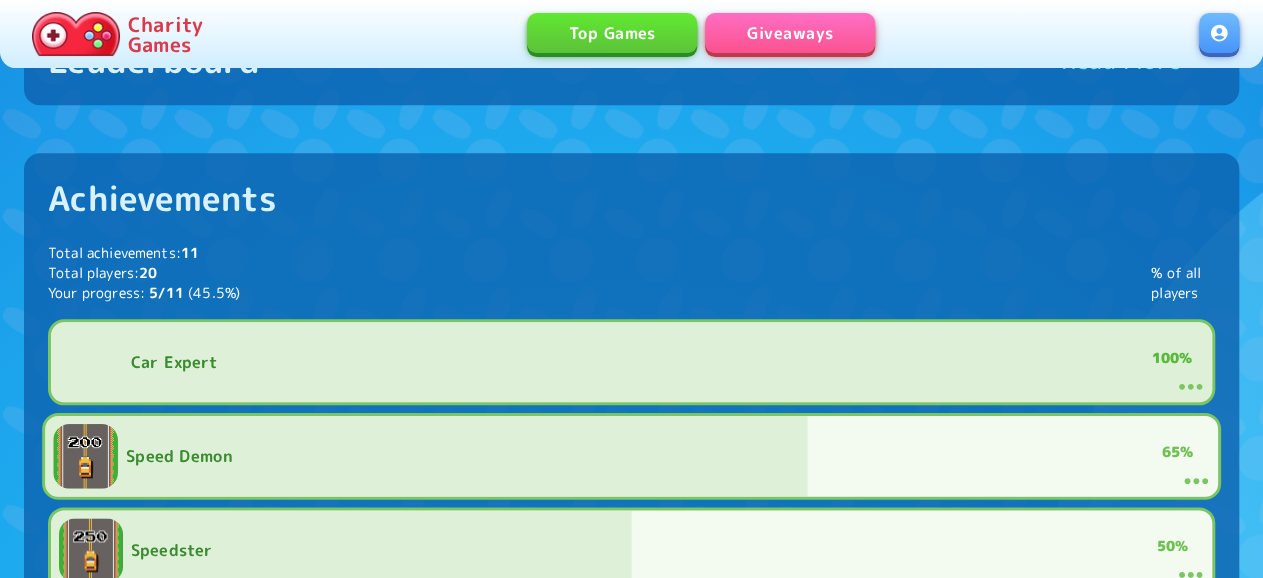 scroll, scrollTop: 1144, scrollLeft: 0, axis: vertical 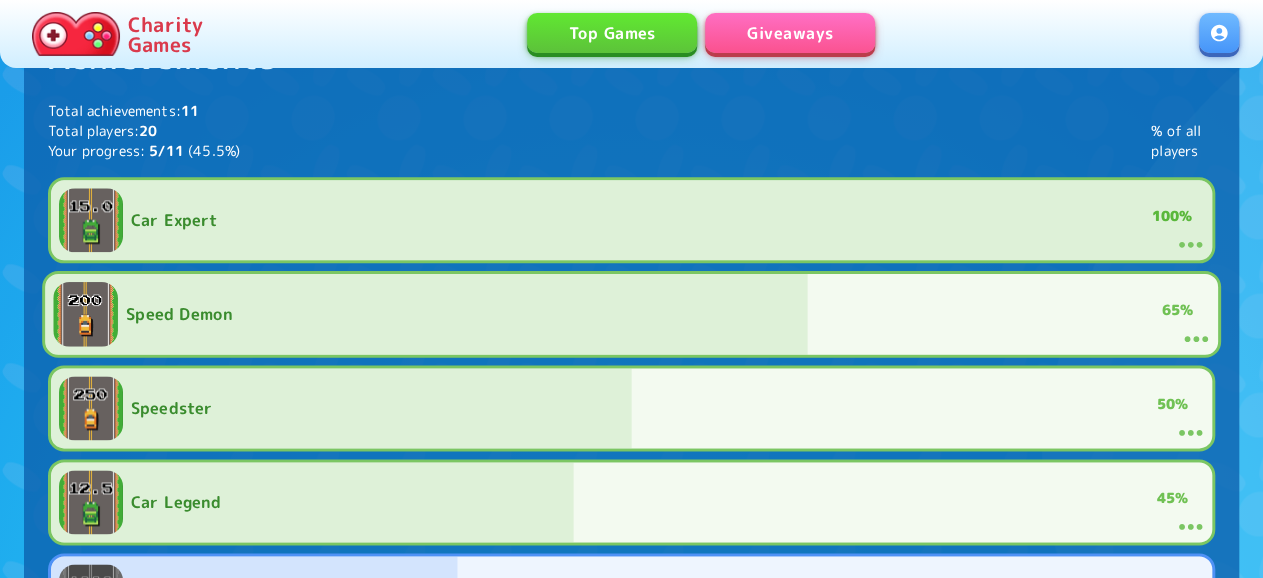 click at bounding box center (221, 314) 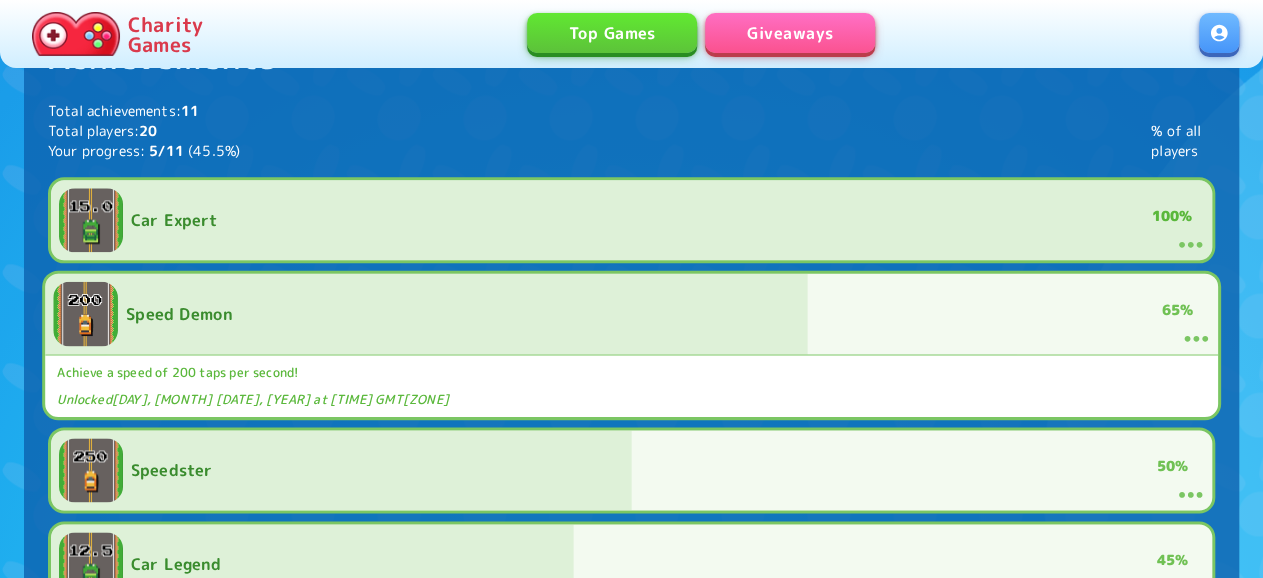 click at bounding box center (221, 313) 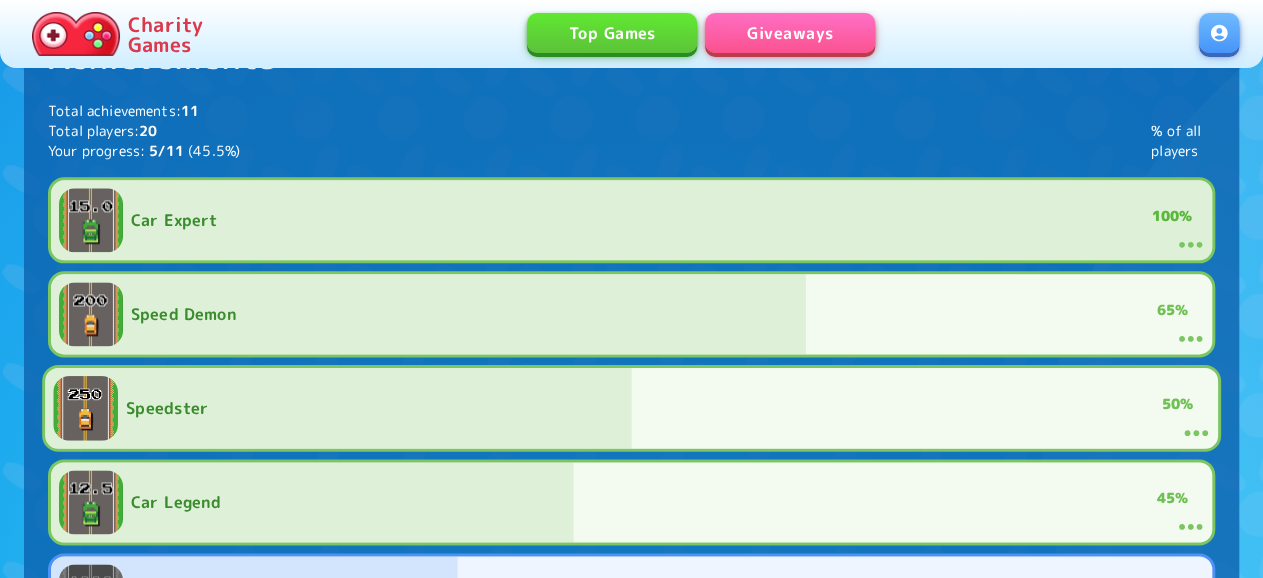 click at bounding box center (631, 408) 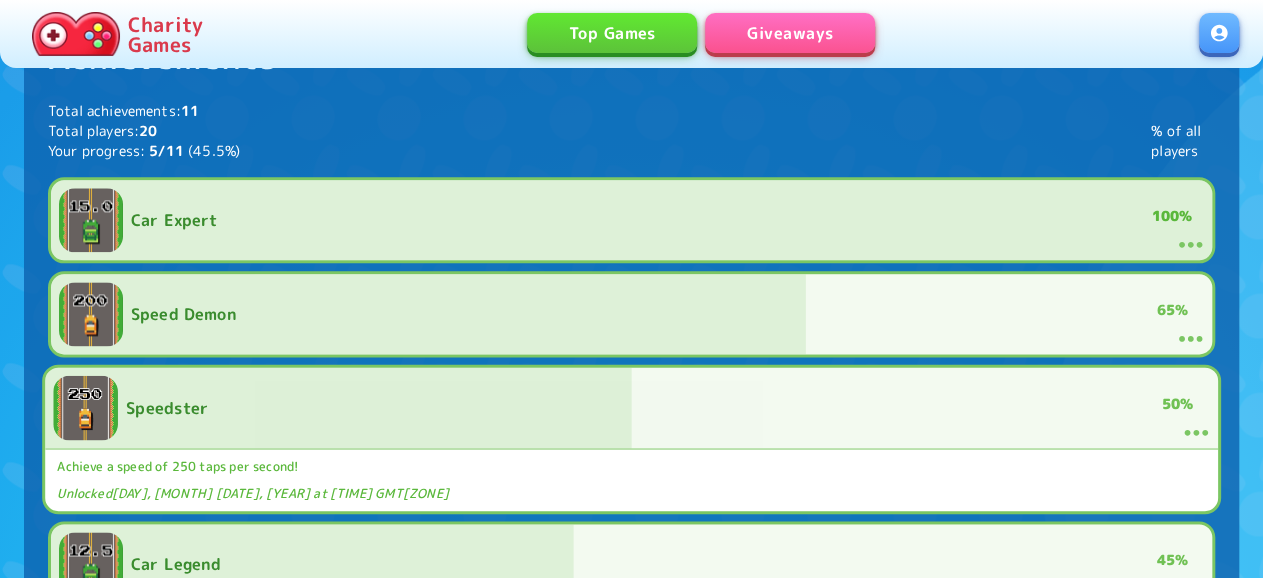 click at bounding box center [631, 407] 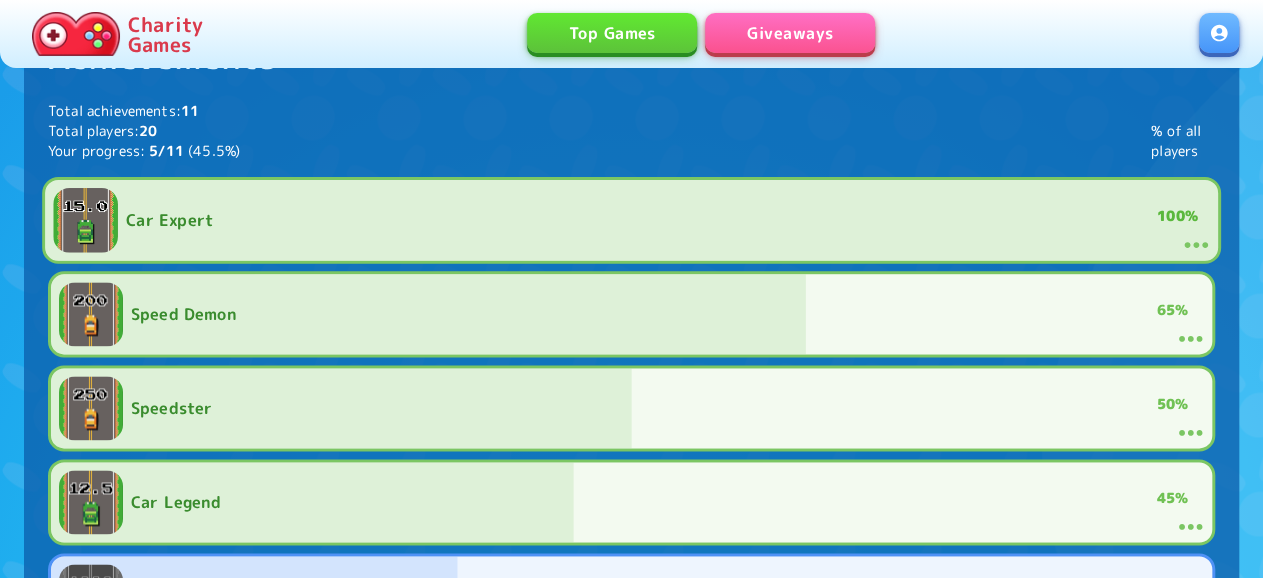 click at bounding box center [631, 220] 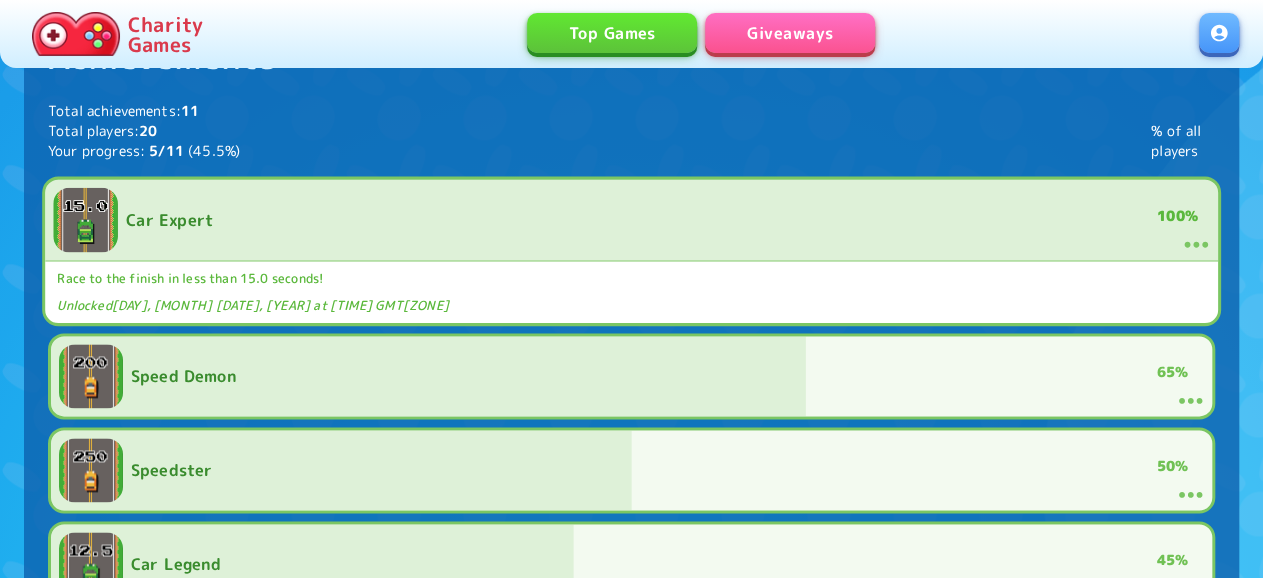 click at bounding box center [631, 219] 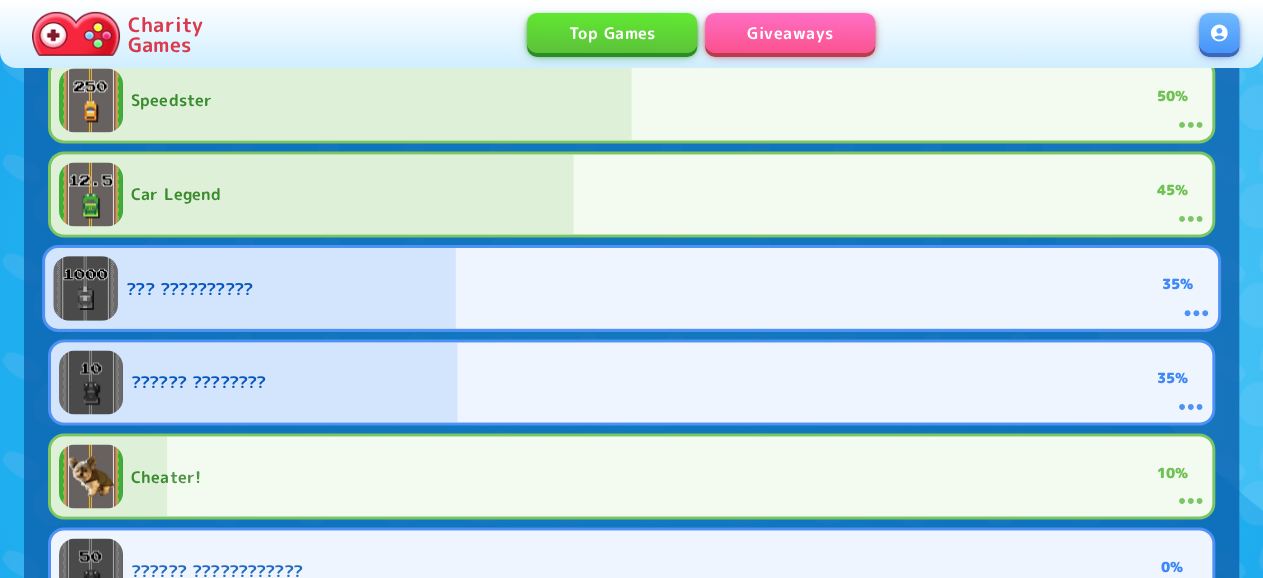 scroll, scrollTop: 1456, scrollLeft: 0, axis: vertical 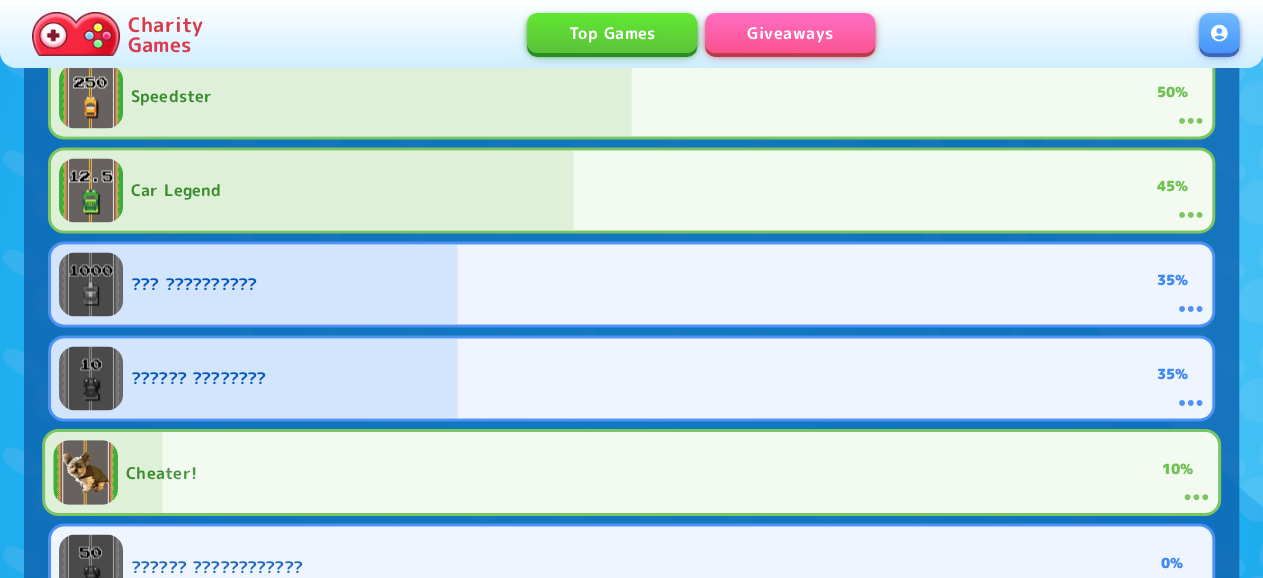 click at bounding box center [631, 472] 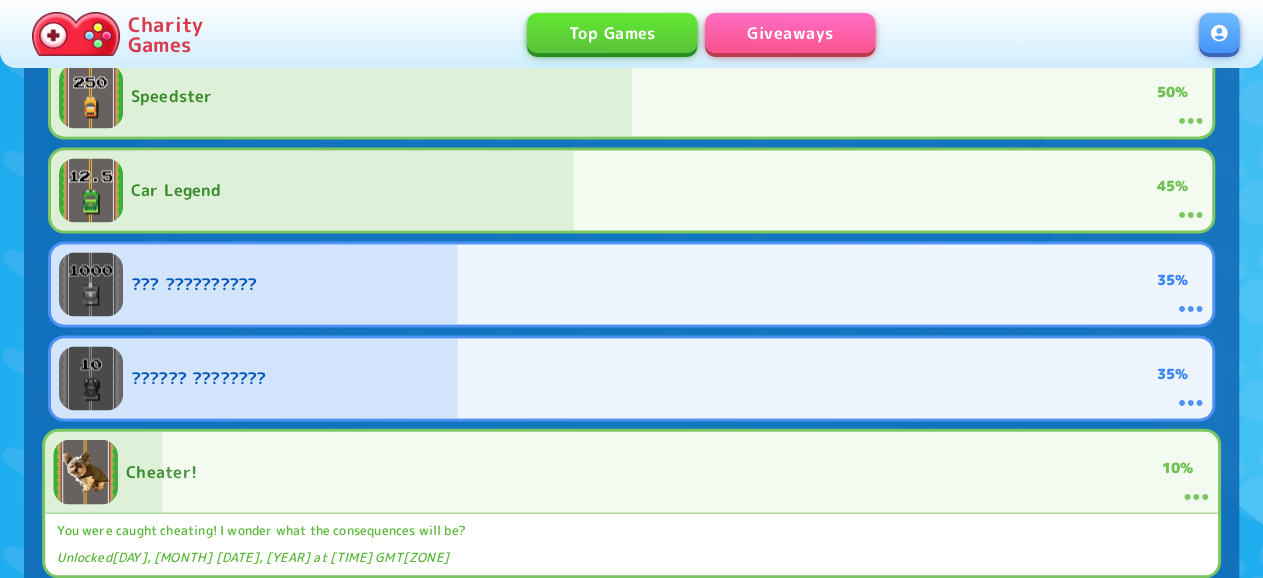 click at bounding box center [631, 471] 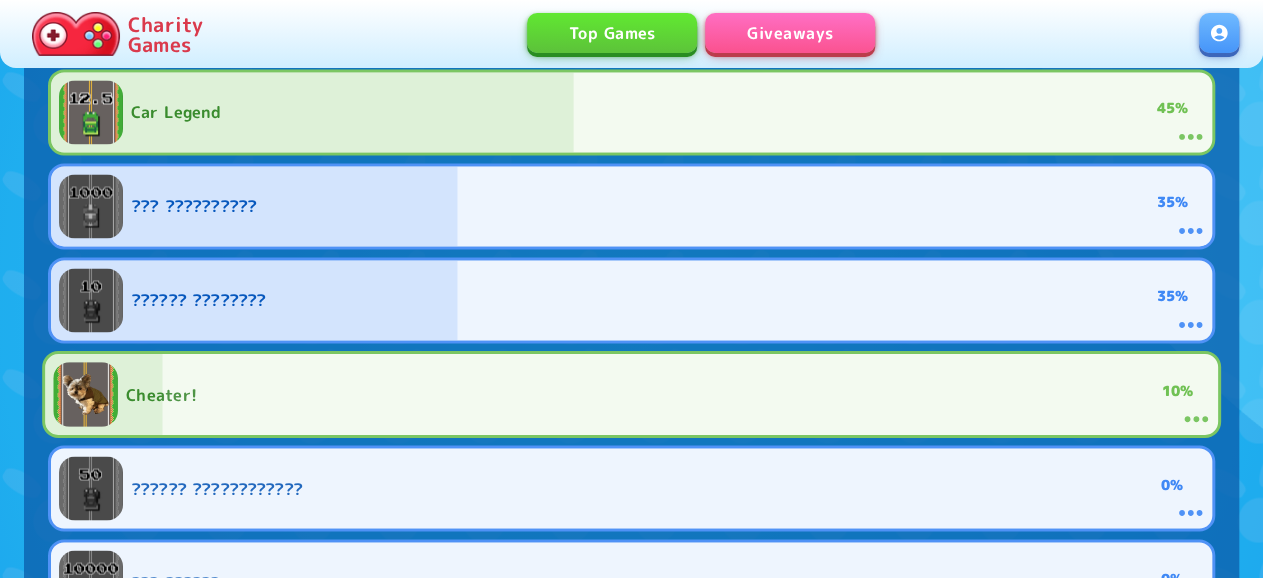 scroll, scrollTop: 1560, scrollLeft: 0, axis: vertical 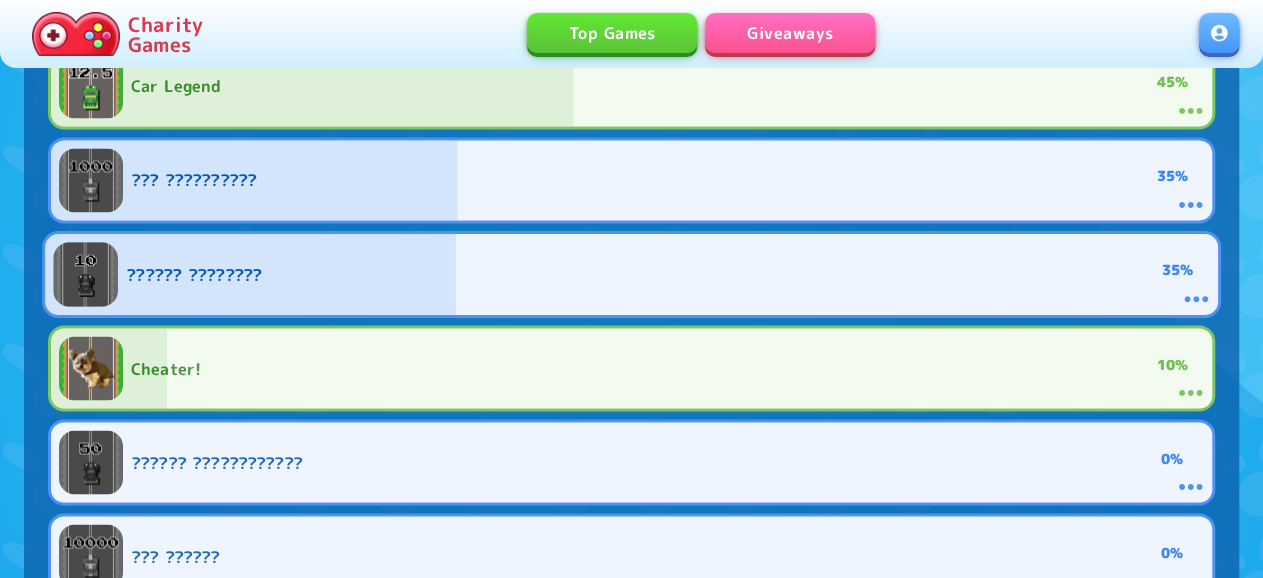 click at bounding box center (631, 274) 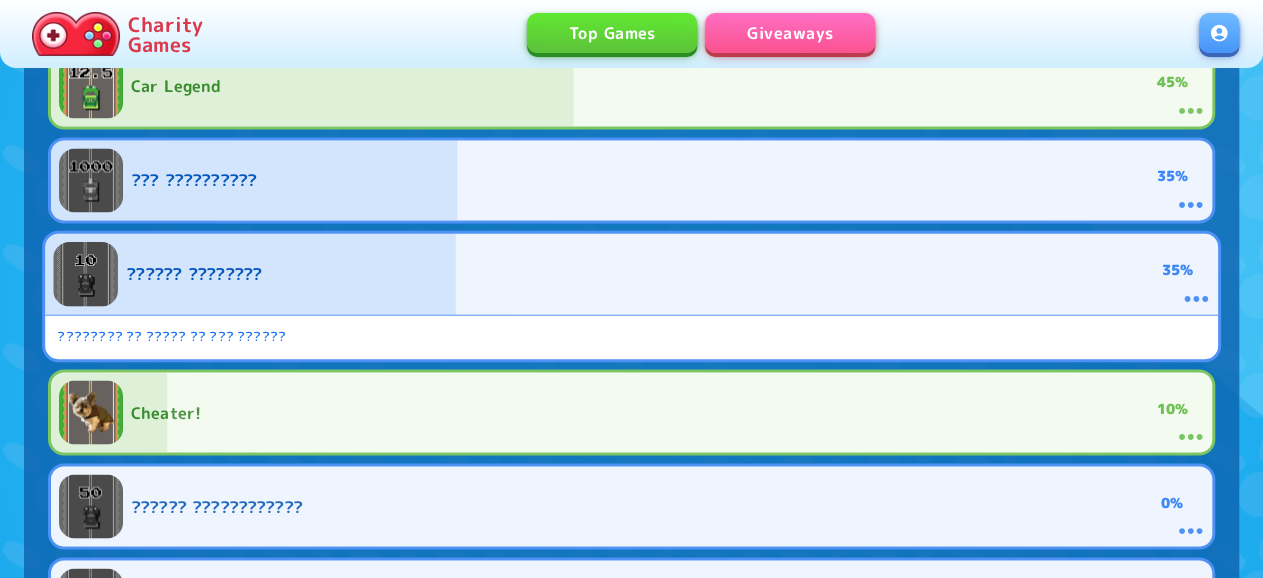 click at bounding box center (631, 273) 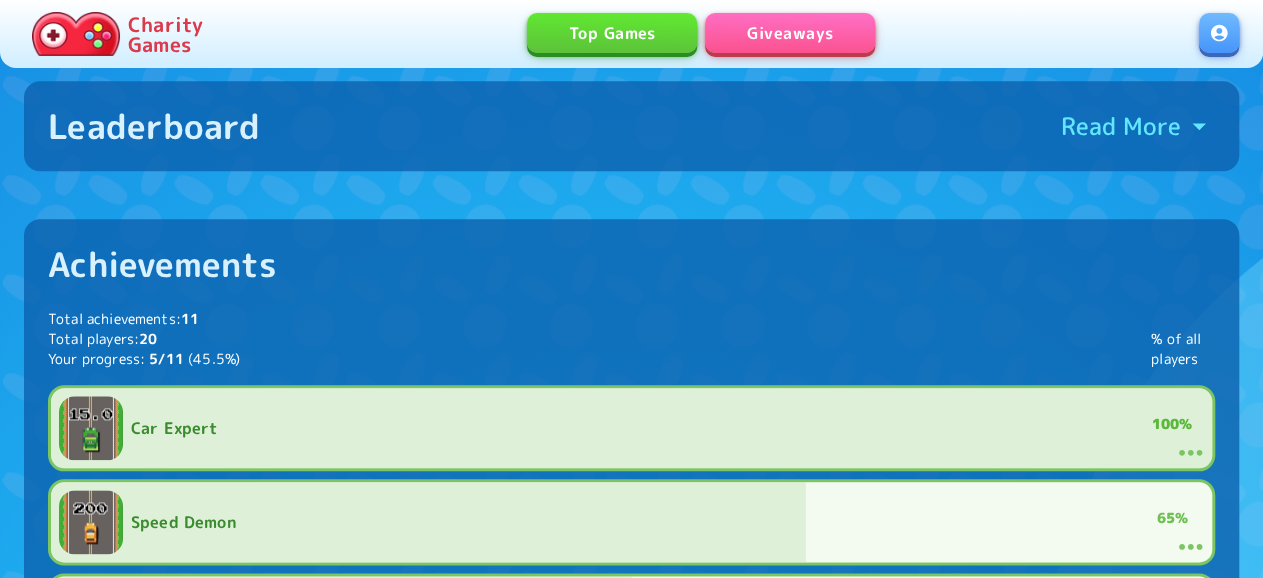 scroll, scrollTop: 312, scrollLeft: 0, axis: vertical 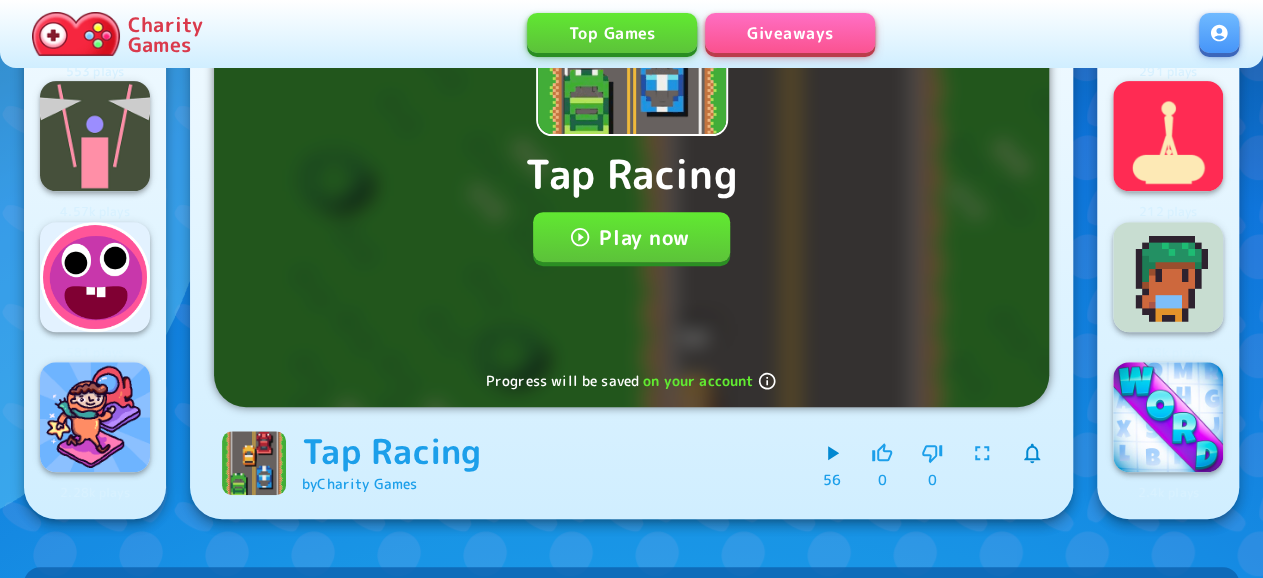 click on "Play now" at bounding box center (631, 237) 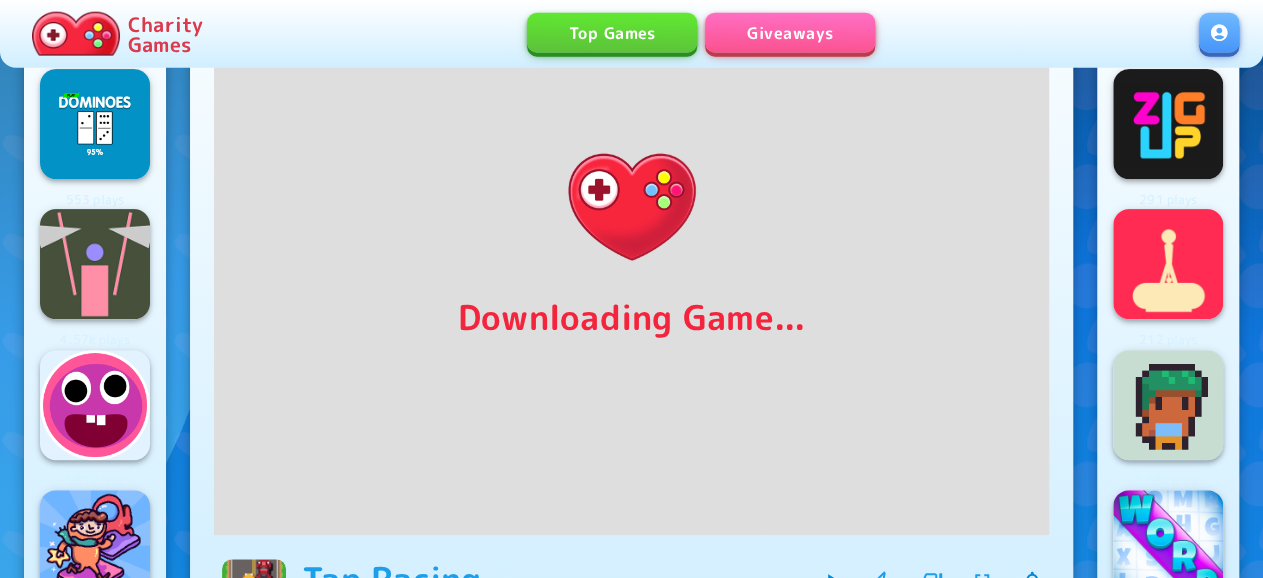scroll, scrollTop: 0, scrollLeft: 0, axis: both 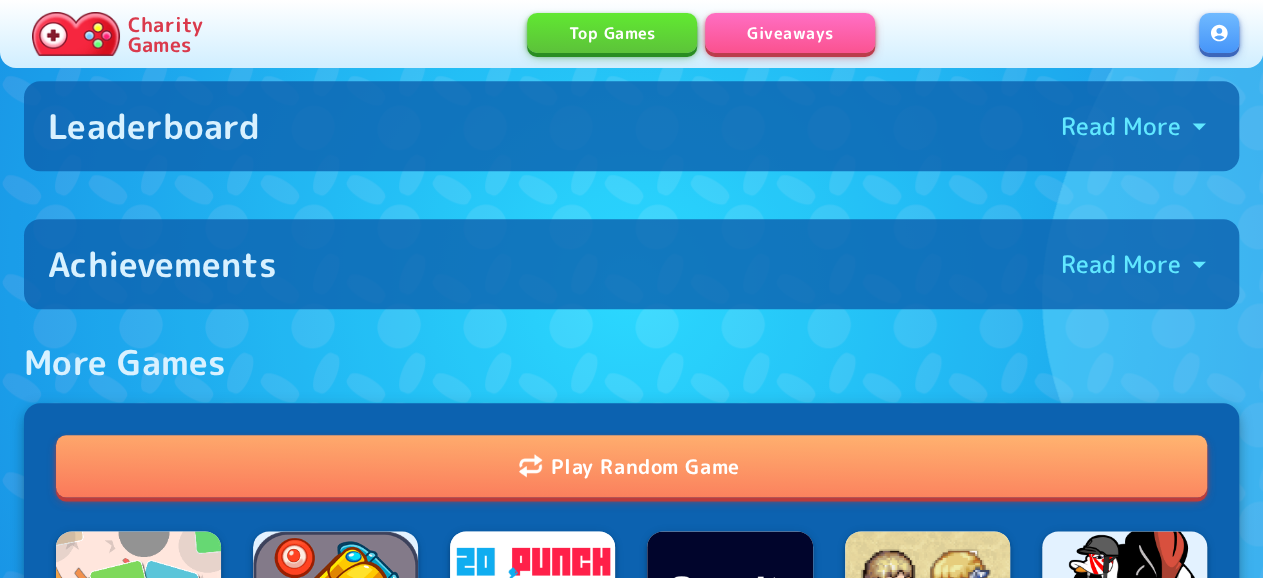click on "Achievements Read More" at bounding box center (631, 264) 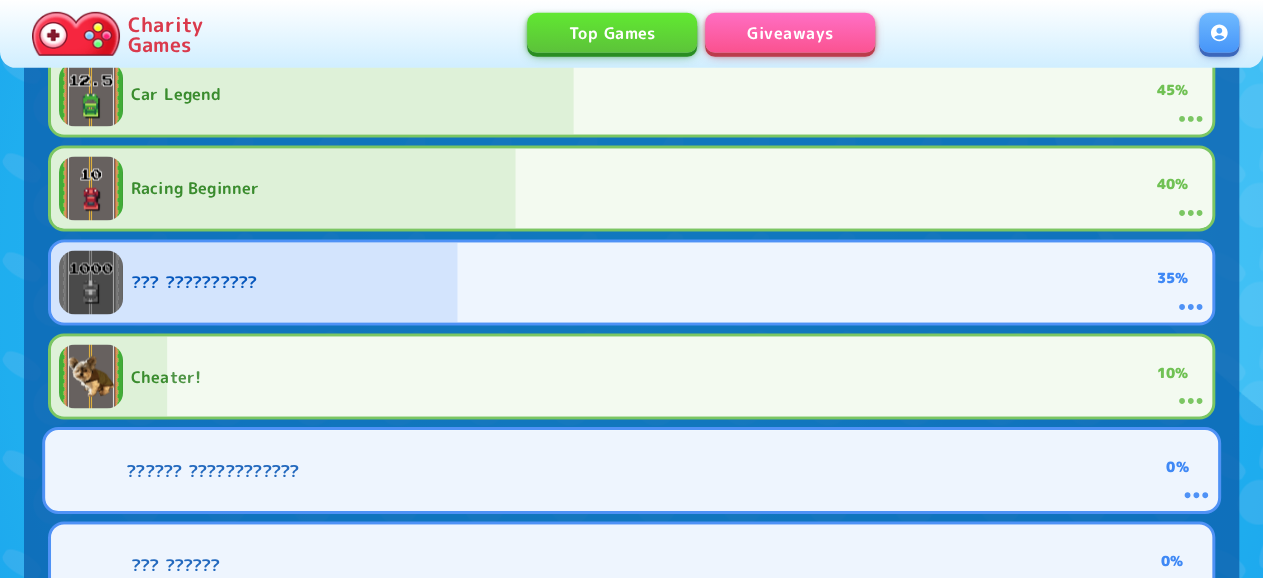 scroll, scrollTop: 1352, scrollLeft: 0, axis: vertical 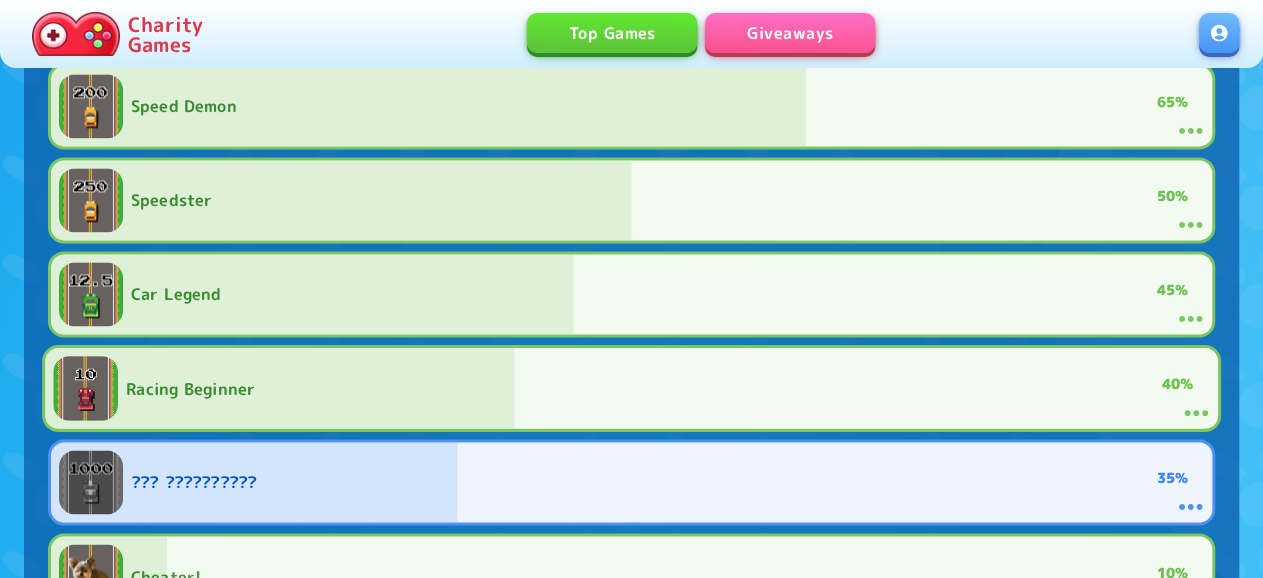 click at bounding box center (-72, 388) 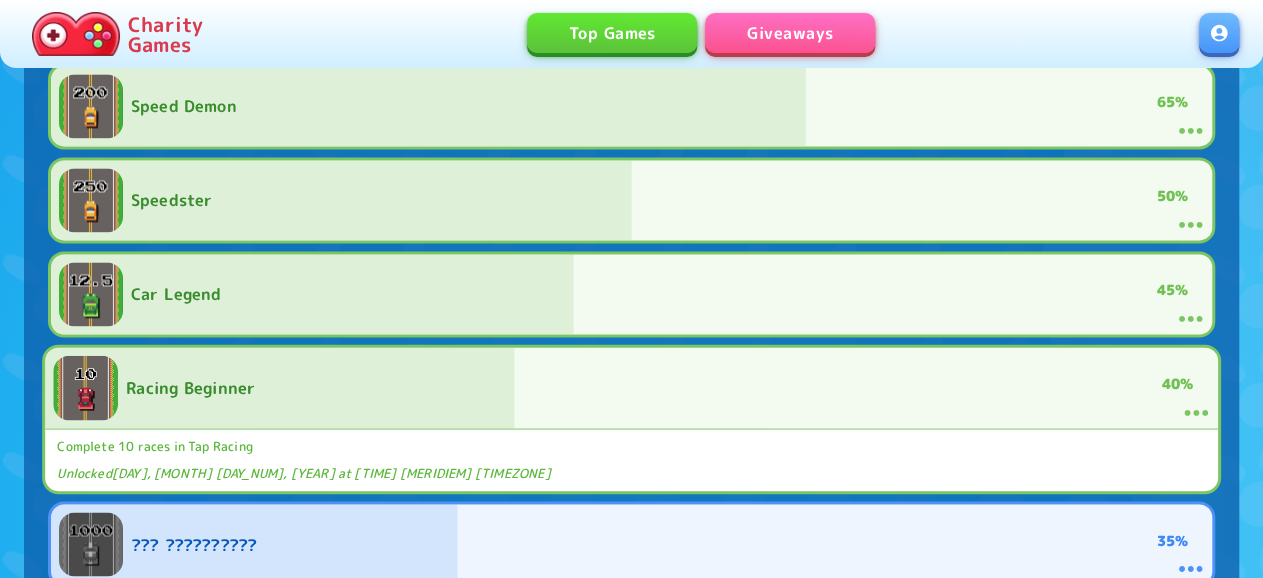 click at bounding box center [-72, 387] 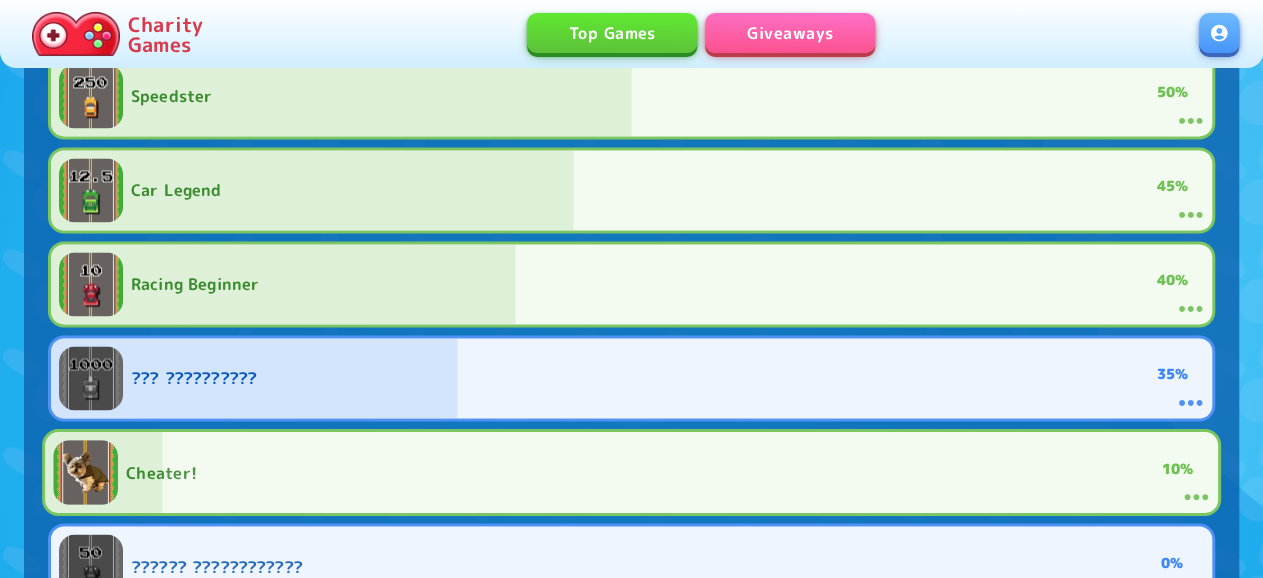scroll, scrollTop: 1352, scrollLeft: 0, axis: vertical 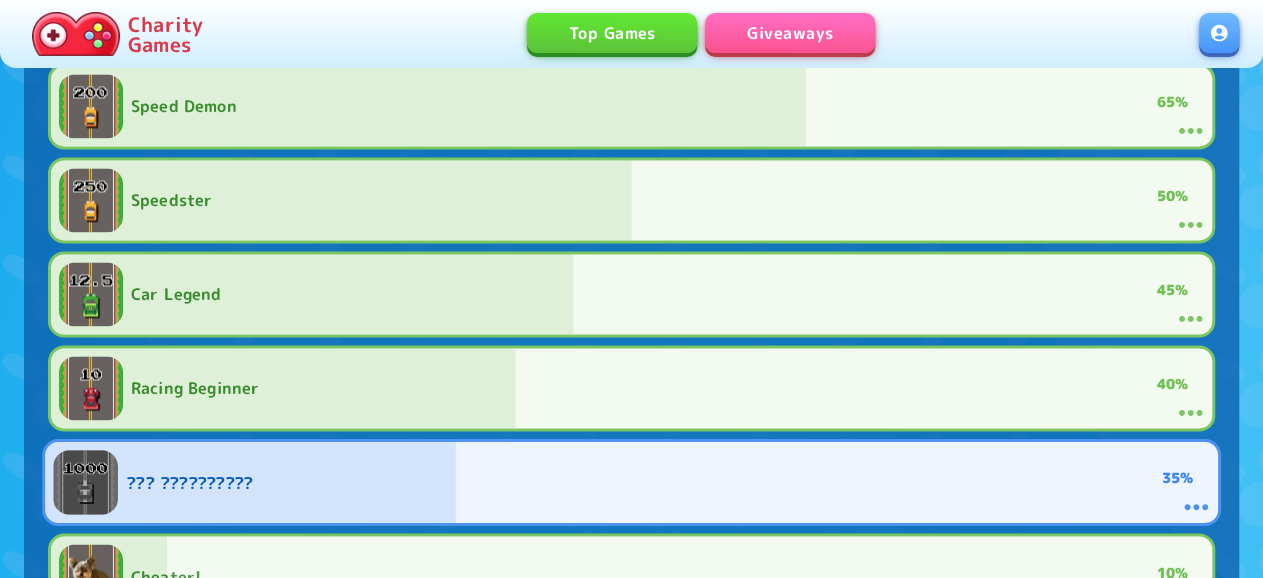 click at bounding box center [-131, 482] 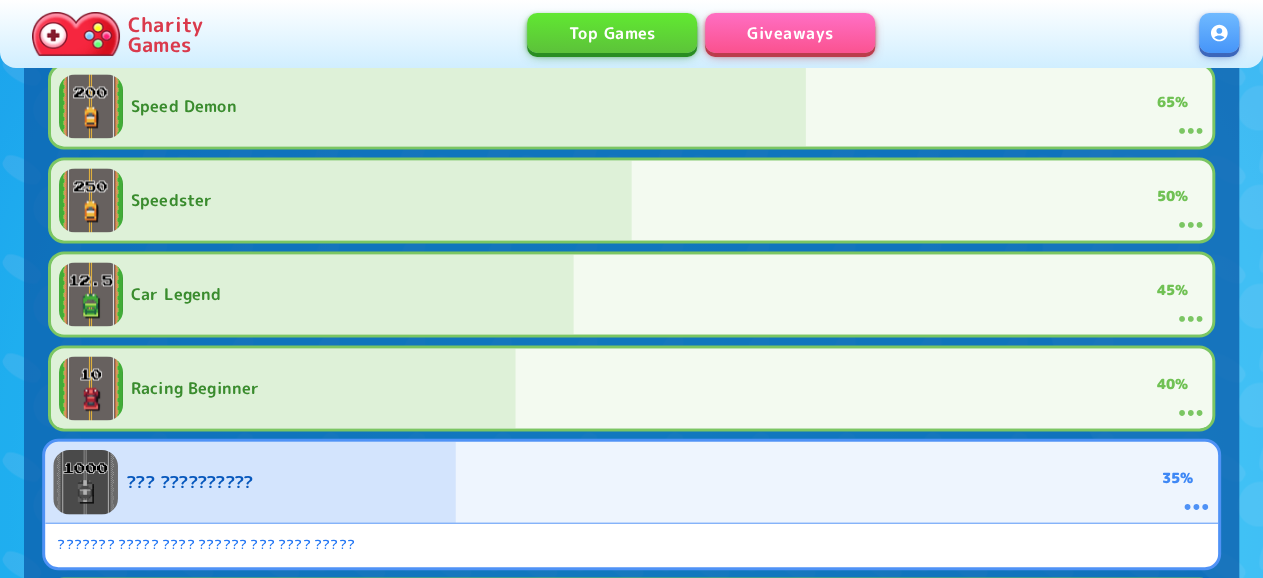 click at bounding box center (-131, 481) 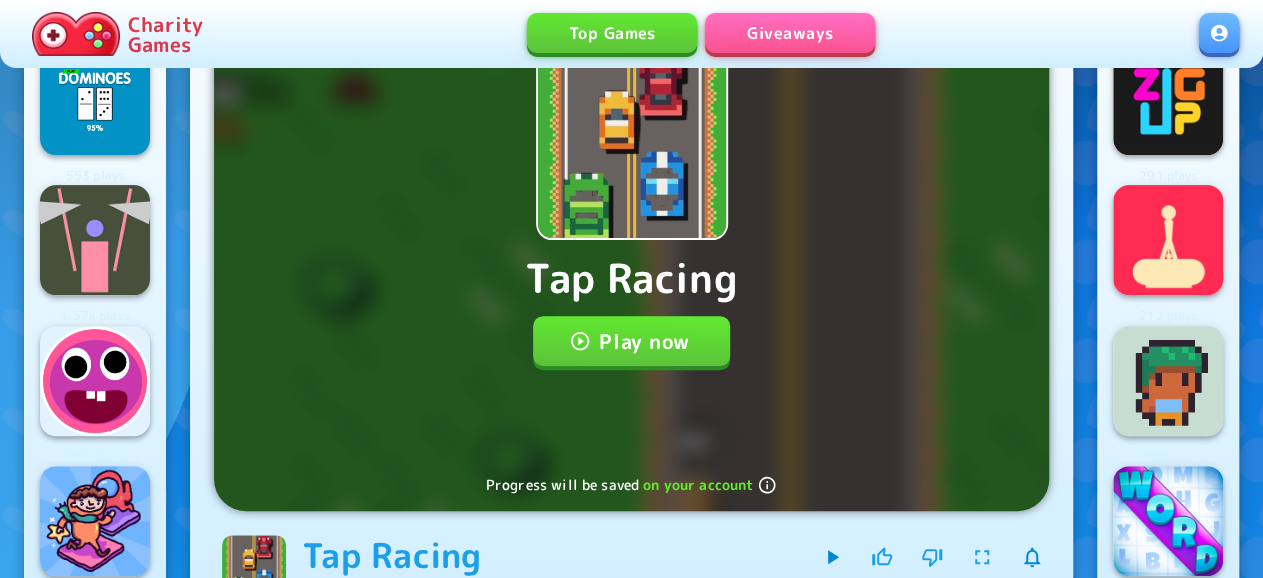 scroll, scrollTop: 104, scrollLeft: 0, axis: vertical 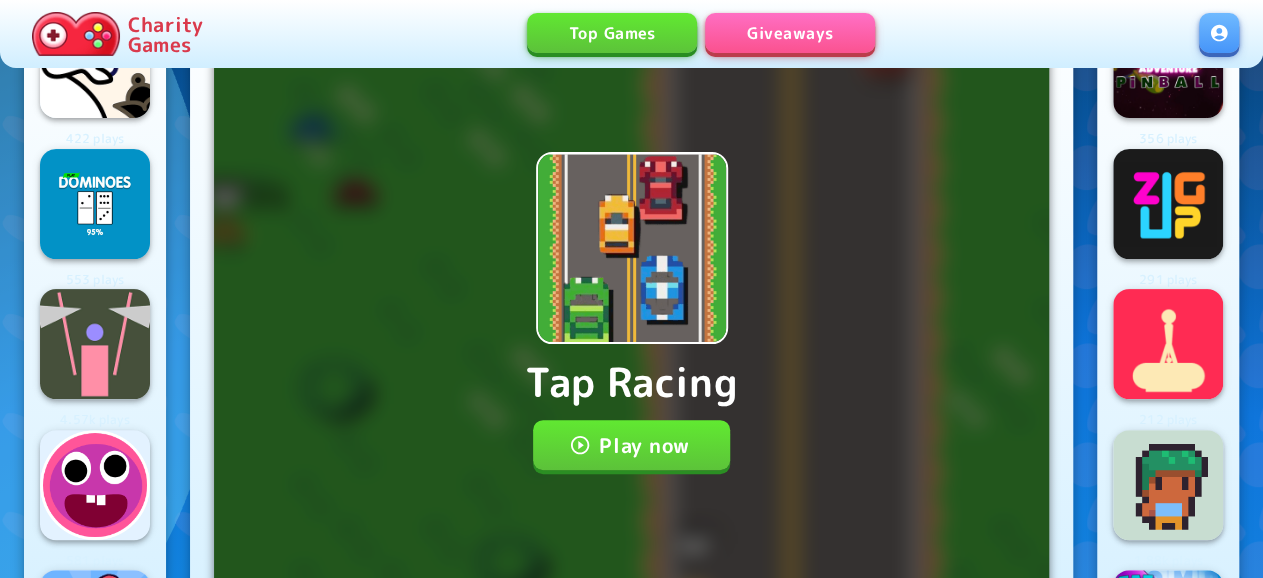 click on "Play now" at bounding box center (631, 445) 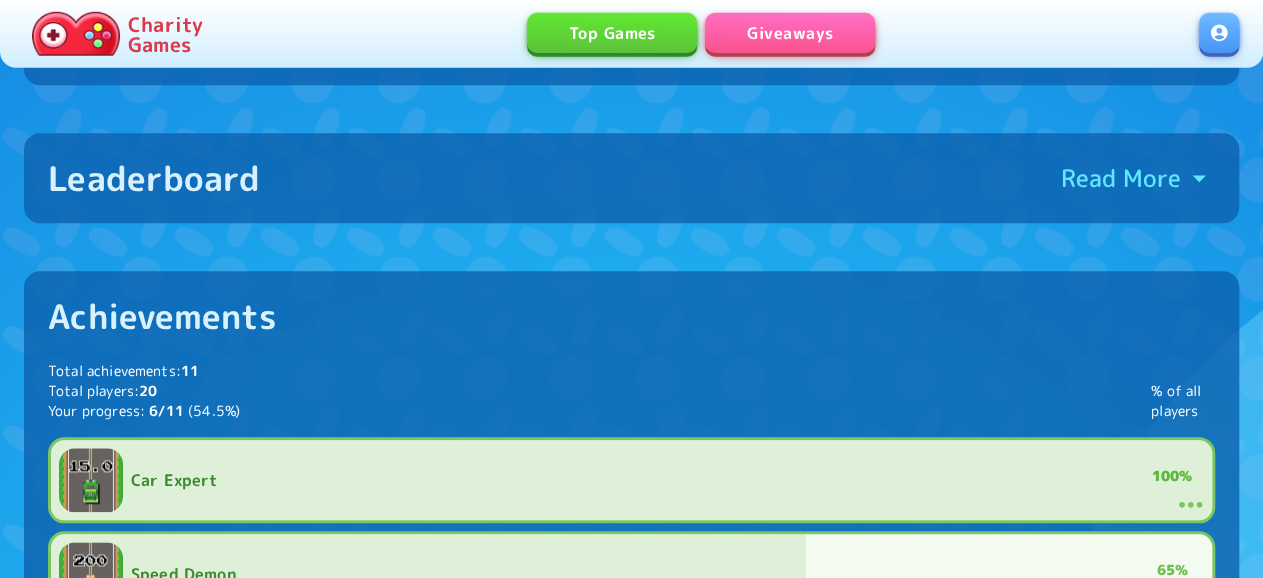 scroll, scrollTop: 936, scrollLeft: 0, axis: vertical 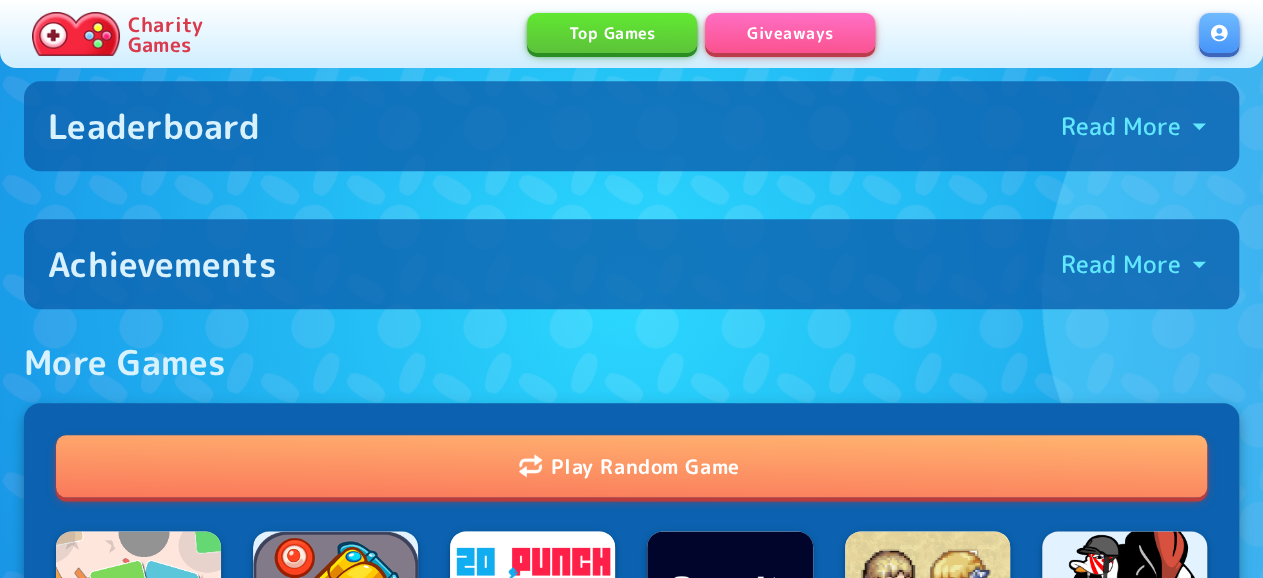 click on "Achievements Read More" at bounding box center (631, 264) 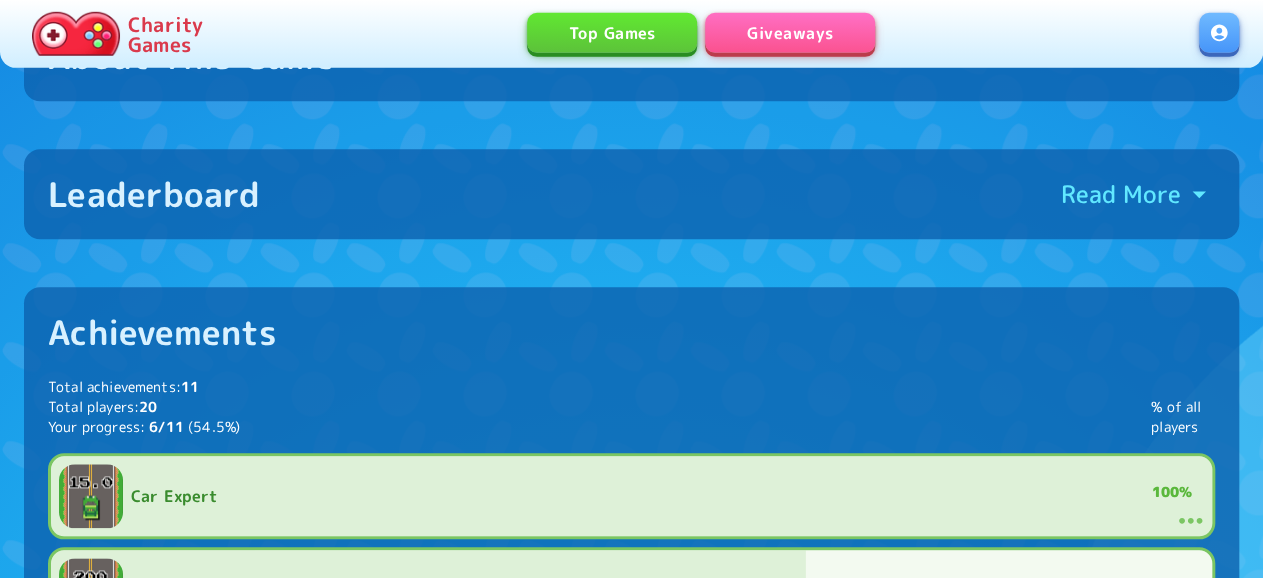 scroll, scrollTop: 832, scrollLeft: 0, axis: vertical 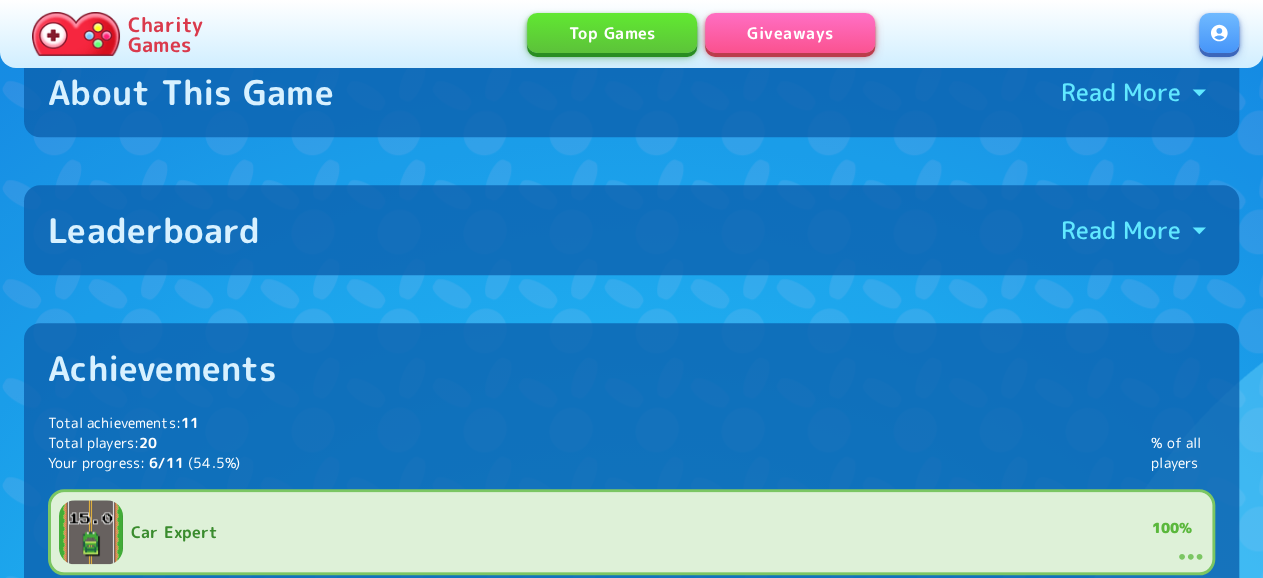 click on "Leaderboard Read More" at bounding box center [631, 230] 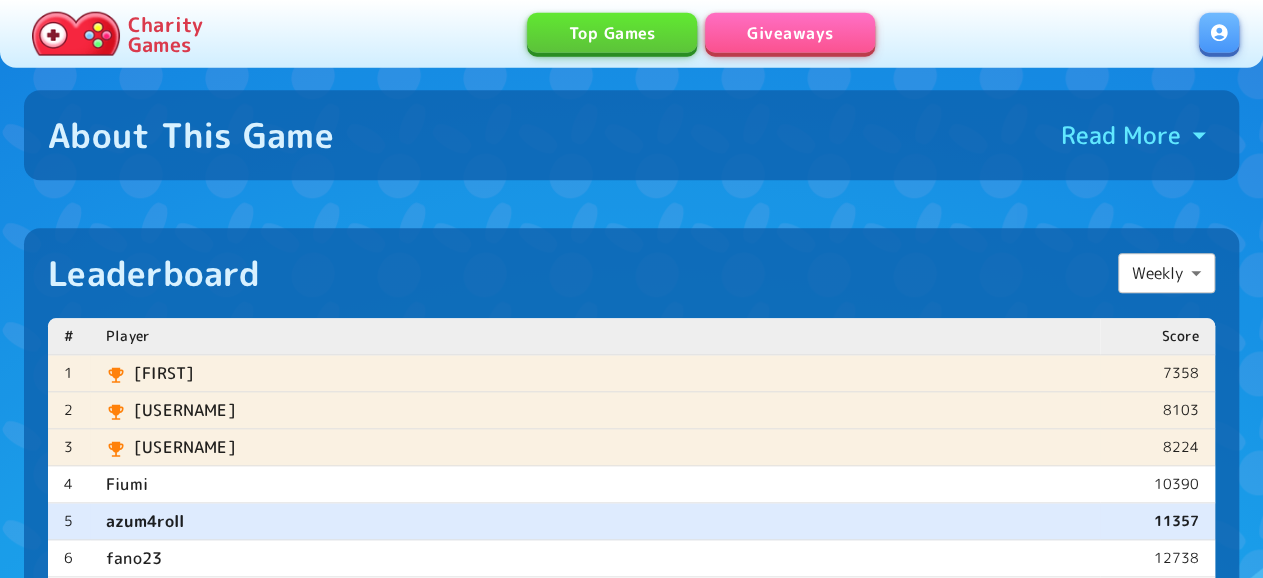 scroll, scrollTop: 728, scrollLeft: 0, axis: vertical 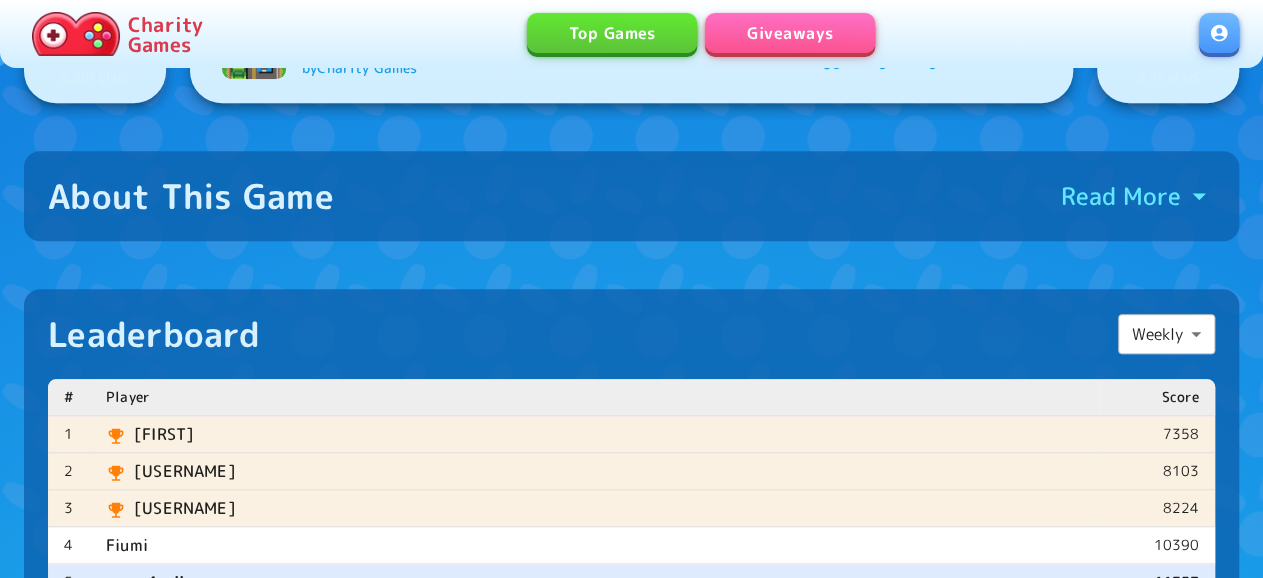 click on "About This Game Read More" at bounding box center [631, 196] 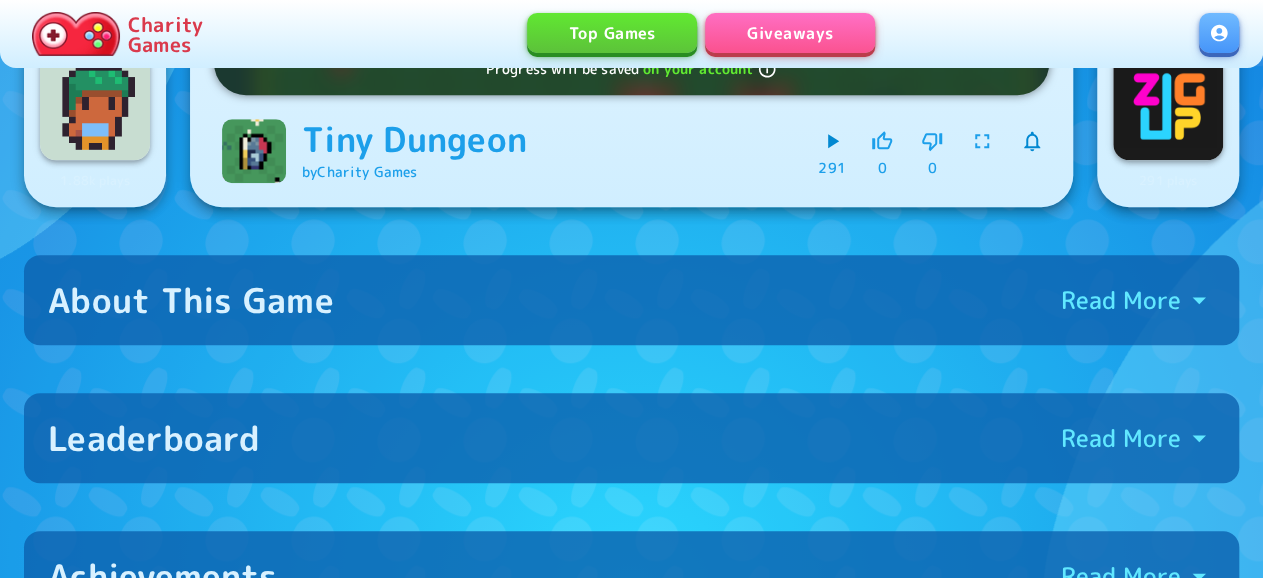 click on "Achievements Read More" at bounding box center [631, 576] 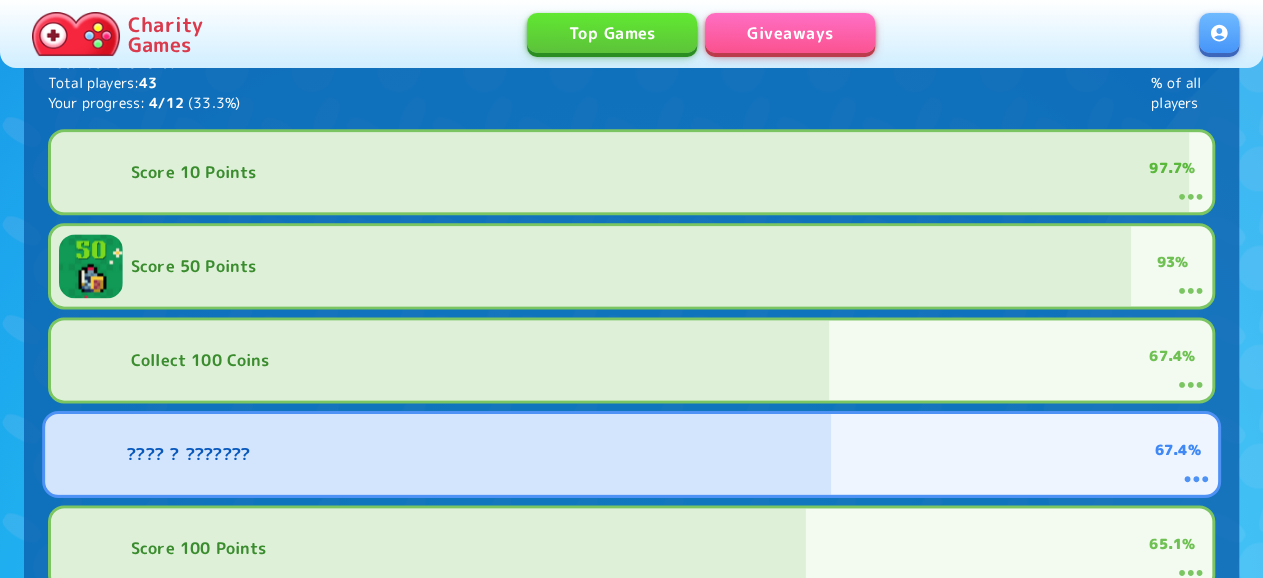 scroll, scrollTop: 1248, scrollLeft: 0, axis: vertical 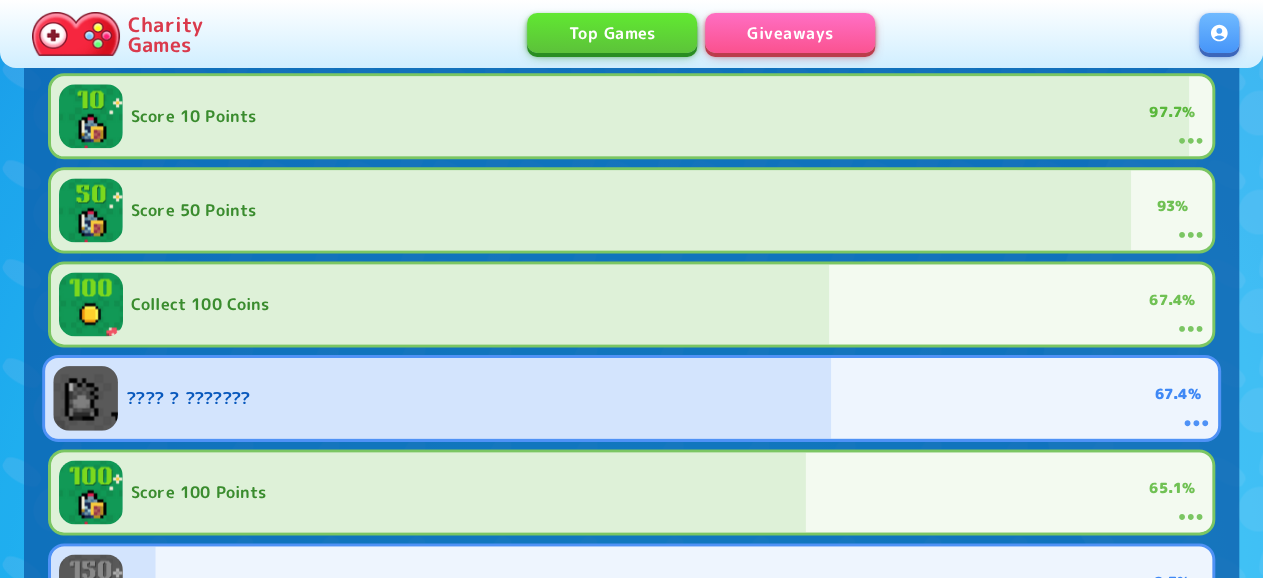 click at bounding box center (244, 398) 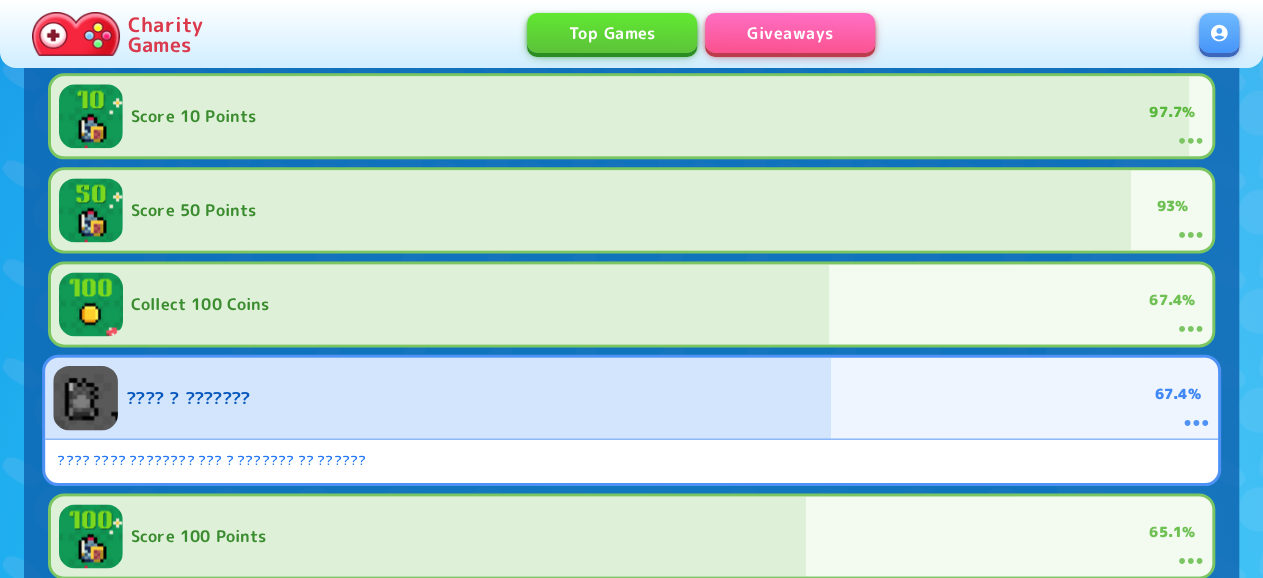 click at bounding box center [244, 397] 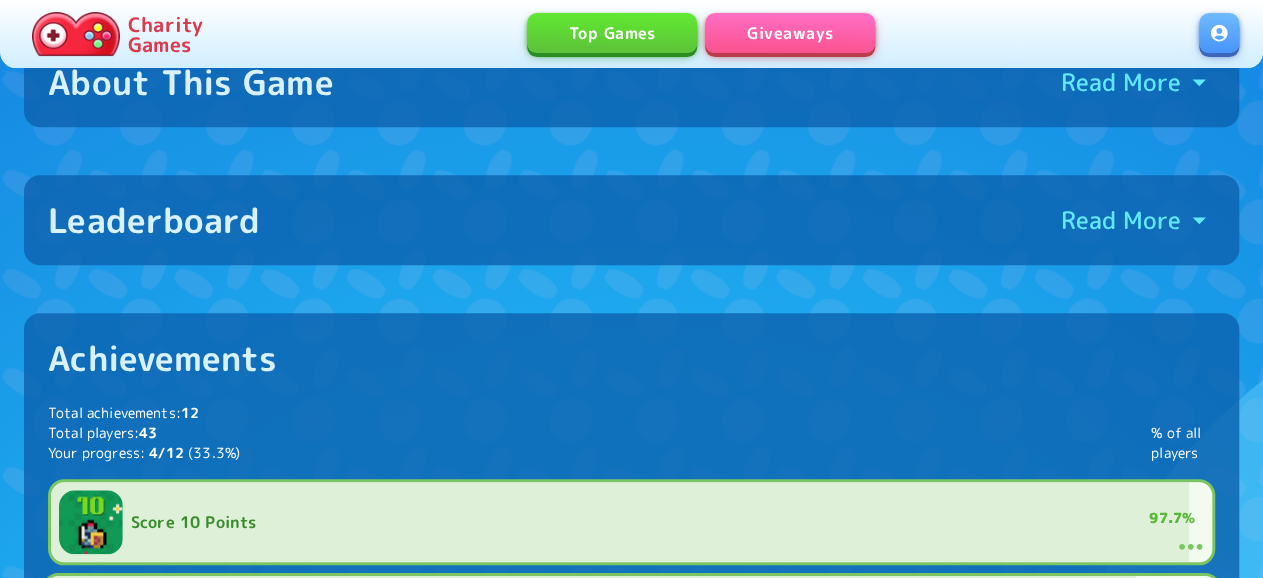 scroll, scrollTop: 832, scrollLeft: 0, axis: vertical 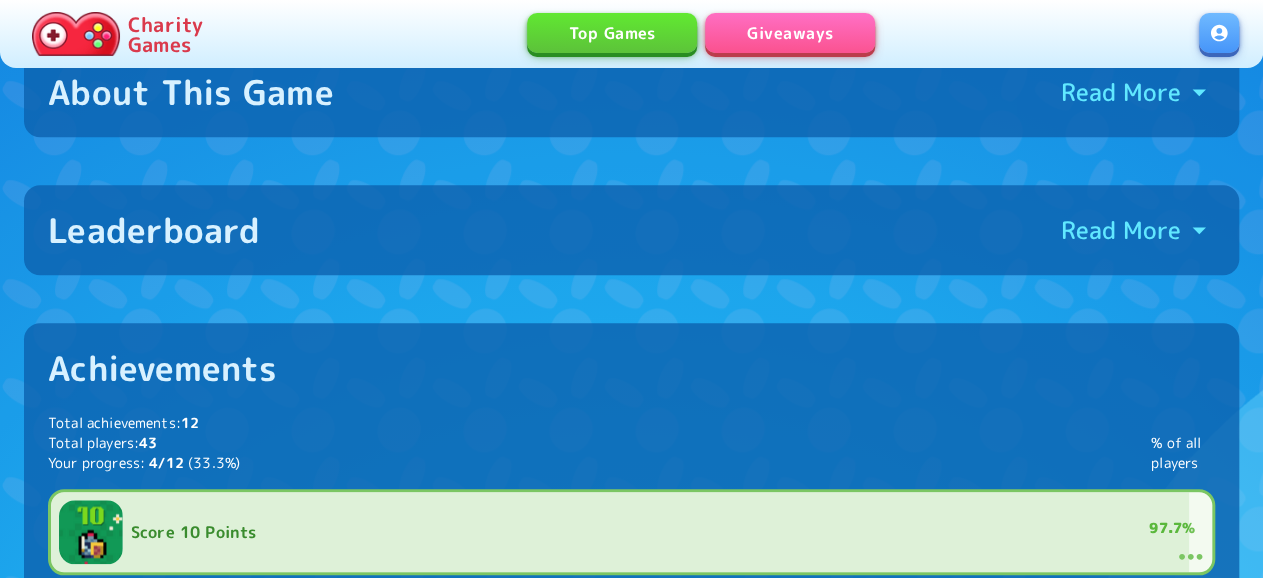 click on "Leaderboard Read More" at bounding box center (631, 230) 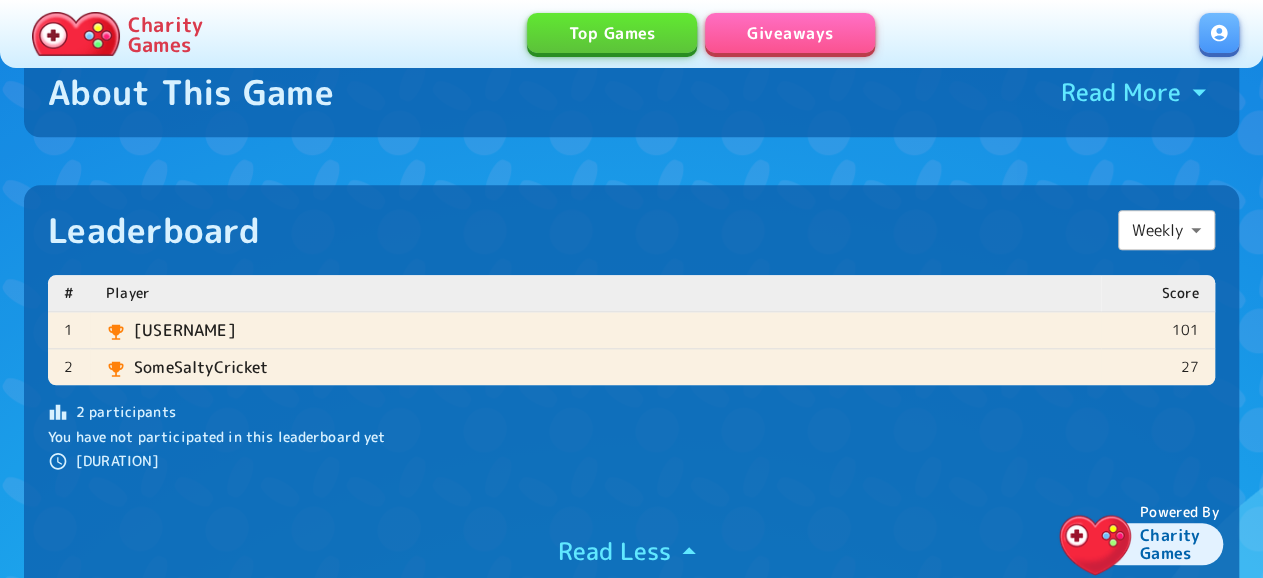 click on "Leaderboard Weekly ****** ​" at bounding box center (631, 230) 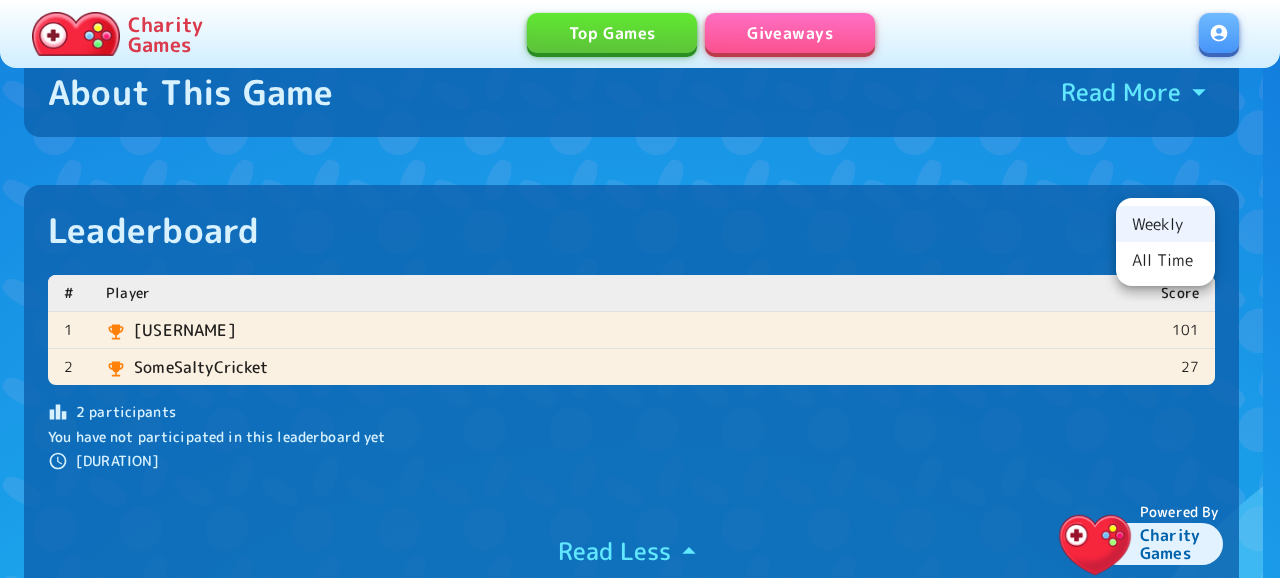 click on "All Time" at bounding box center (1165, 260) 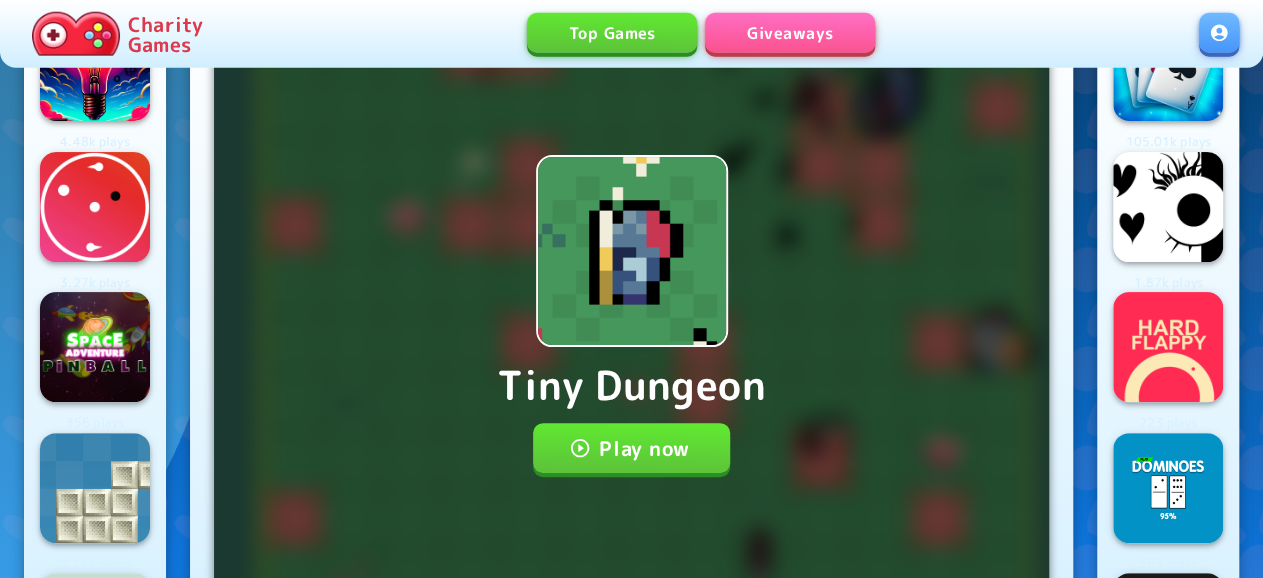 scroll, scrollTop: 0, scrollLeft: 0, axis: both 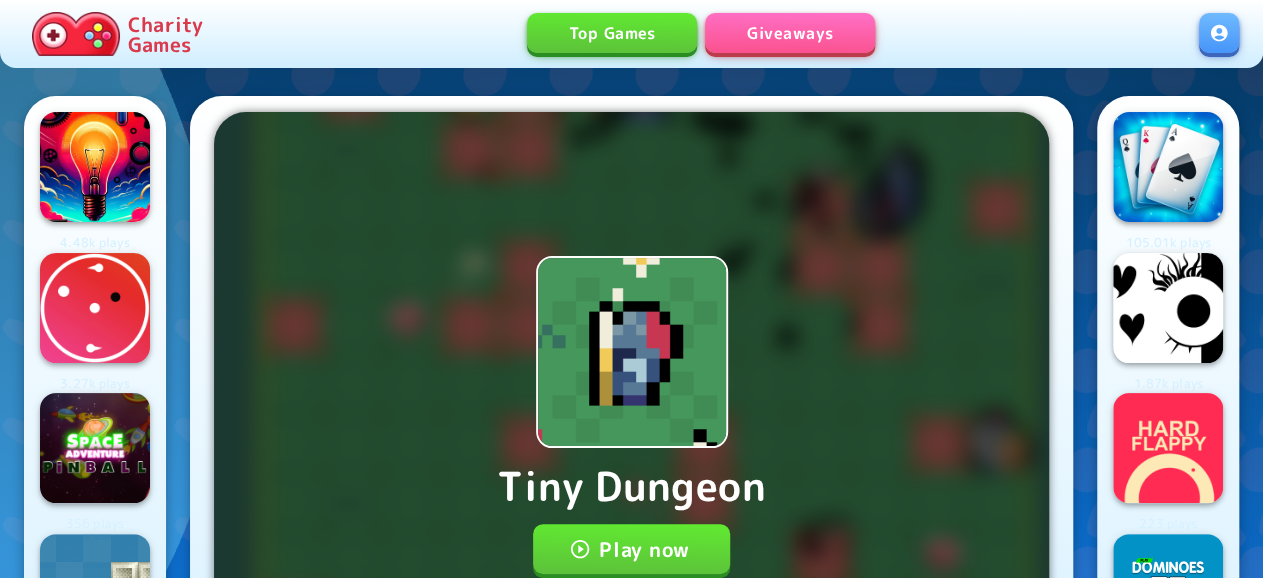 click on "Play now" at bounding box center (631, 549) 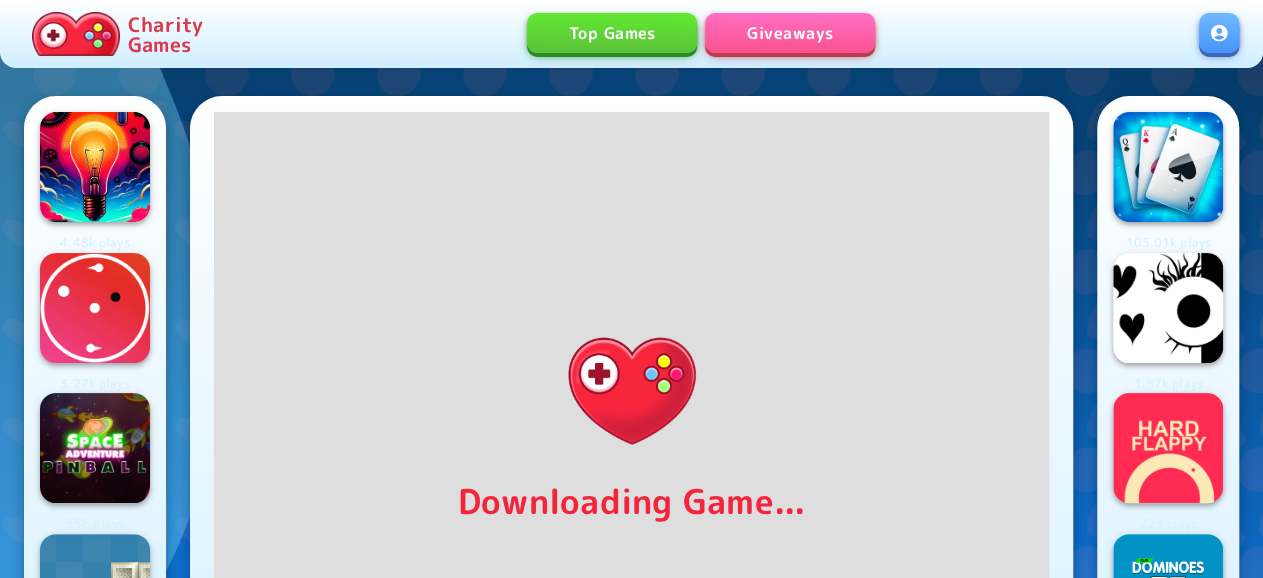 scroll, scrollTop: 87, scrollLeft: 0, axis: vertical 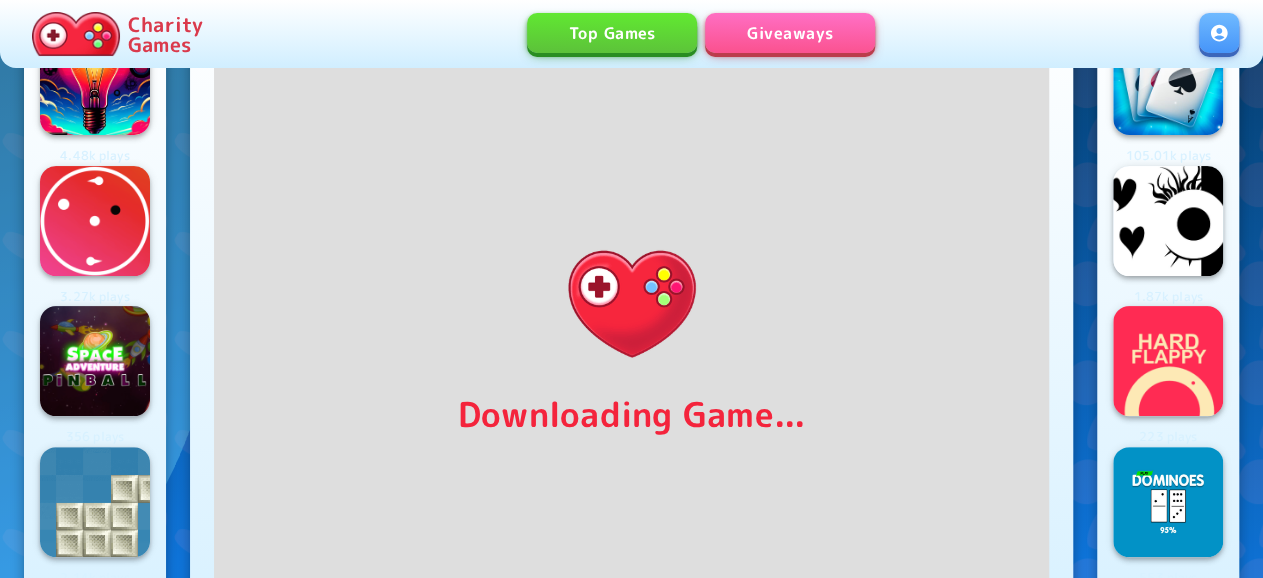 click on "4.48k plays 3.27k plays 356 plays 2.14k plays 1.88k plays Downloading Game... Tiny Dungeon by  Charity Games 291 0 0 105.01k plays 1.87k plays 223 plays 553 plays 291 plays About This Game Read More Tiny Dungeon is a thrilling survival game where players constantly dodge incoming projectiles from all directions. The game can be played by using the arrow keys, touching on the screen to move in the desired direction, or using the on screen keyboard for movement. The longer you survive and the more coins you pick up the higher your score! The game will get harder and harder as you progress. Good luck! Powered By Charity
Games Read Less Leaderboard All Time ******** ​ # Player Score 1 Gabriosq 146 2 JollyRepulsiveController 121 3 SecretlyCapybara 117 4 StaleAliveElephant 117 5 BigImmenseAnalyst 117 6 BashfulSomeDeath 113 7 CallousObedientCountry 111 8 Fiumi 110 9 CarefulBlackKing 106 10 Krzysztof366 106 11 PlainFlakyDiamond 105 12 Gamingboy 105 13 AncientBrashPetabyte 104 14 Ashy 104 15 KamilCesaro 103 16 103" at bounding box center [631, 2451] 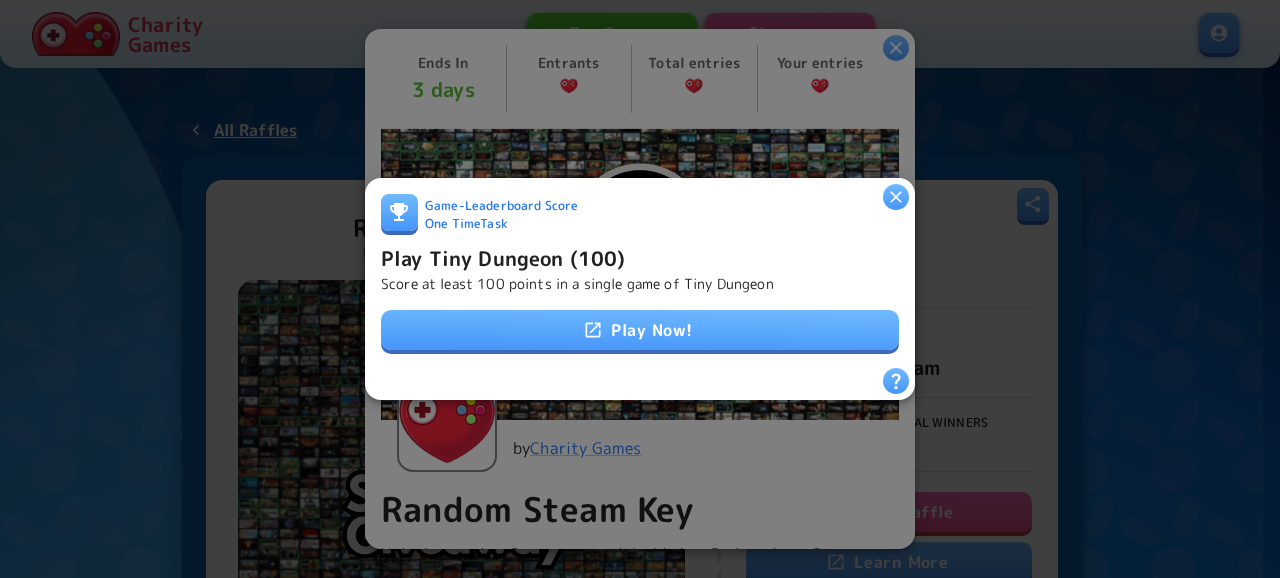 click 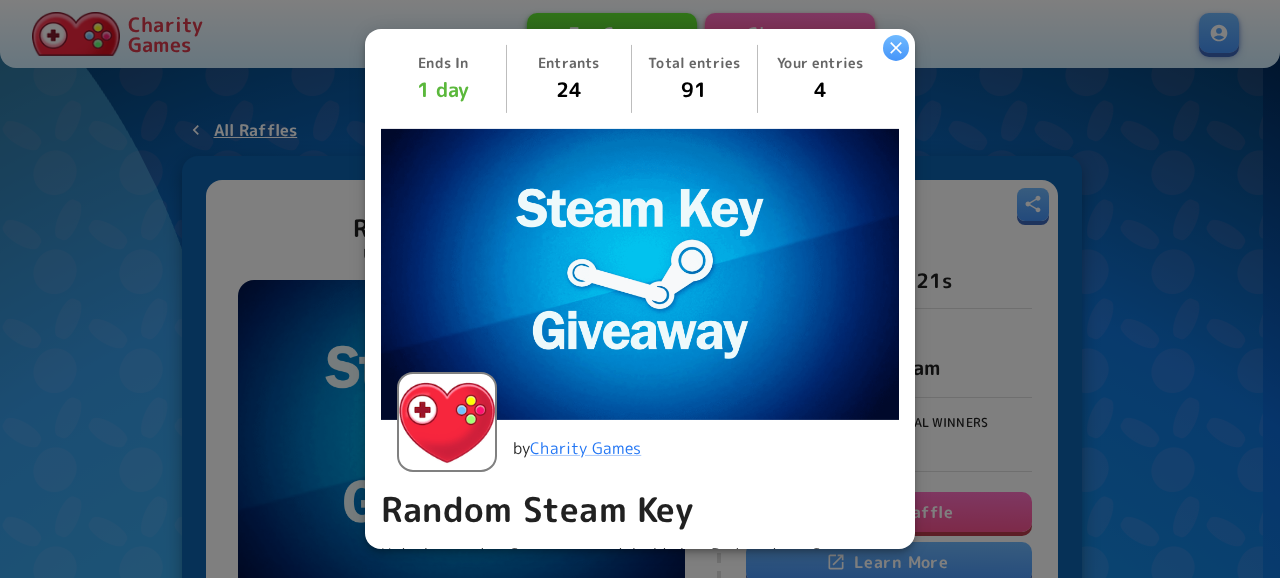 scroll, scrollTop: 104, scrollLeft: 0, axis: vertical 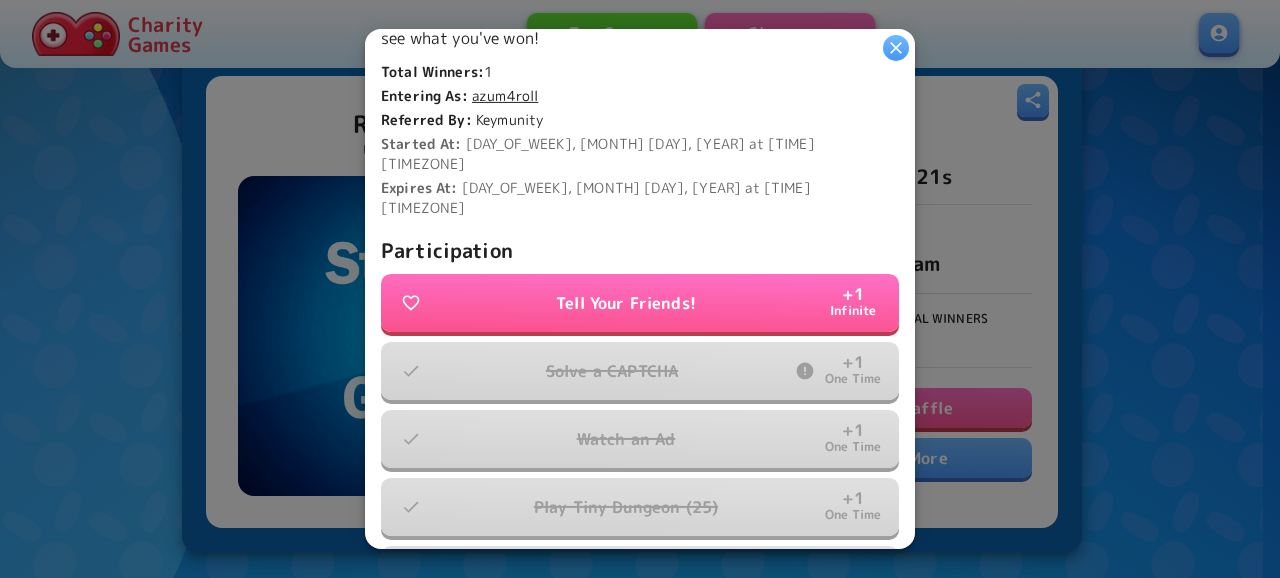 click 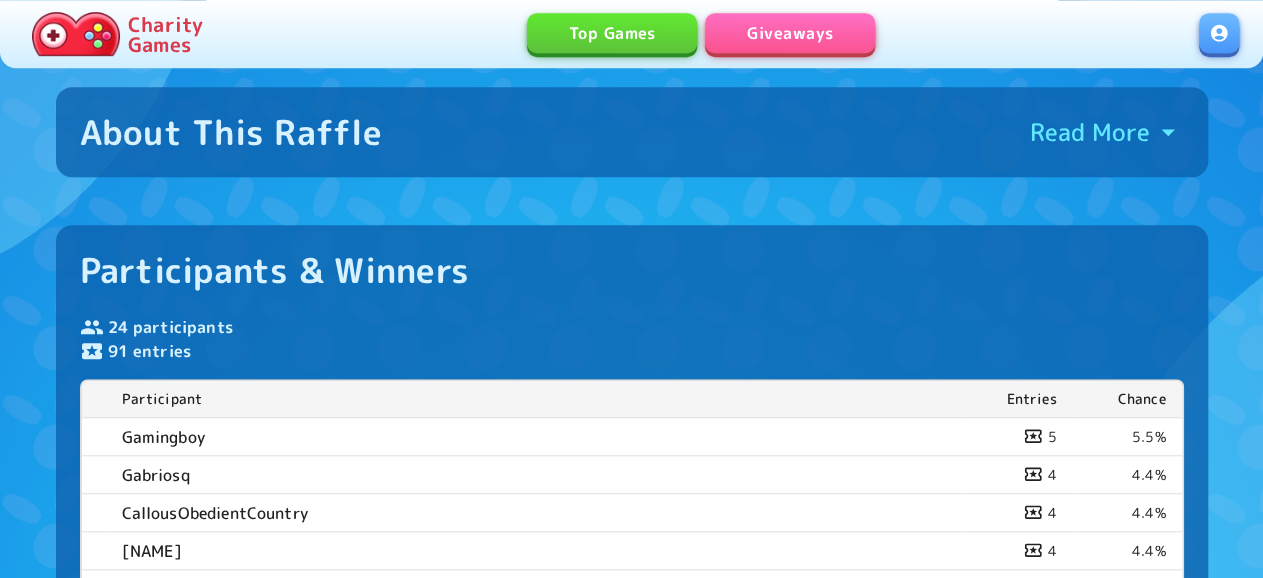 scroll, scrollTop: 416, scrollLeft: 0, axis: vertical 